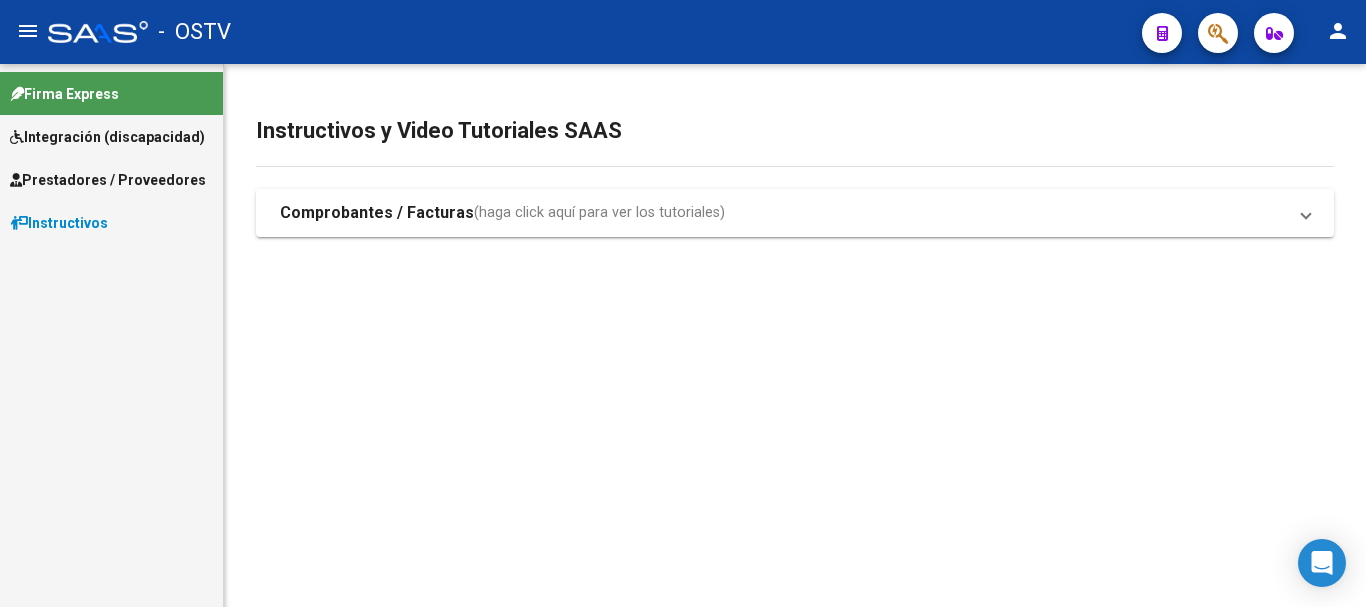scroll, scrollTop: 0, scrollLeft: 0, axis: both 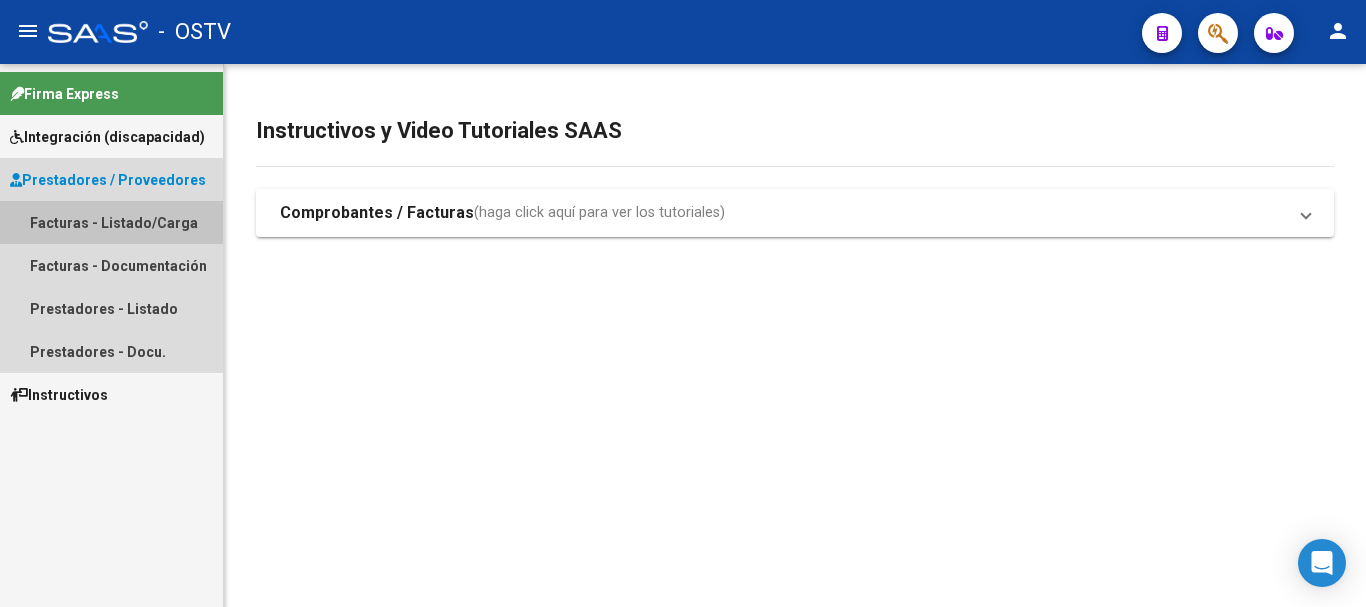 click on "Facturas - Listado/Carga" at bounding box center (111, 222) 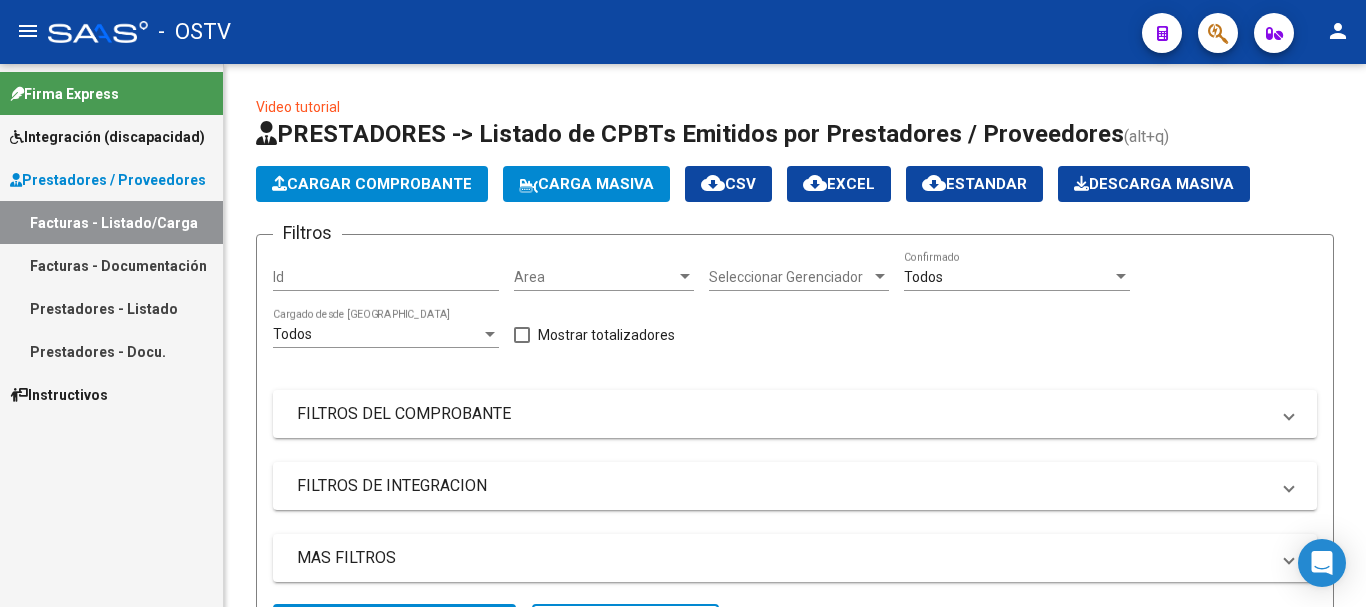 click on "Cargar Comprobante" 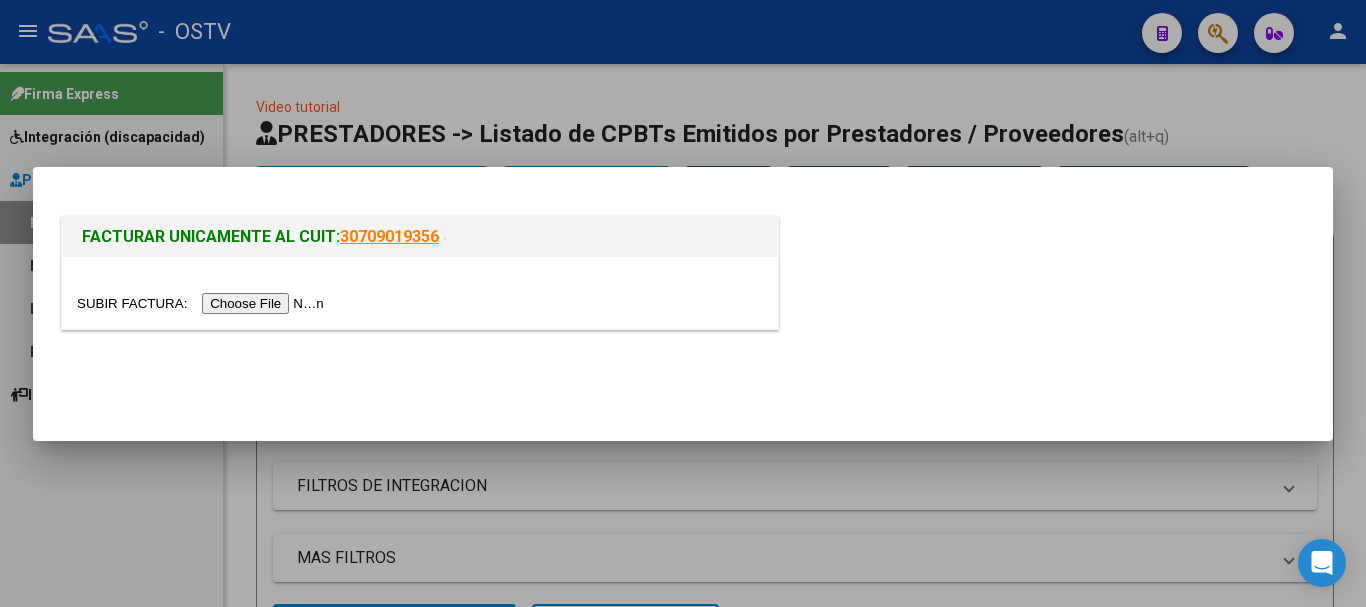 click at bounding box center [203, 303] 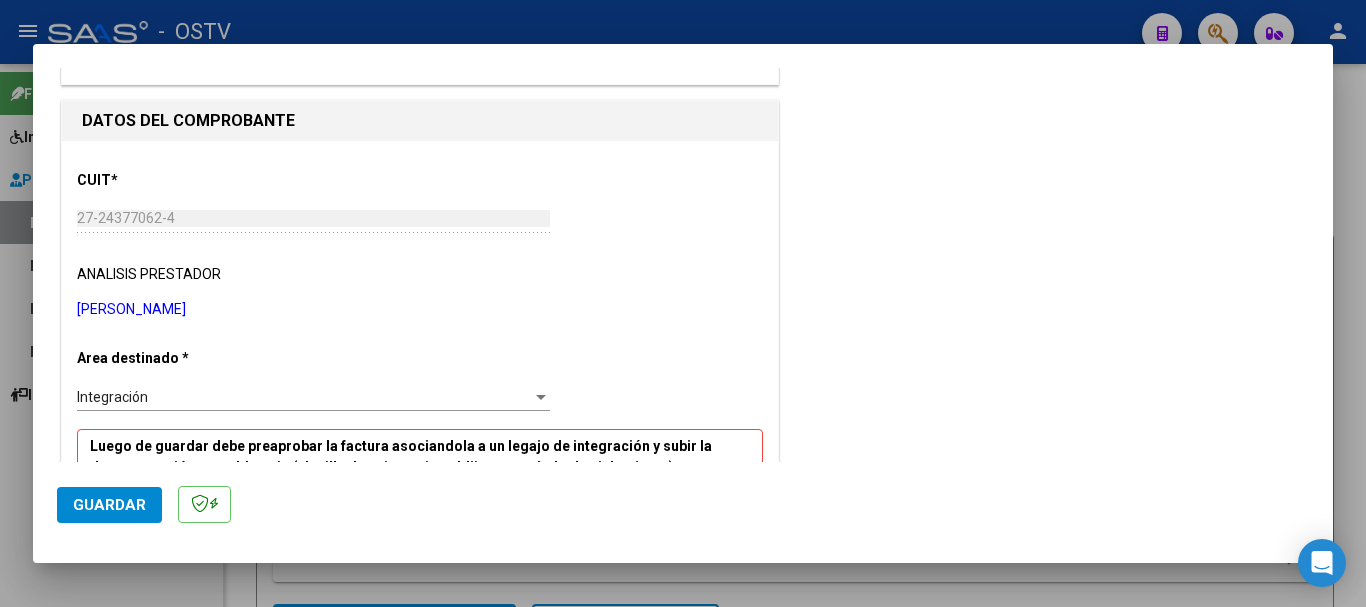 scroll, scrollTop: 200, scrollLeft: 0, axis: vertical 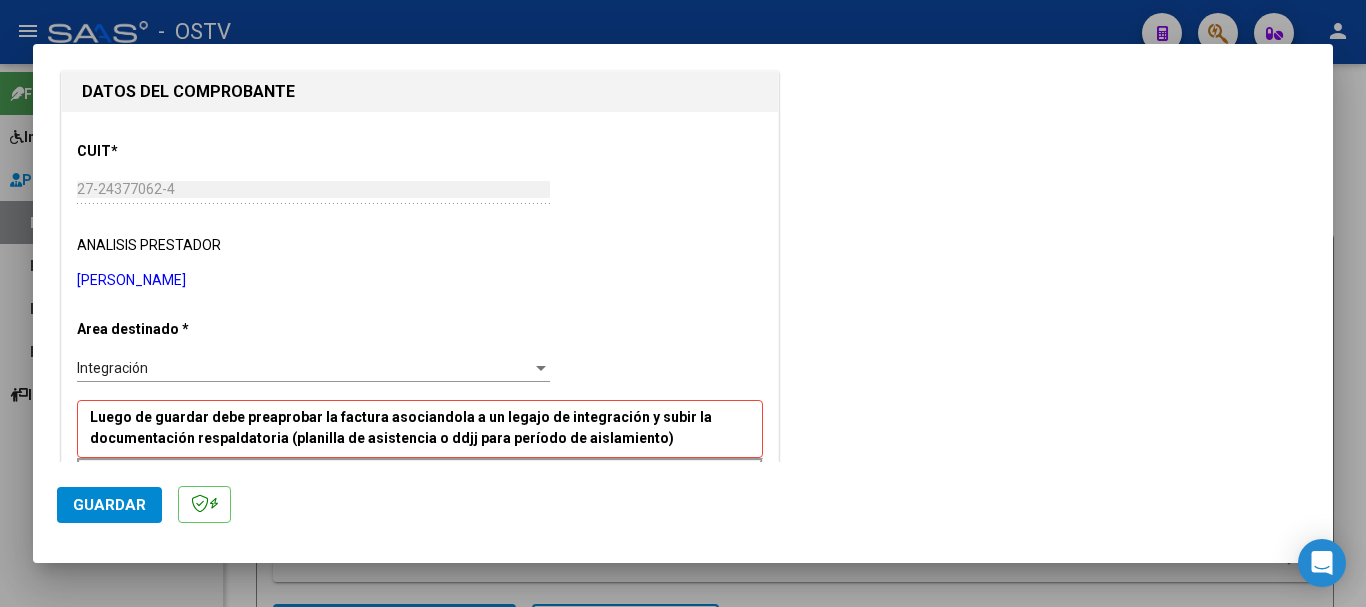 click on "Integración" at bounding box center [304, 368] 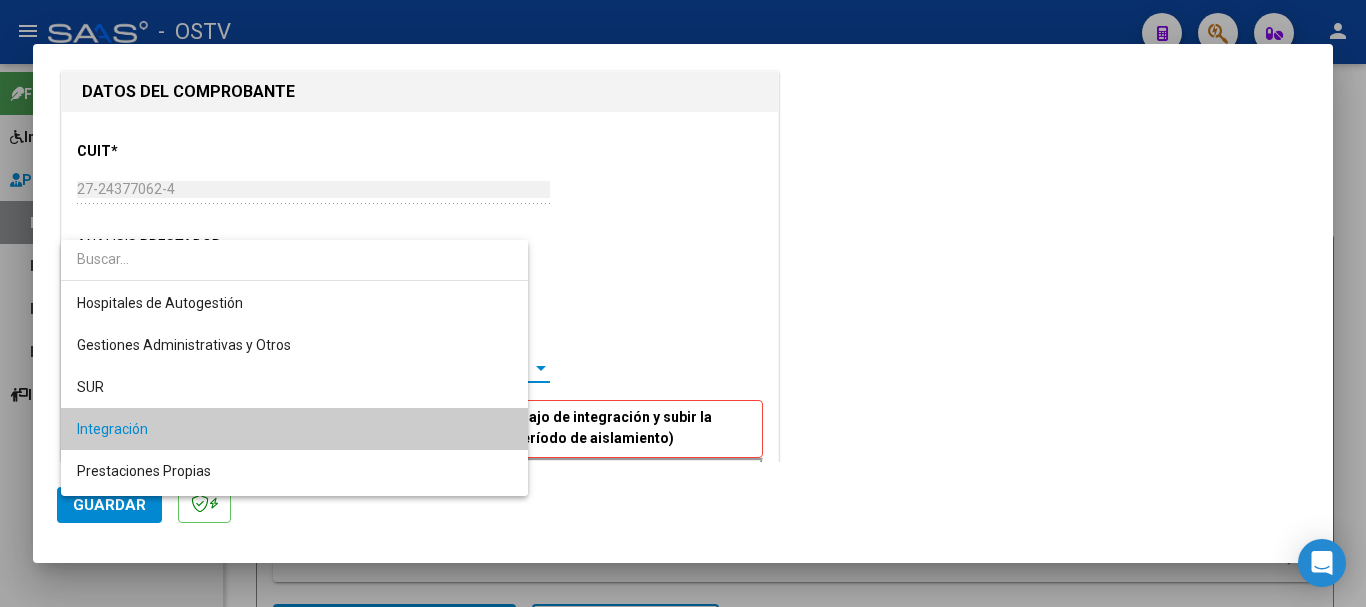 scroll, scrollTop: 61, scrollLeft: 0, axis: vertical 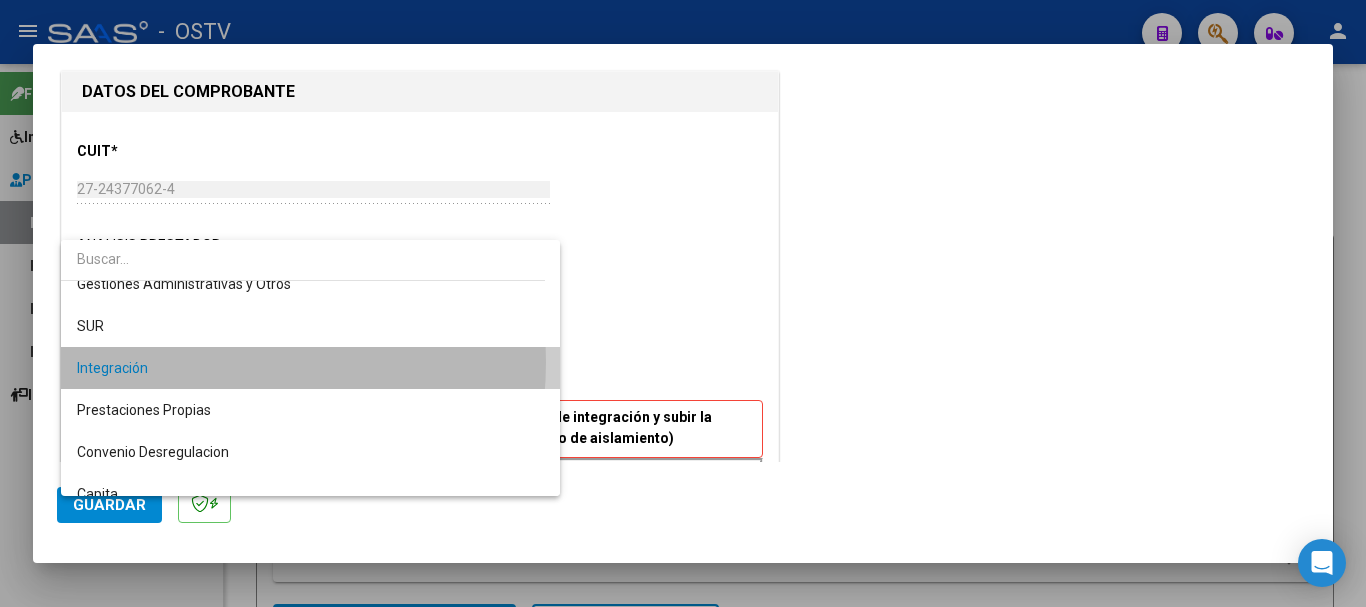 click on "Integración" at bounding box center (310, 368) 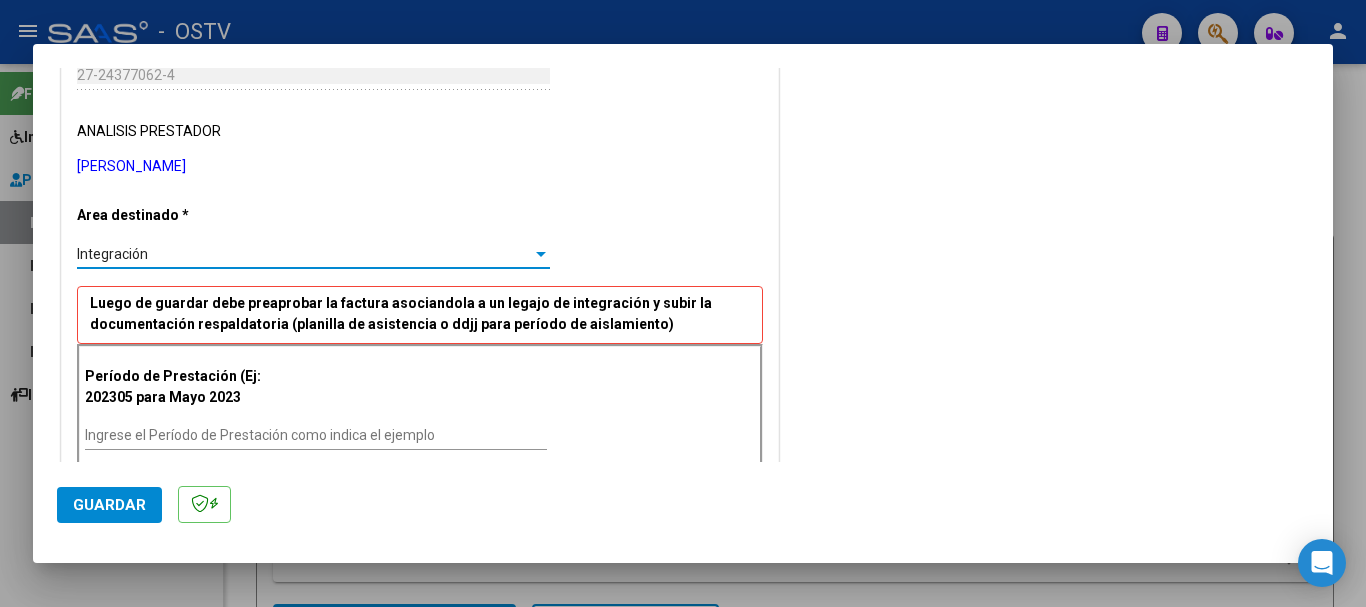scroll, scrollTop: 400, scrollLeft: 0, axis: vertical 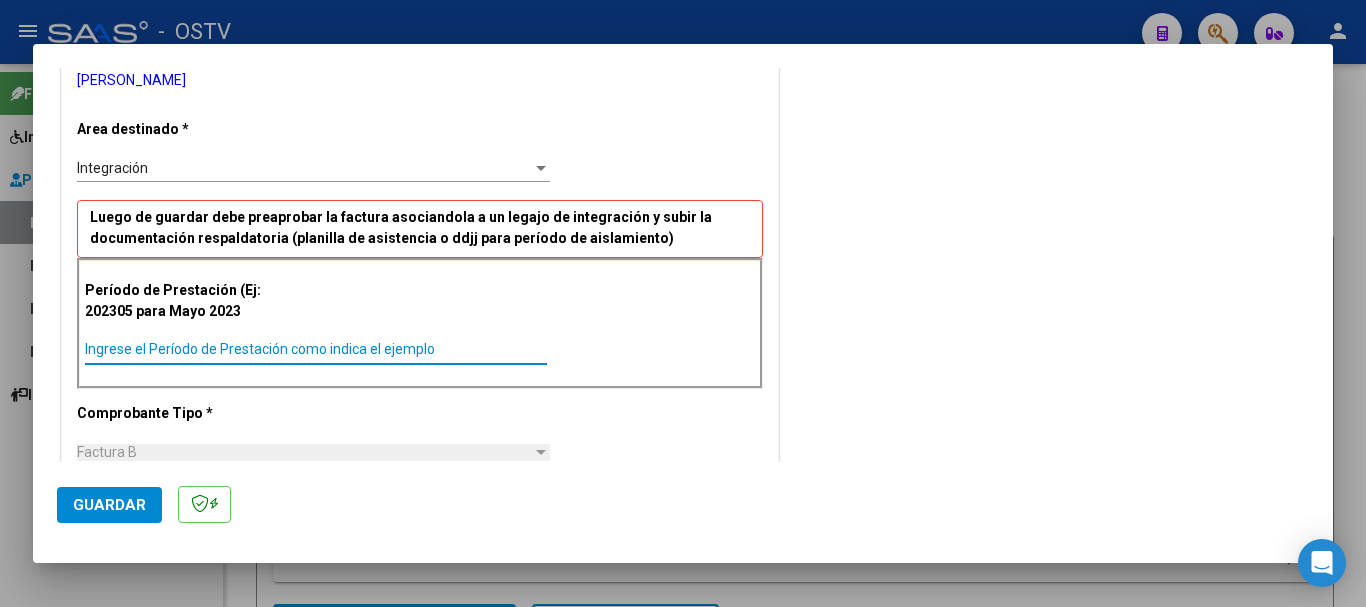 click on "Ingrese el Período de Prestación como indica el ejemplo" at bounding box center [316, 349] 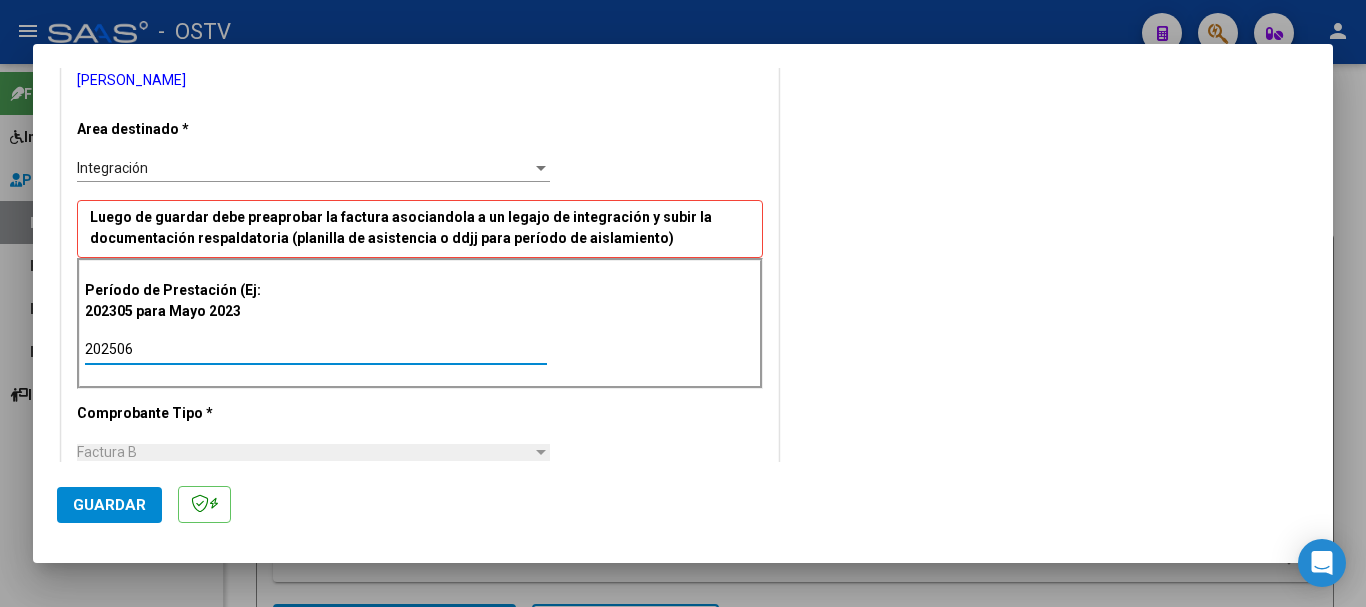 type on "202506" 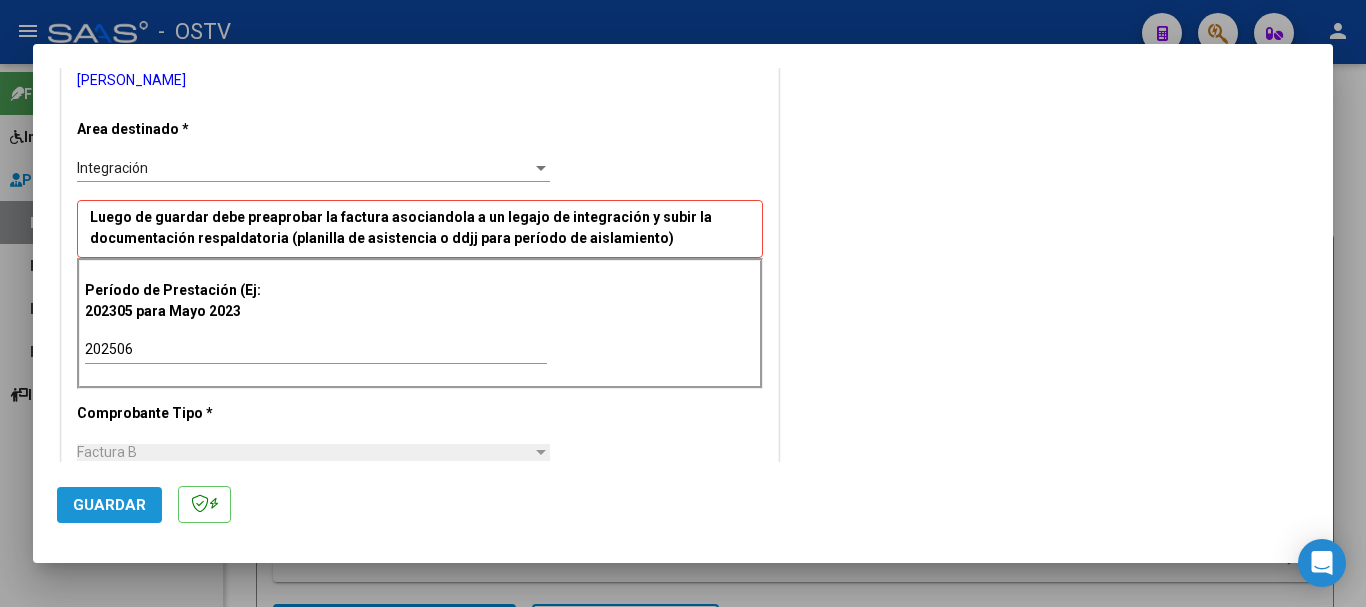 click on "Guardar" 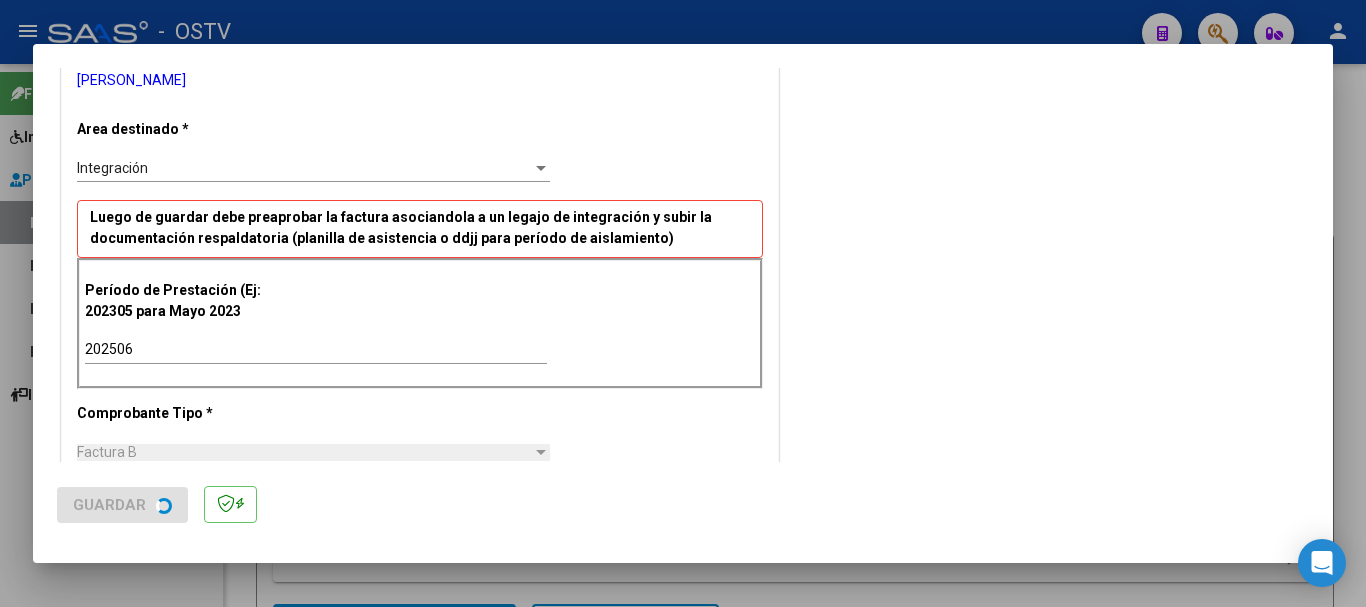 scroll, scrollTop: 0, scrollLeft: 0, axis: both 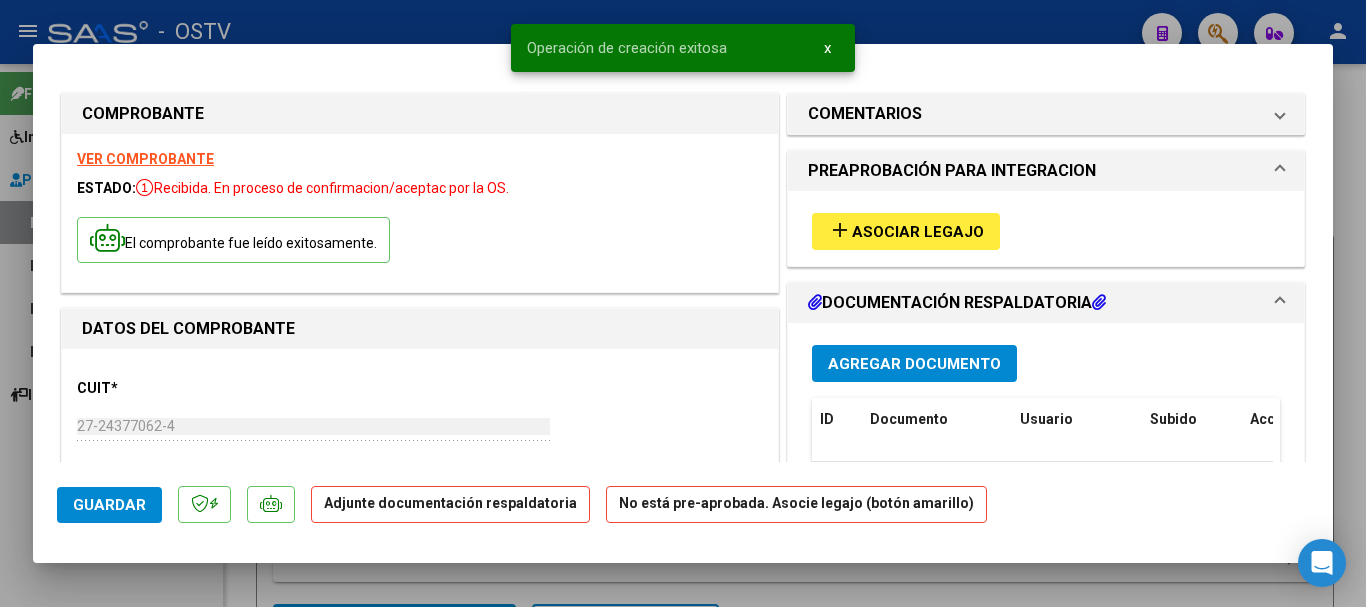 click on "Asociar Legajo" at bounding box center (918, 232) 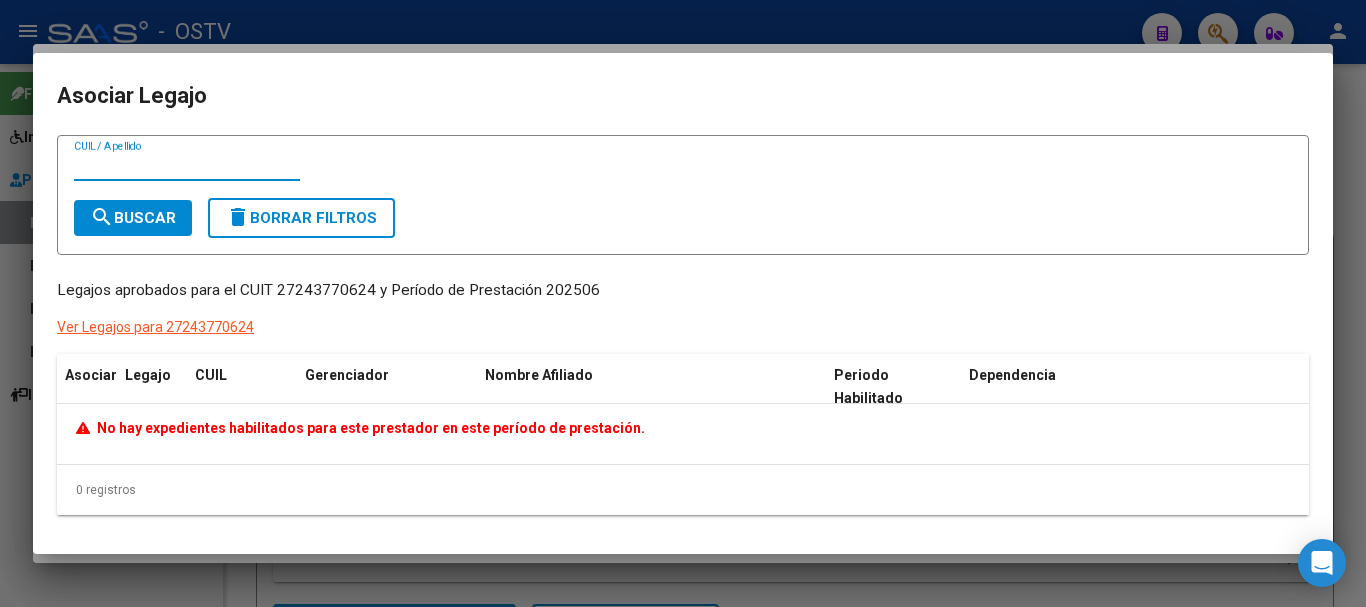 click on "Ver Legajos para 27243770624" 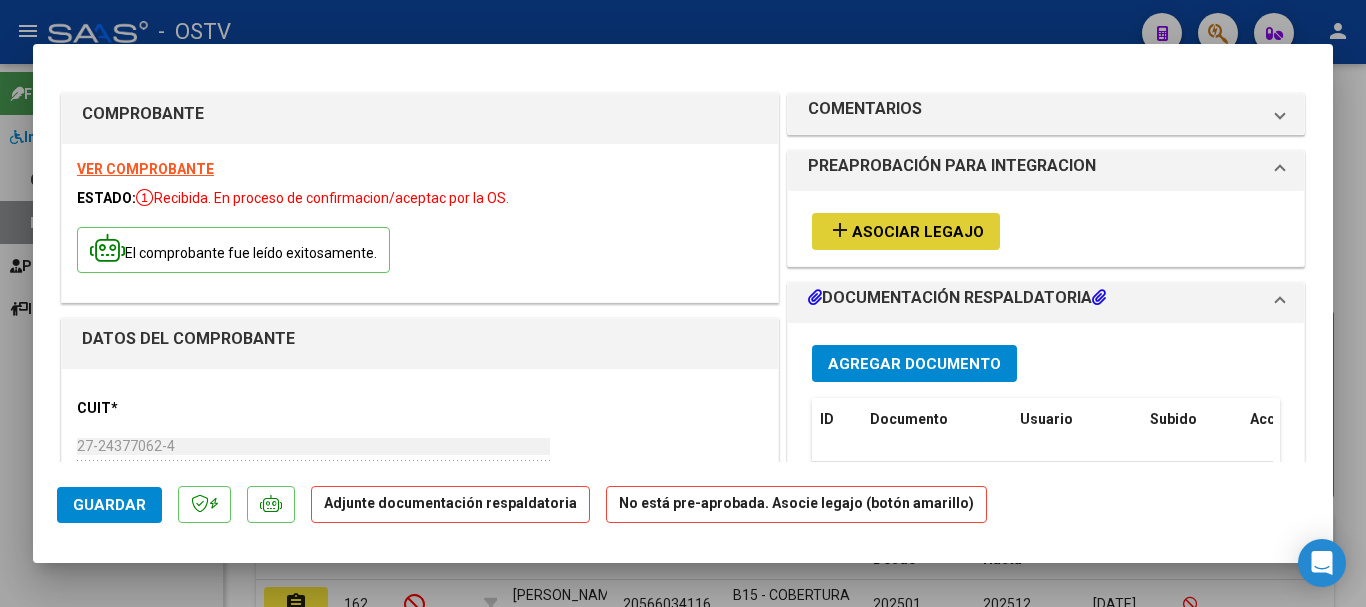 type 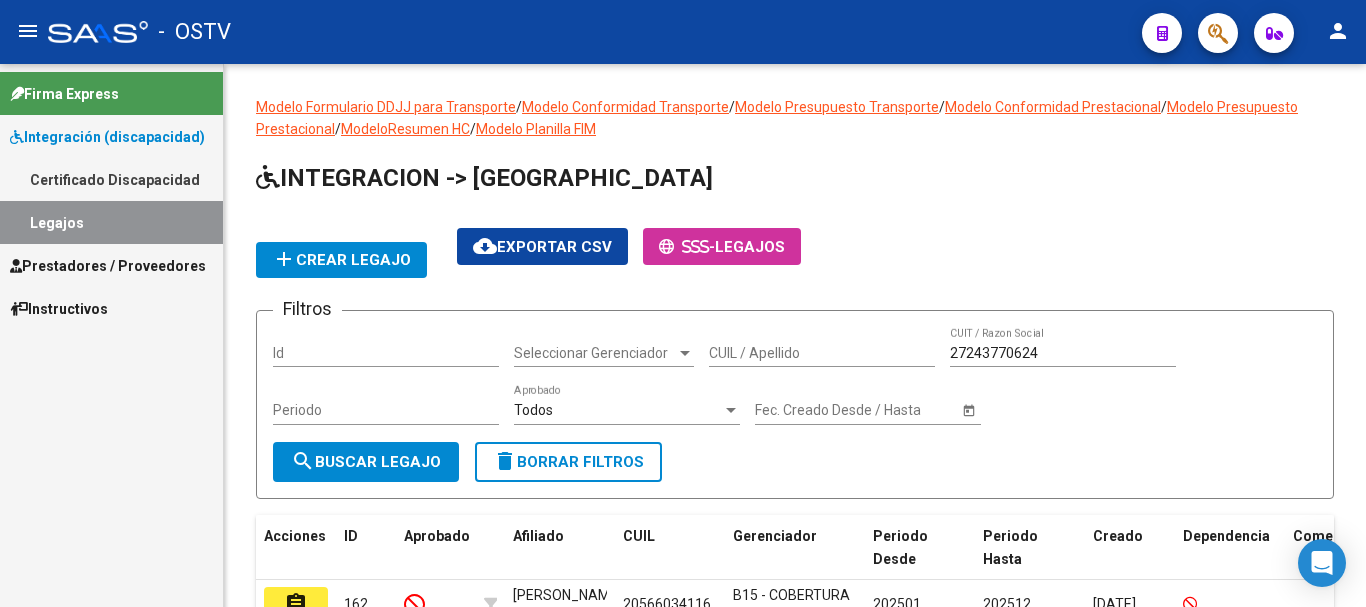 scroll, scrollTop: 210, scrollLeft: 0, axis: vertical 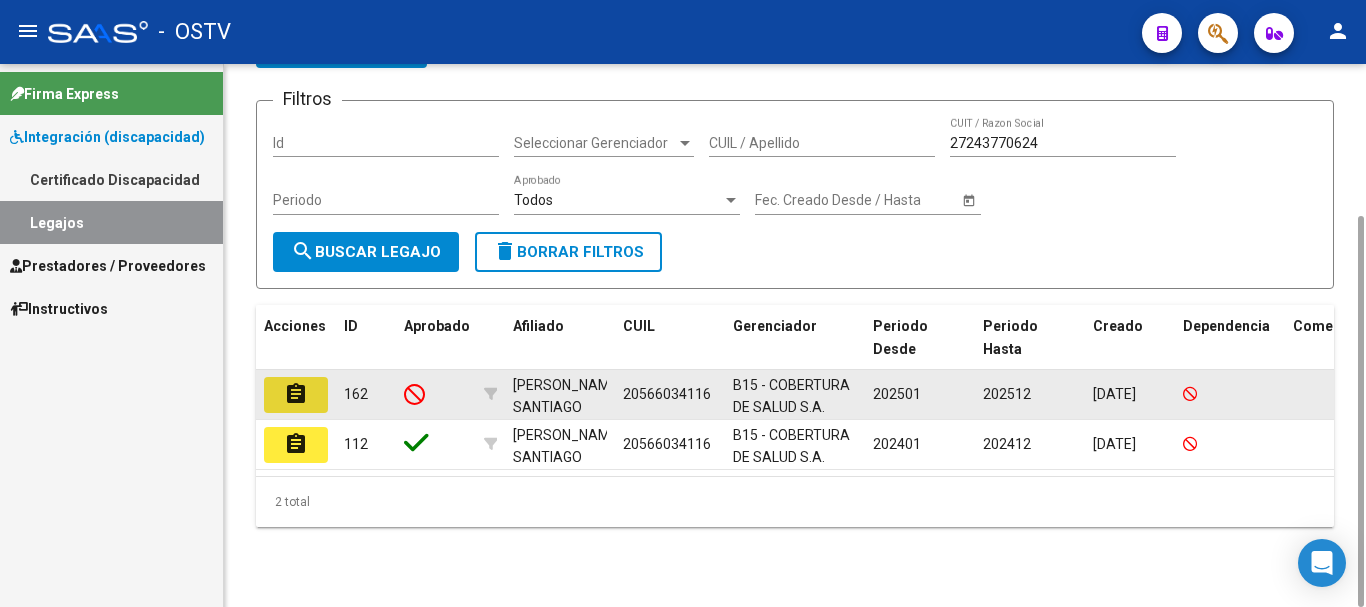 click on "assignment" 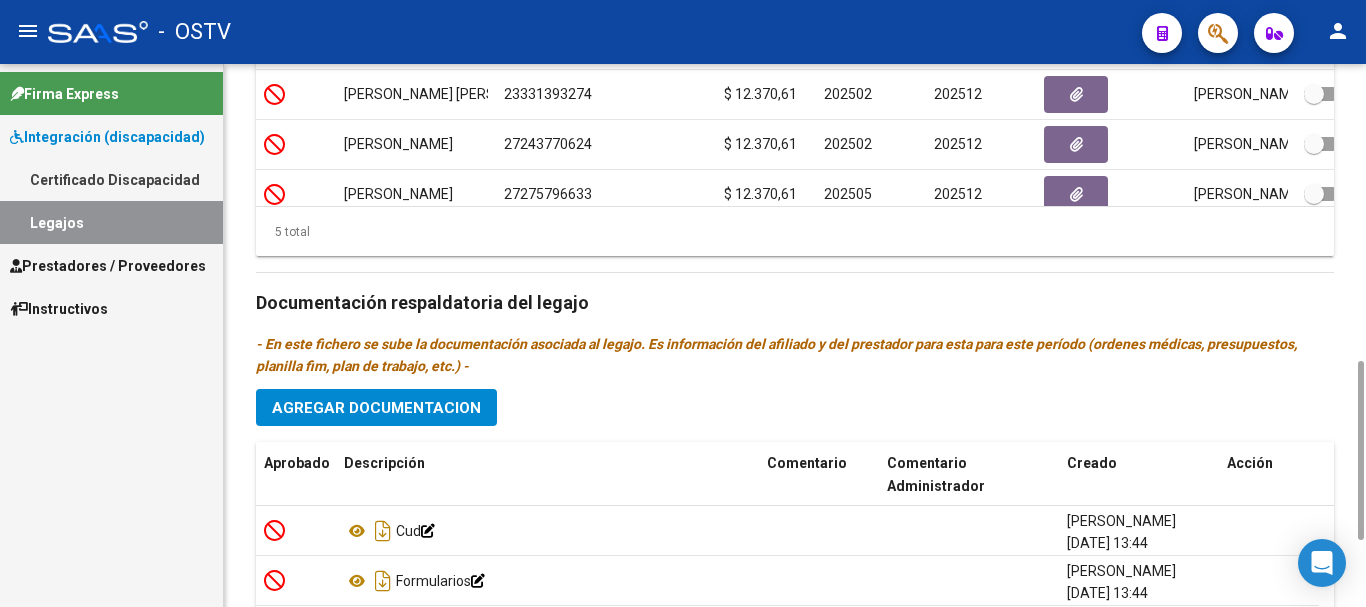 scroll, scrollTop: 1103, scrollLeft: 0, axis: vertical 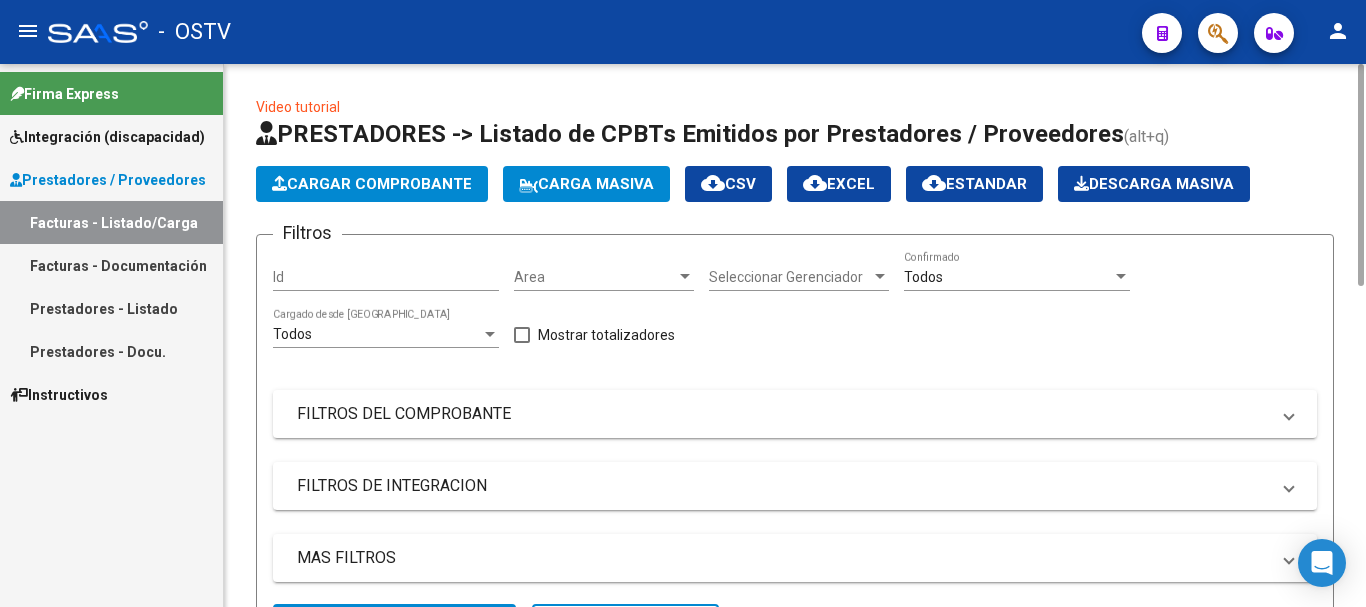 click on "Cargar Comprobante" 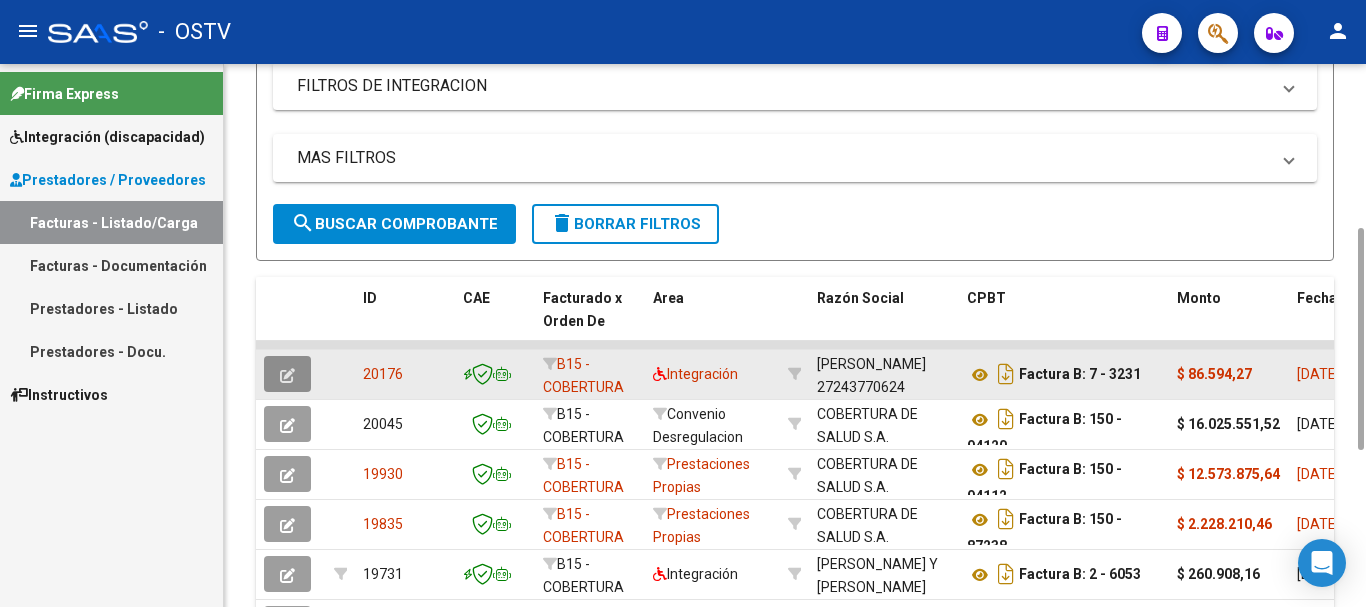 click 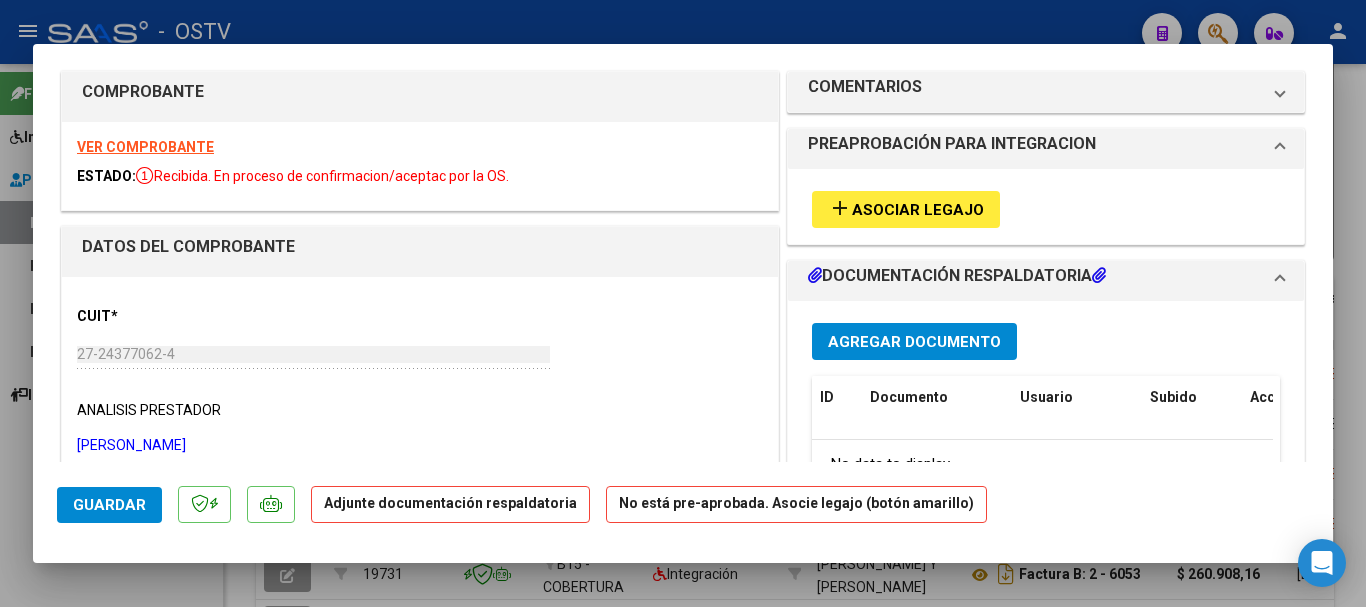 scroll, scrollTop: 0, scrollLeft: 0, axis: both 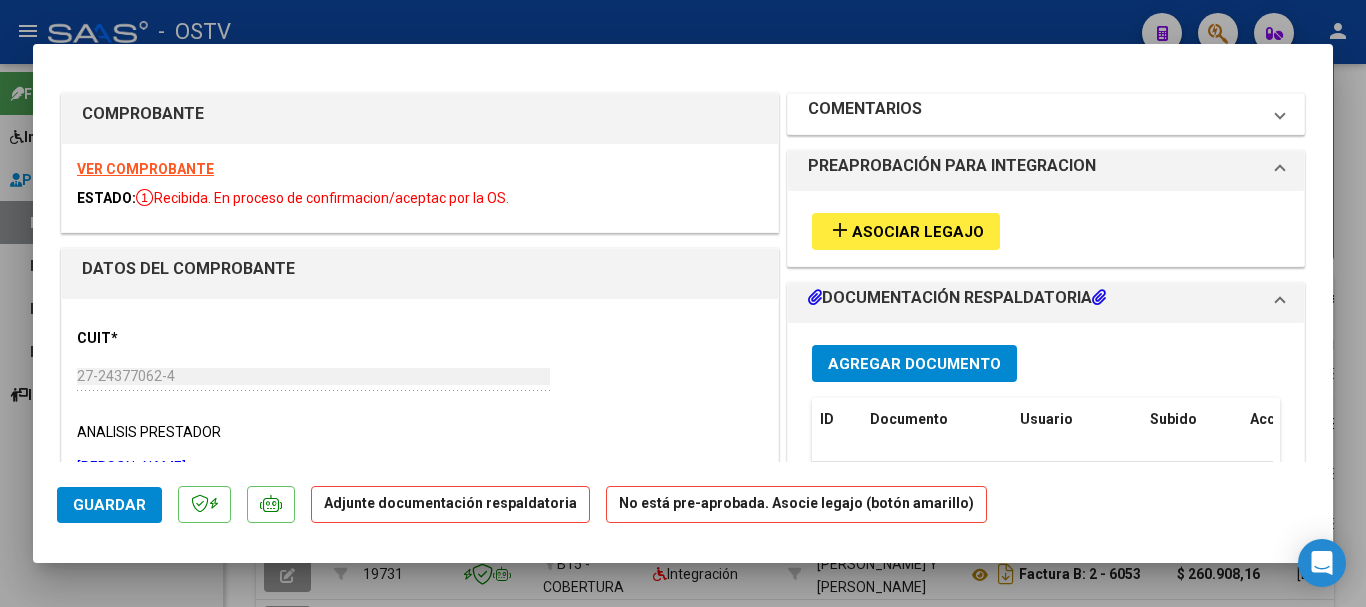 click on "COMENTARIOS" at bounding box center (1034, 114) 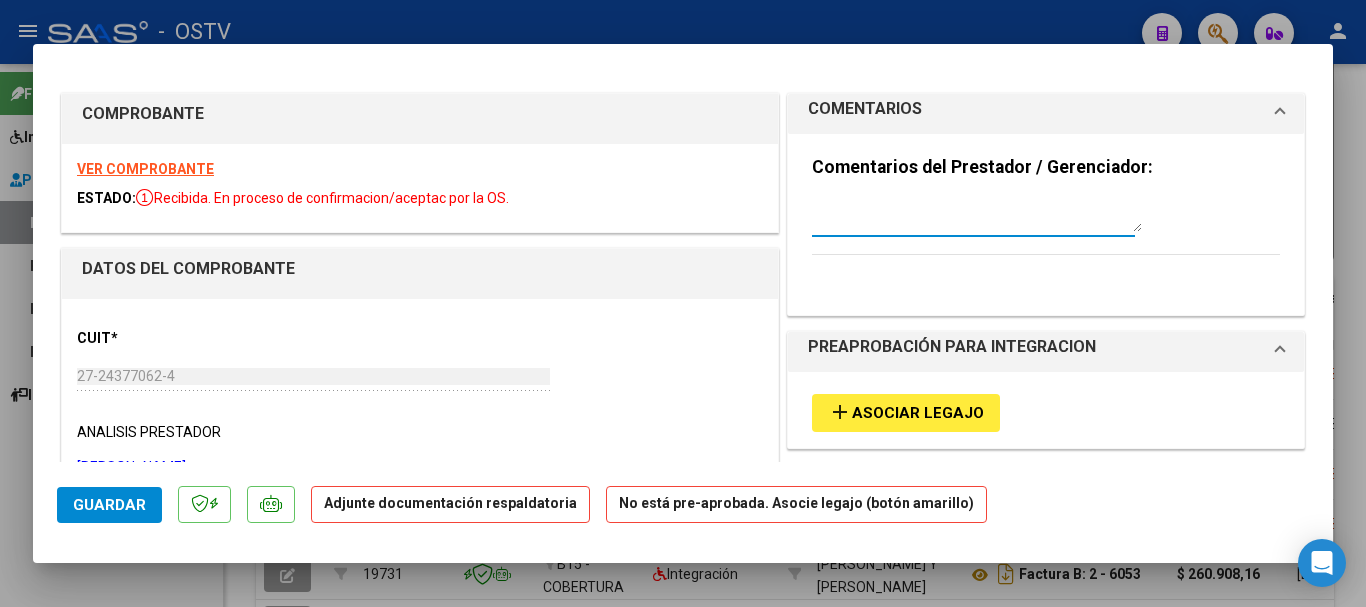 click at bounding box center (977, 212) 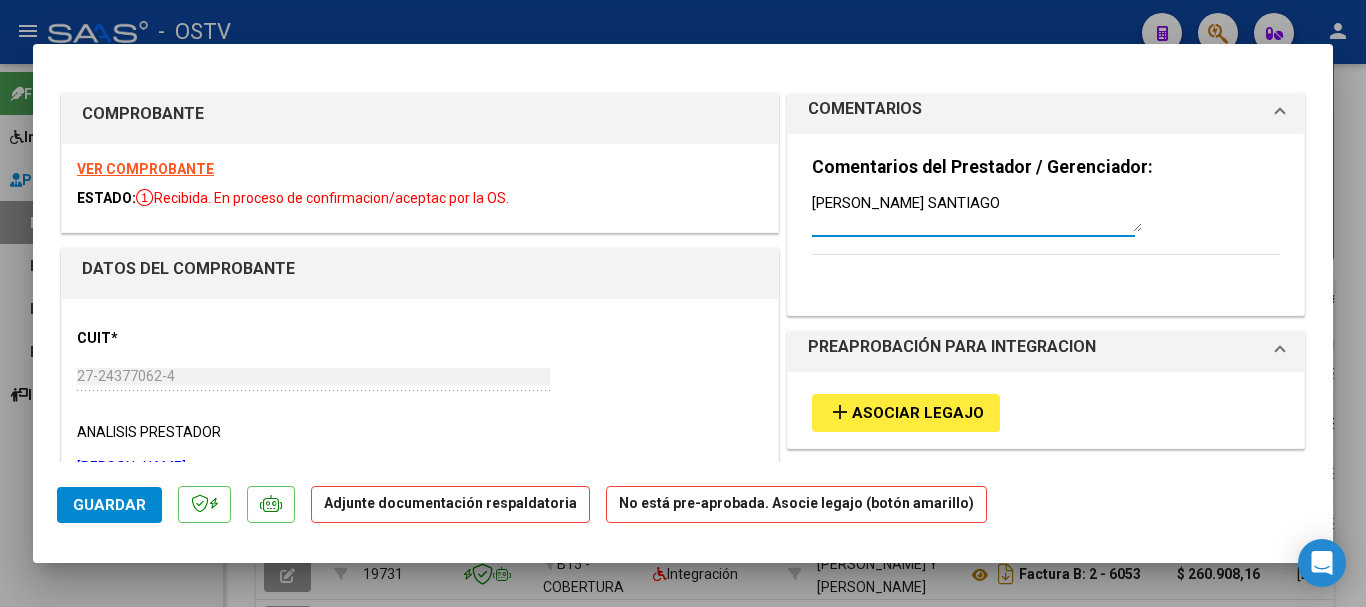 scroll, scrollTop: 100, scrollLeft: 0, axis: vertical 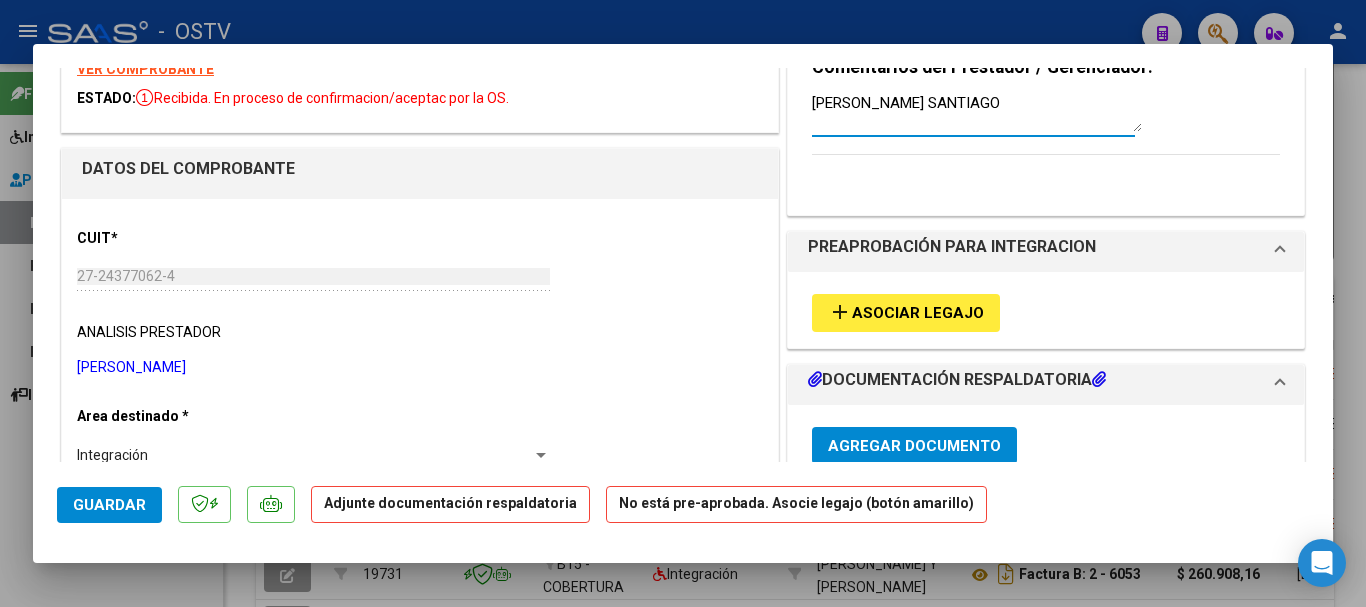 type on "[PERSON_NAME] SANTIAGO" 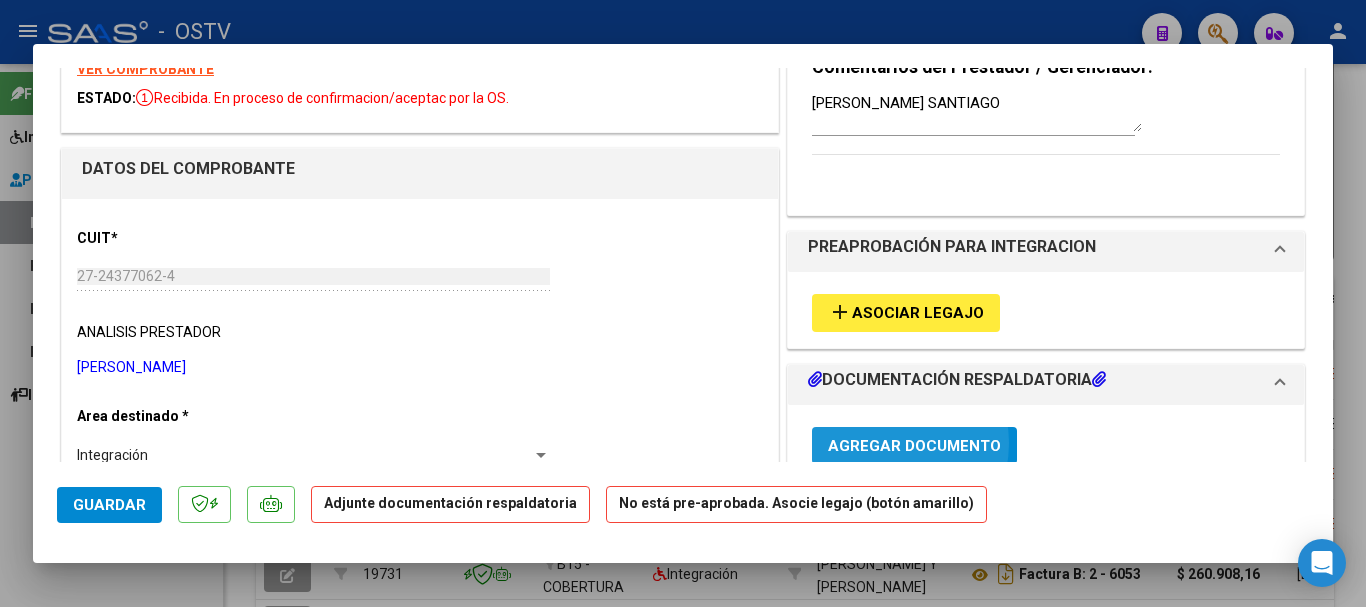 click on "Agregar Documento" at bounding box center [914, 446] 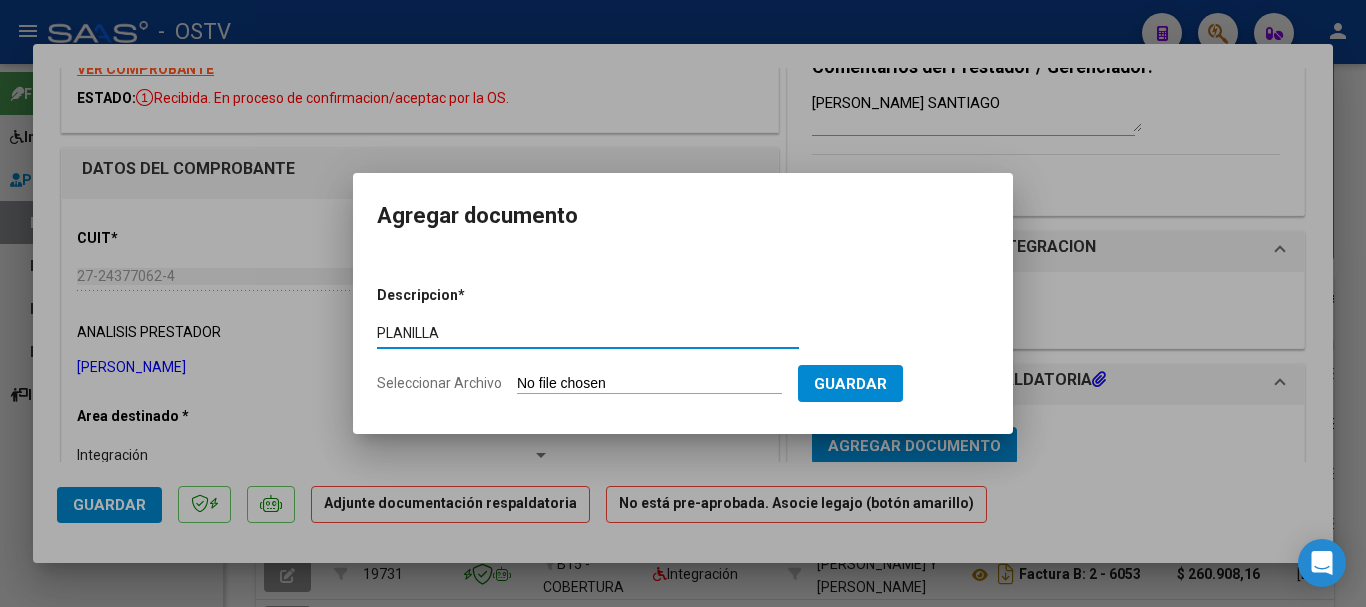 type on "PLANILLA" 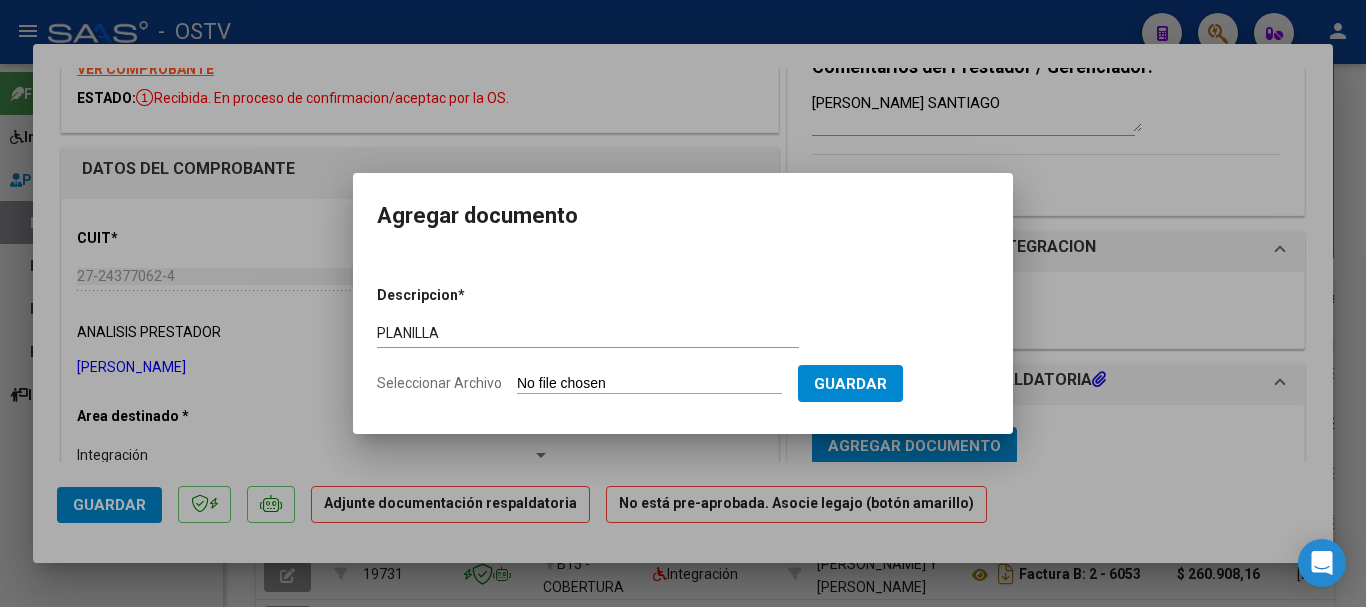 type on "C:\fakepath\27243770624_6_7_3231_Planilla de Asistencia_3.pdf" 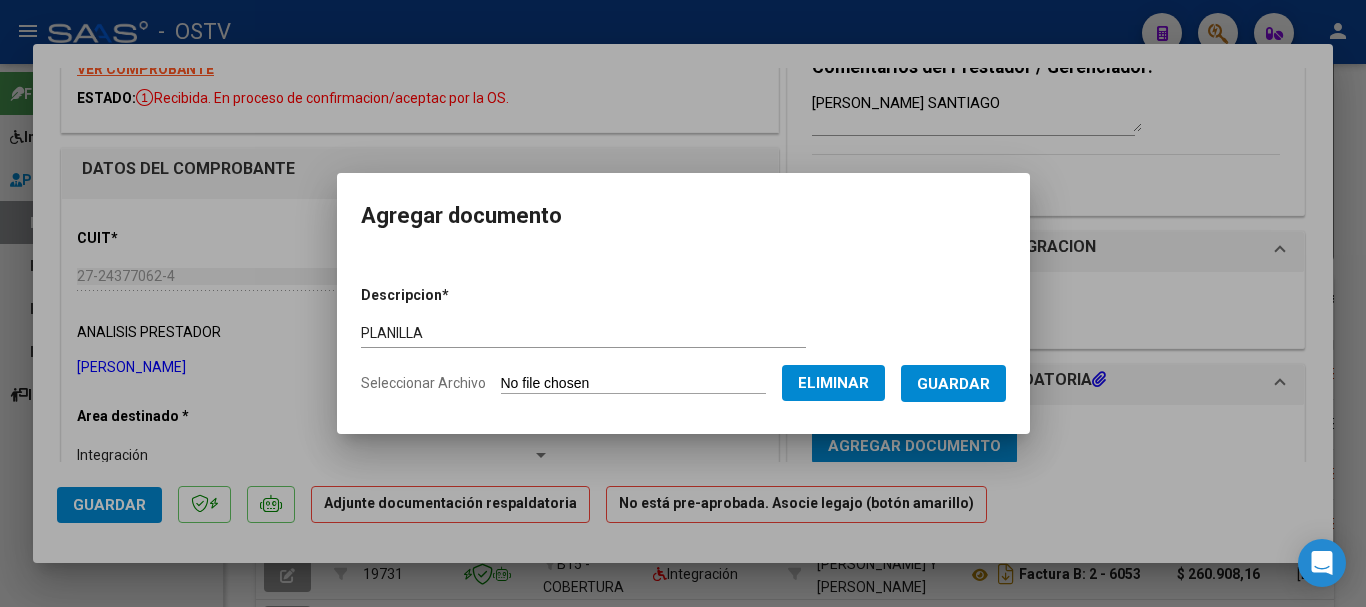 click on "Guardar" at bounding box center (953, 384) 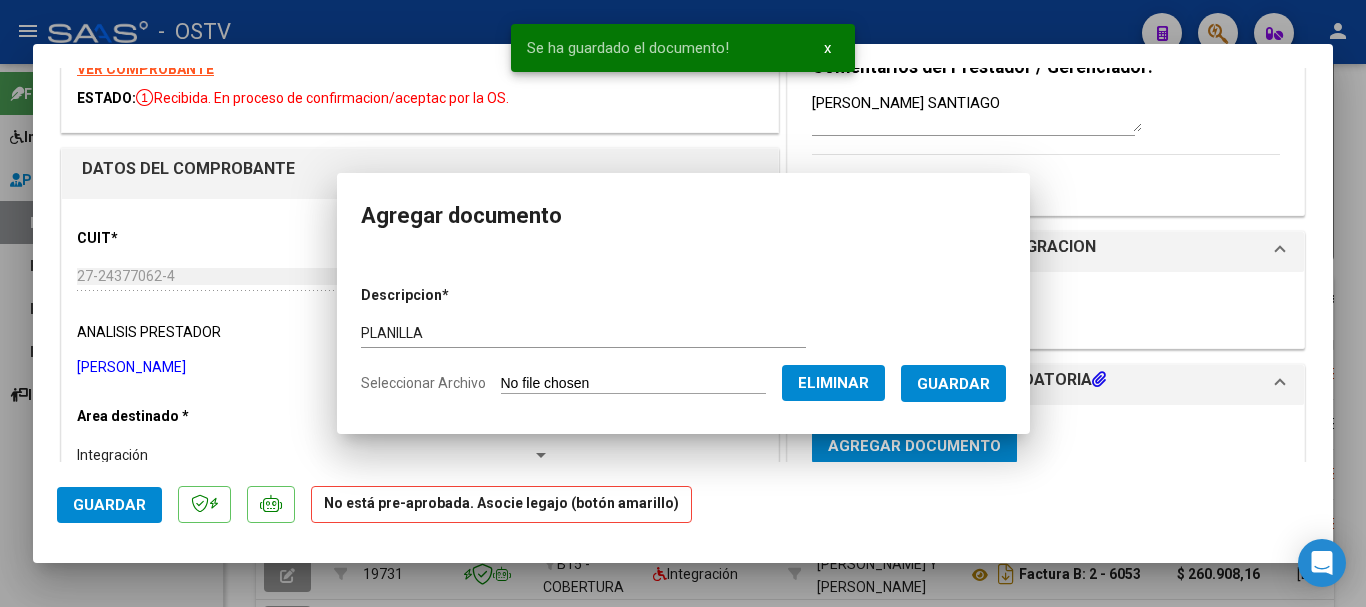 scroll, scrollTop: 101, scrollLeft: 0, axis: vertical 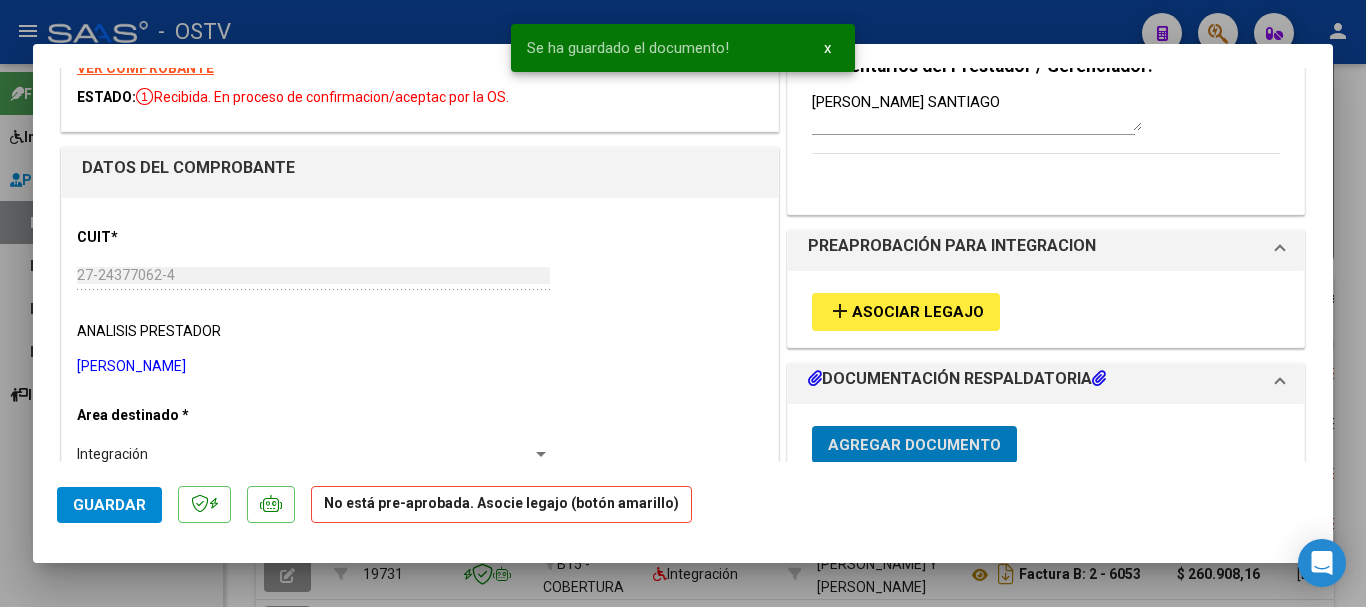 click on "Asociar Legajo" at bounding box center (918, 313) 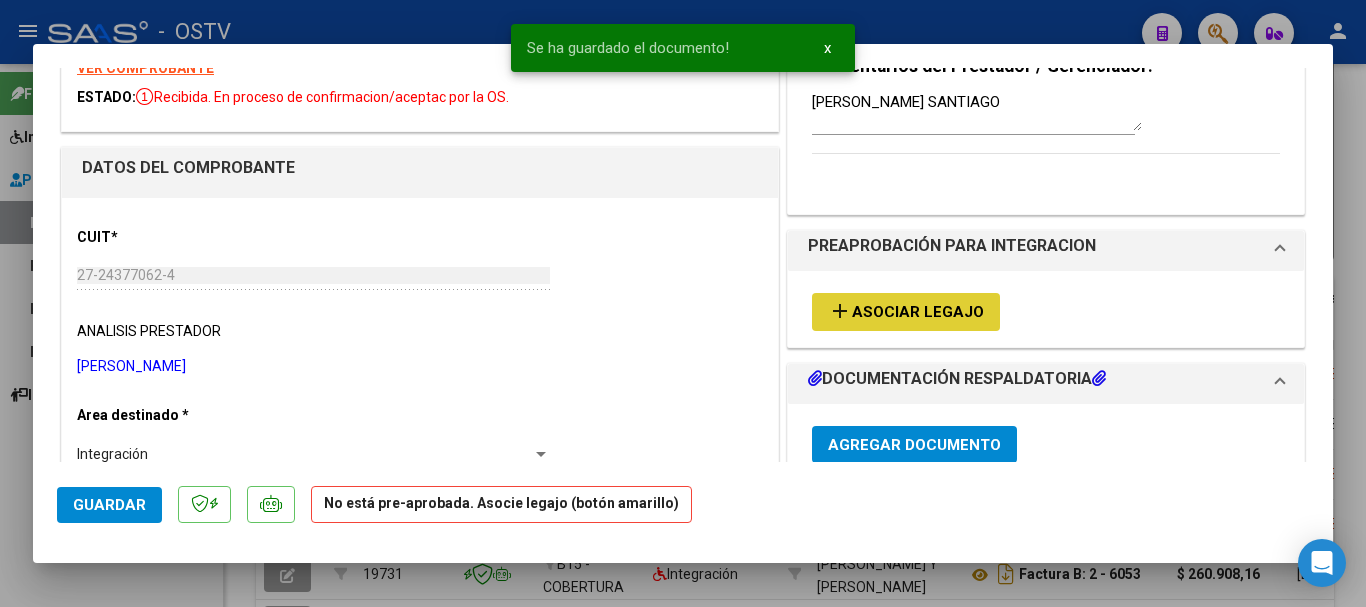 click on "Agregar Documento" at bounding box center [914, 444] 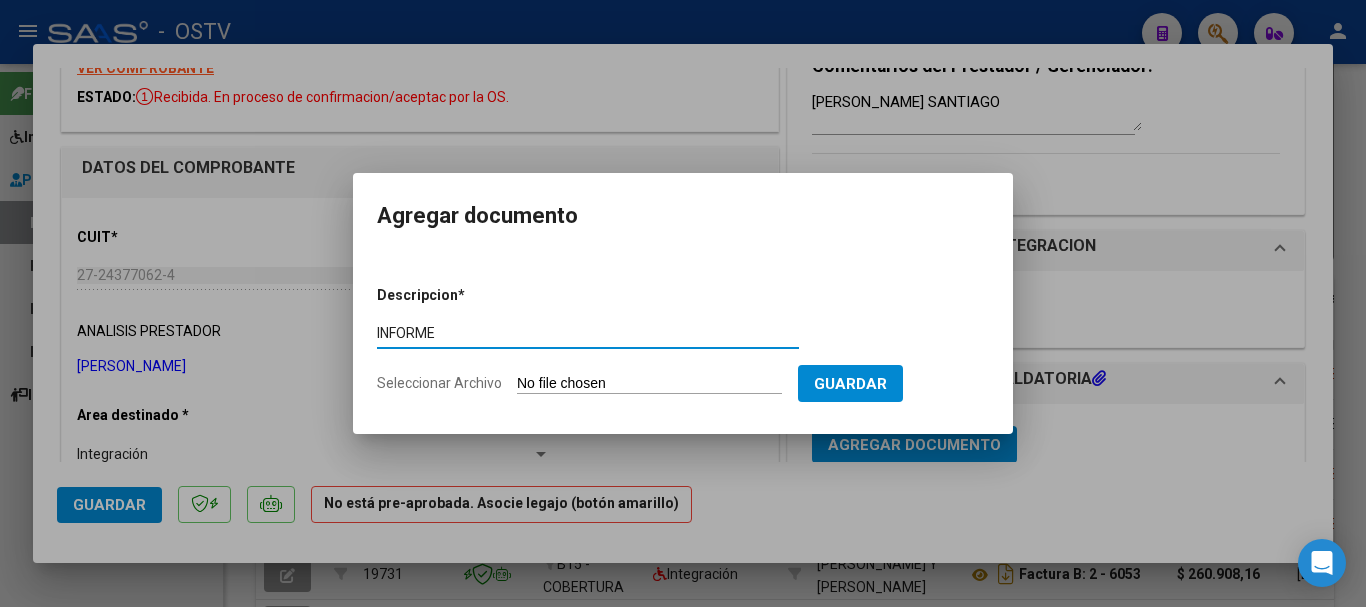 type on "INFORME" 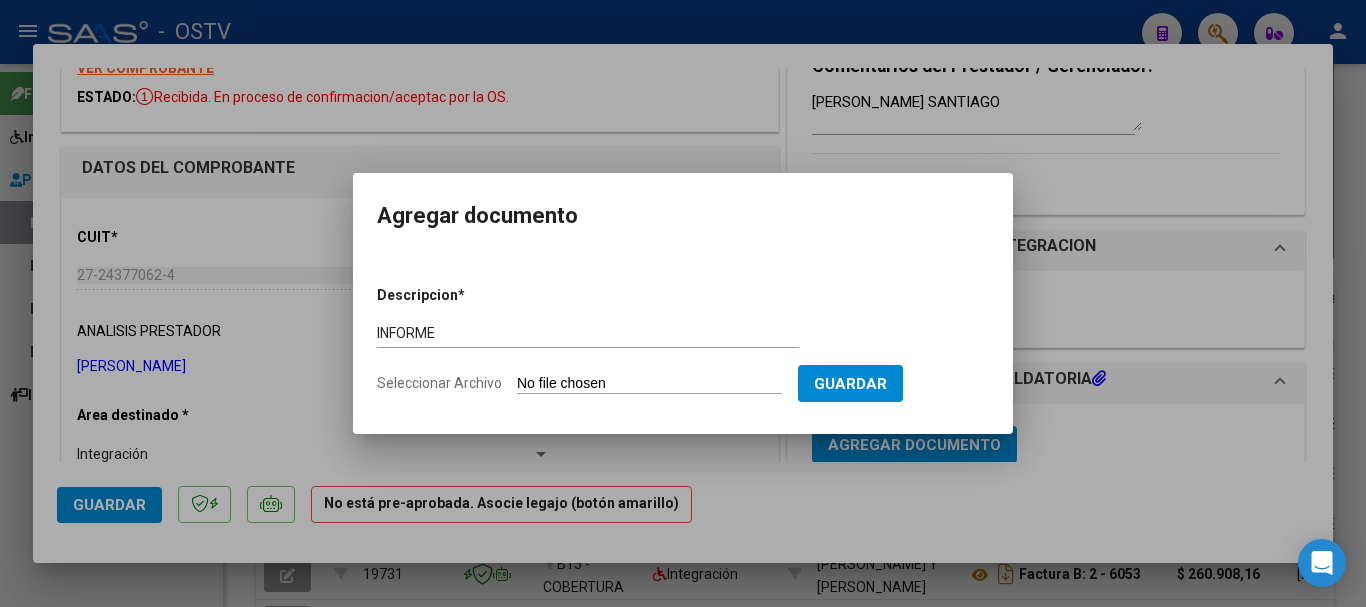 type on "C:\fakepath\27243770624_6_7_3231_Informe de evolucion semestral_2.pdf" 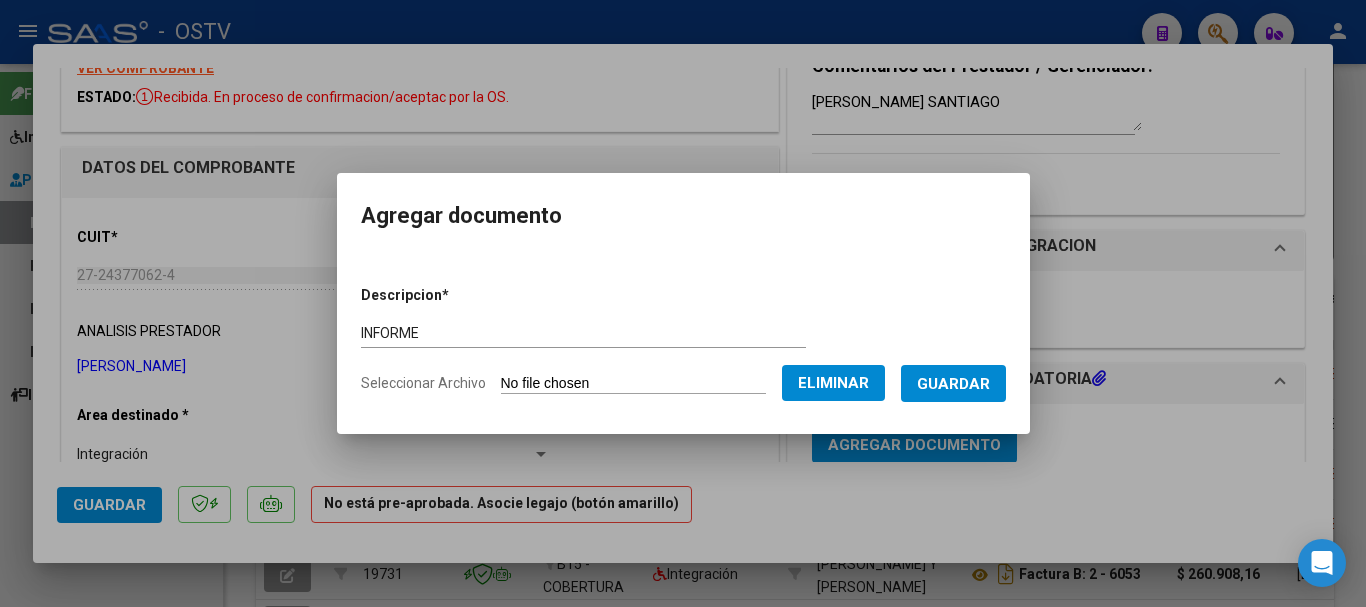 click on "Guardar" at bounding box center (953, 384) 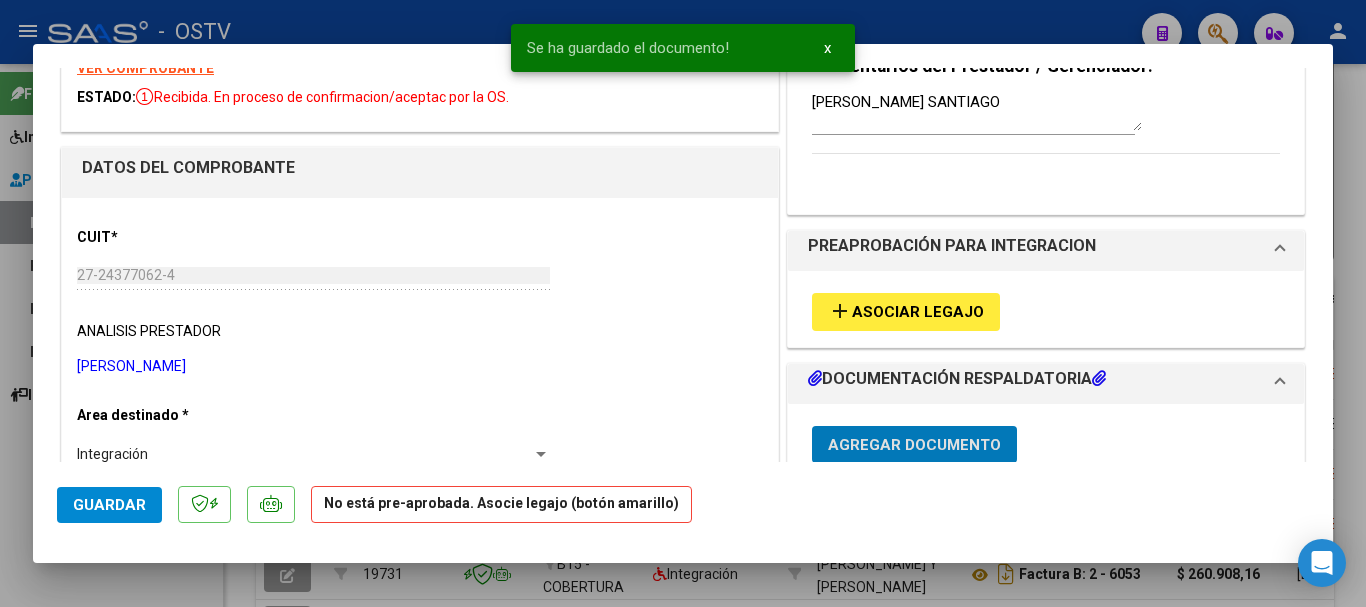 click on "Guardar" 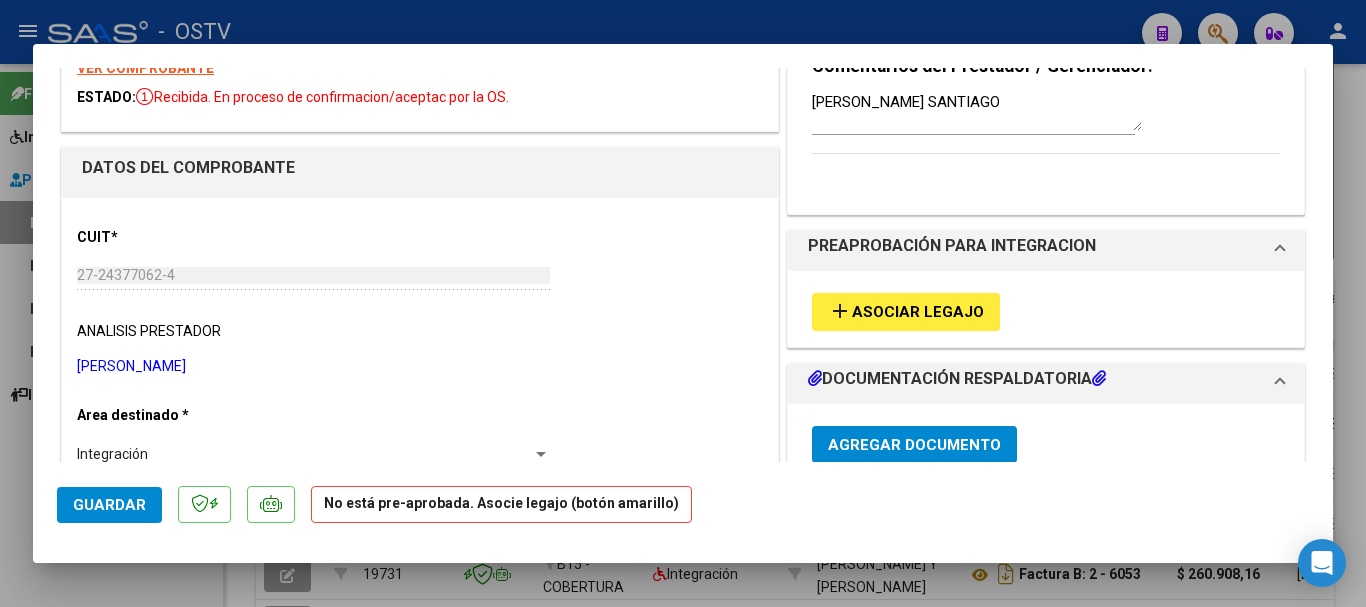 type 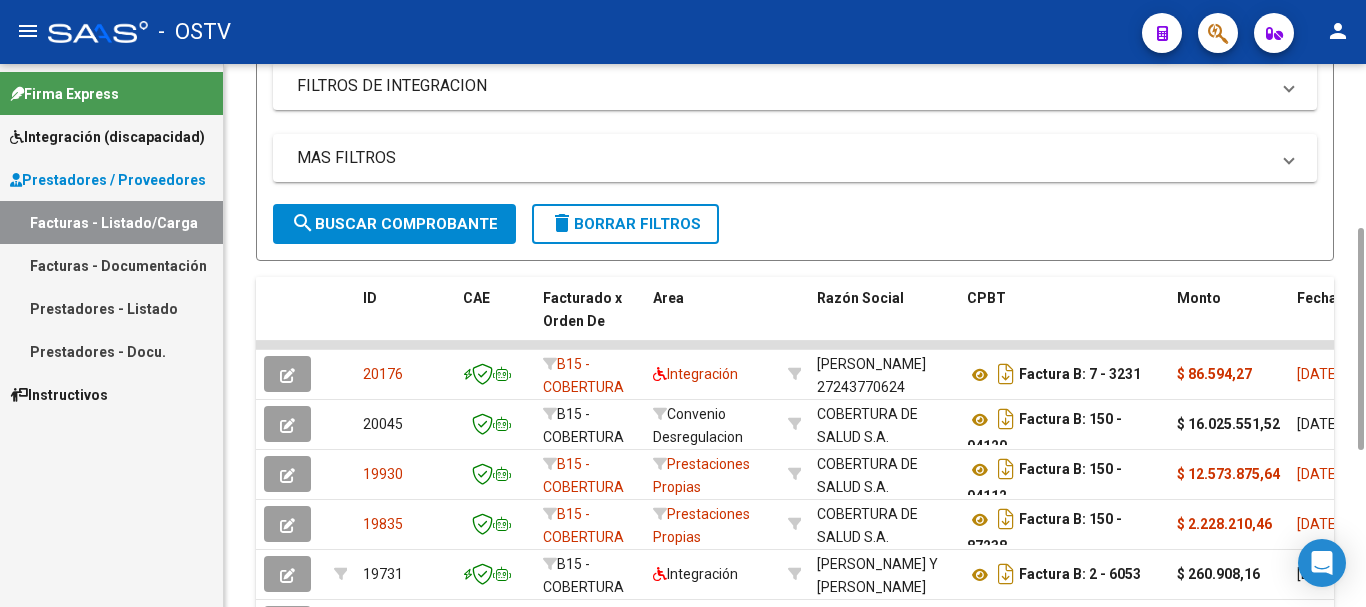scroll, scrollTop: 0, scrollLeft: 0, axis: both 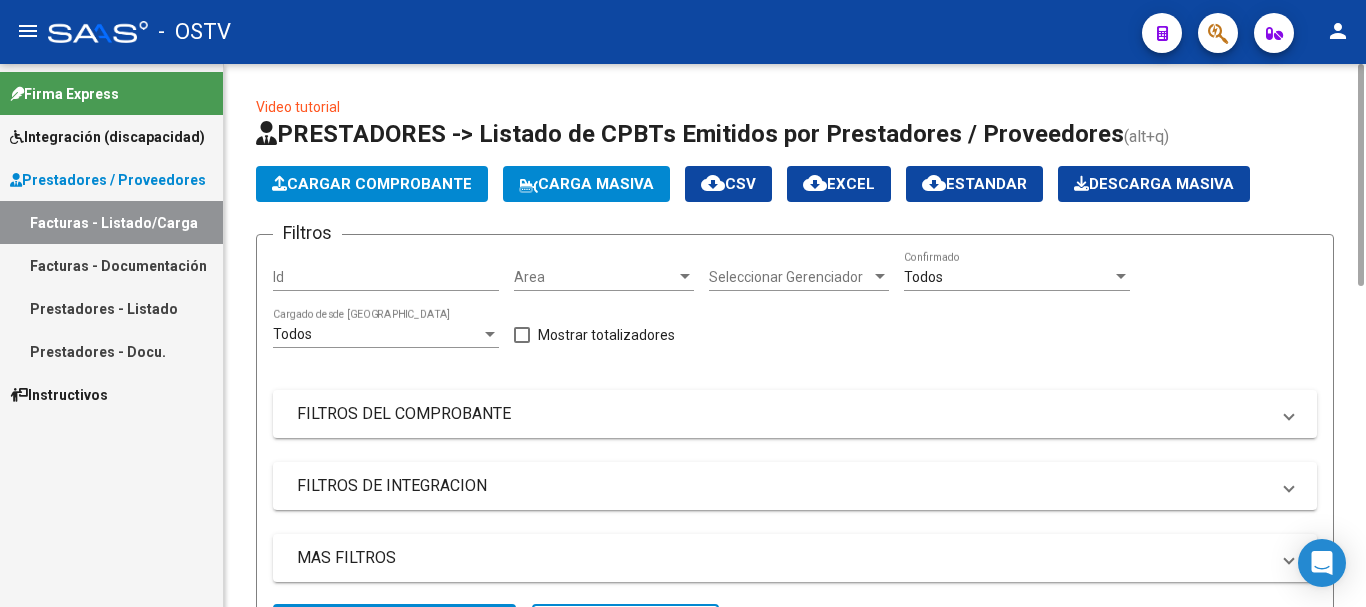 click on "Area" at bounding box center (595, 277) 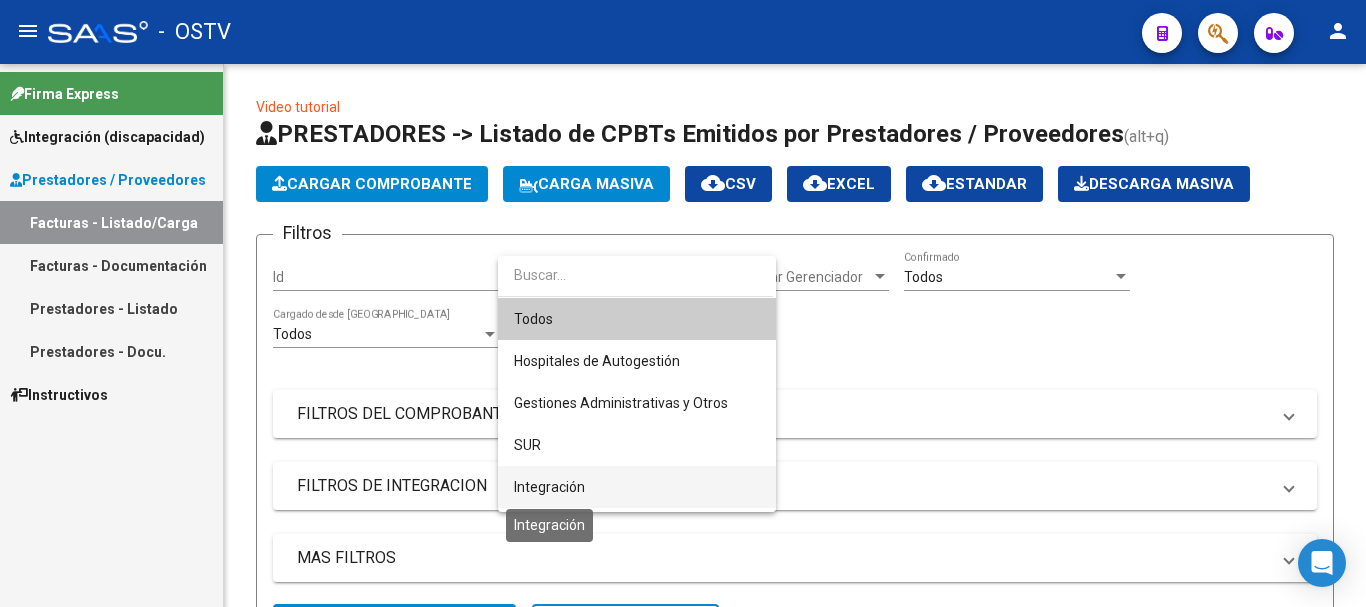 click on "Integración" at bounding box center (549, 487) 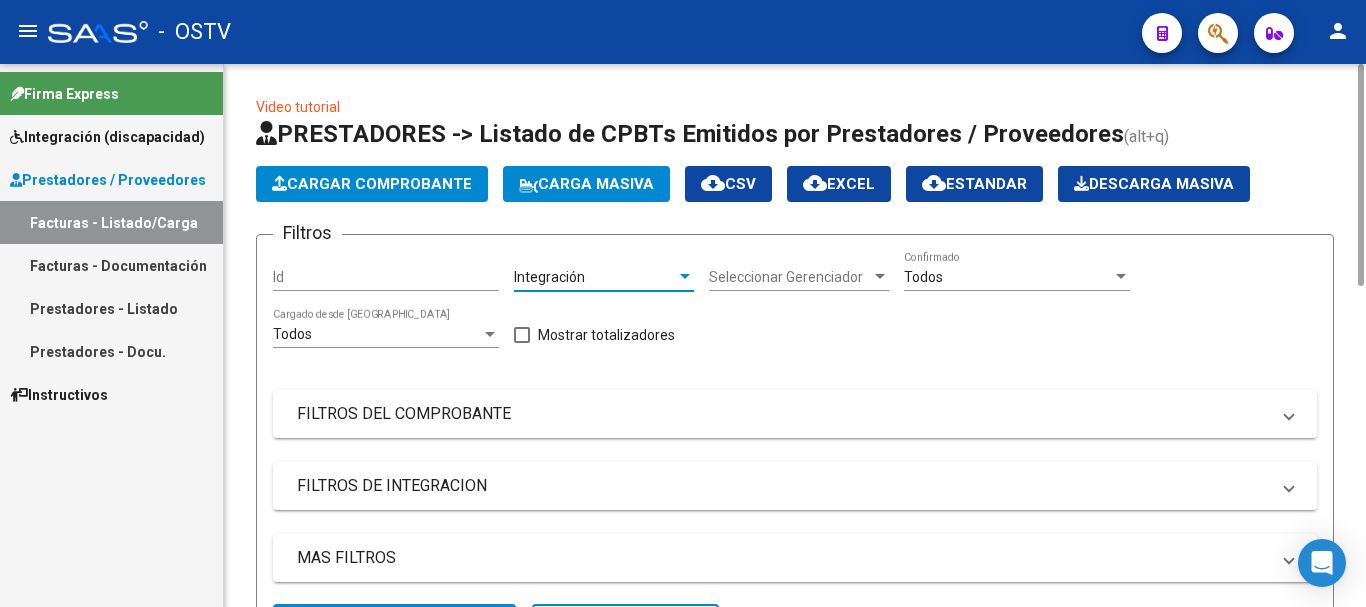 click on "Seleccionar Gerenciador" at bounding box center [790, 277] 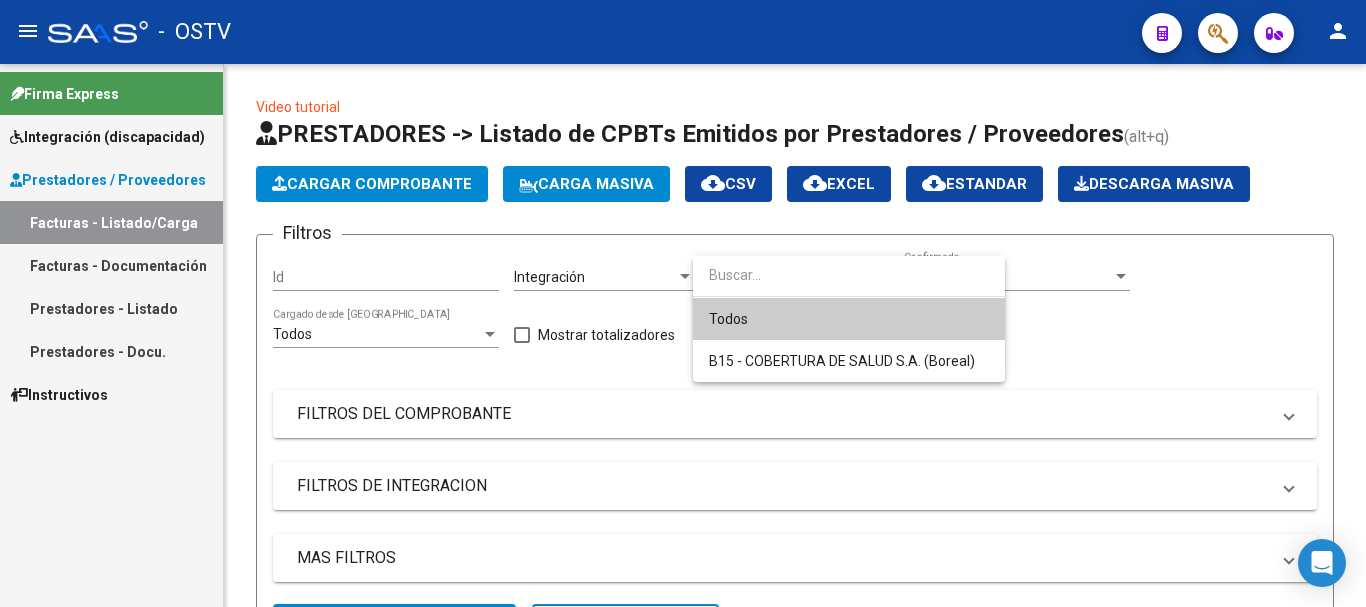 click at bounding box center (683, 303) 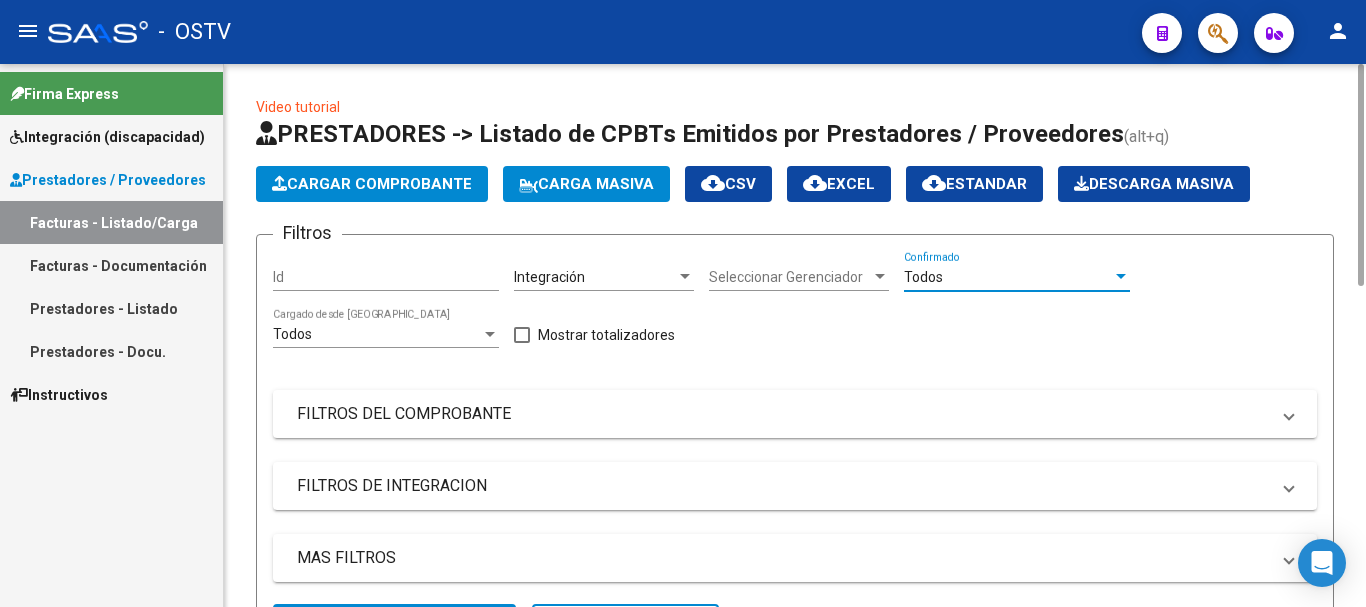 click on "Todos" at bounding box center [1008, 277] 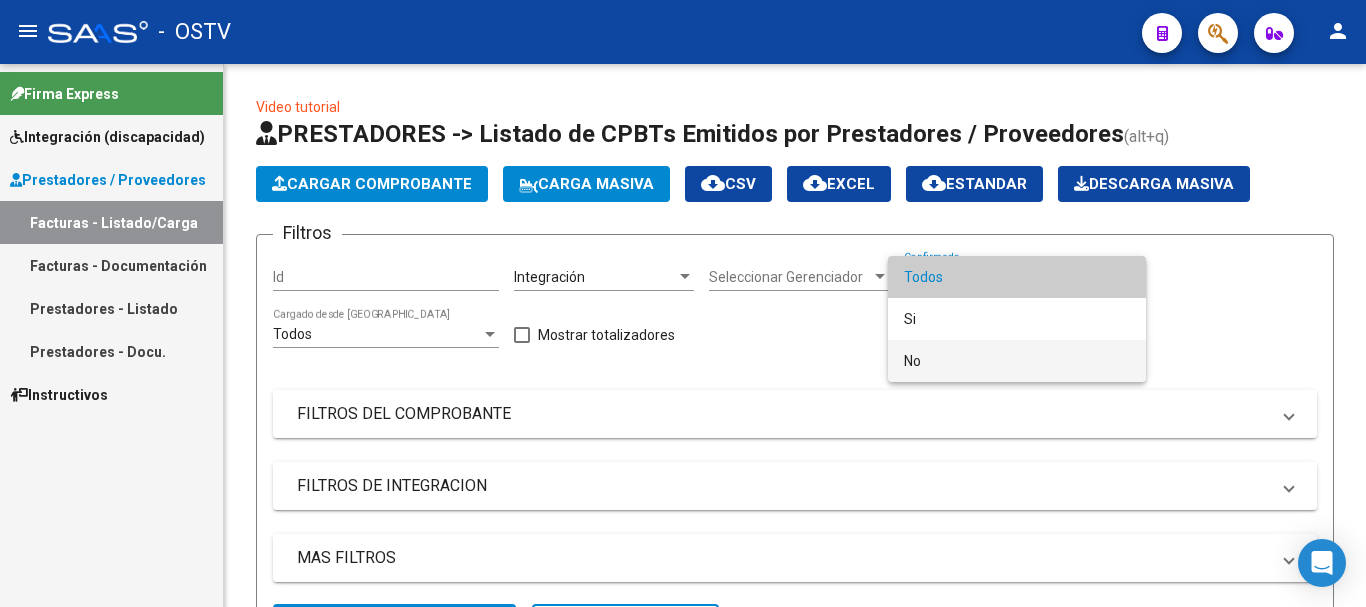 click on "No" at bounding box center [1017, 361] 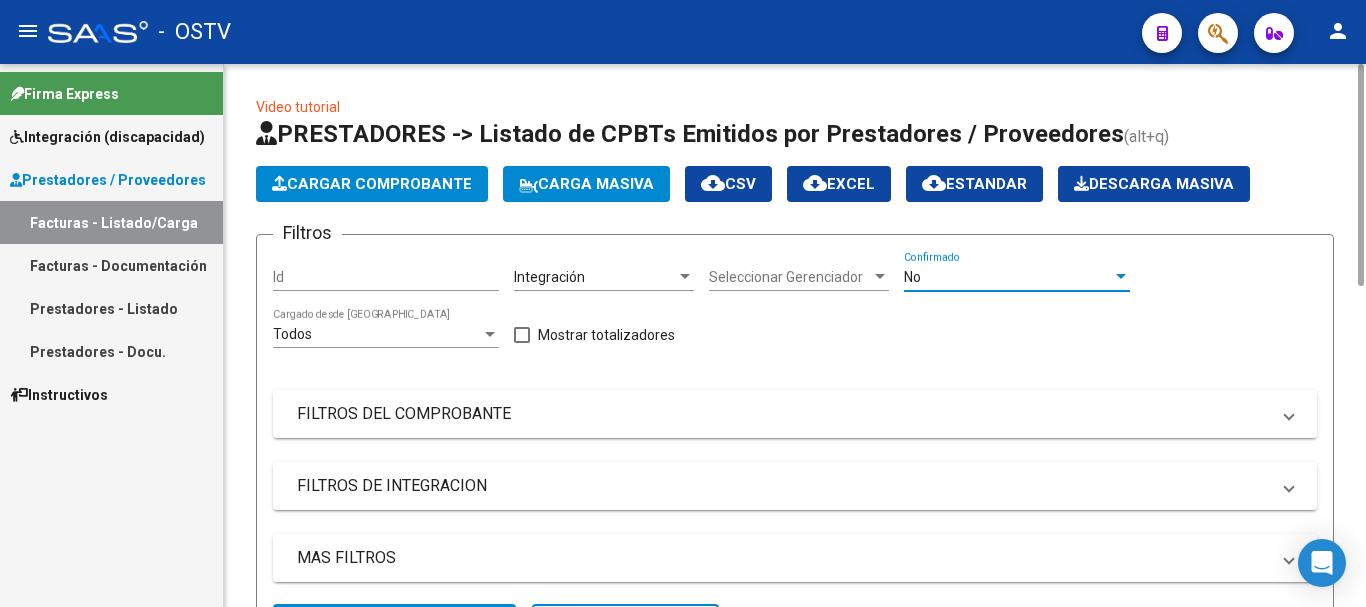 scroll, scrollTop: 200, scrollLeft: 0, axis: vertical 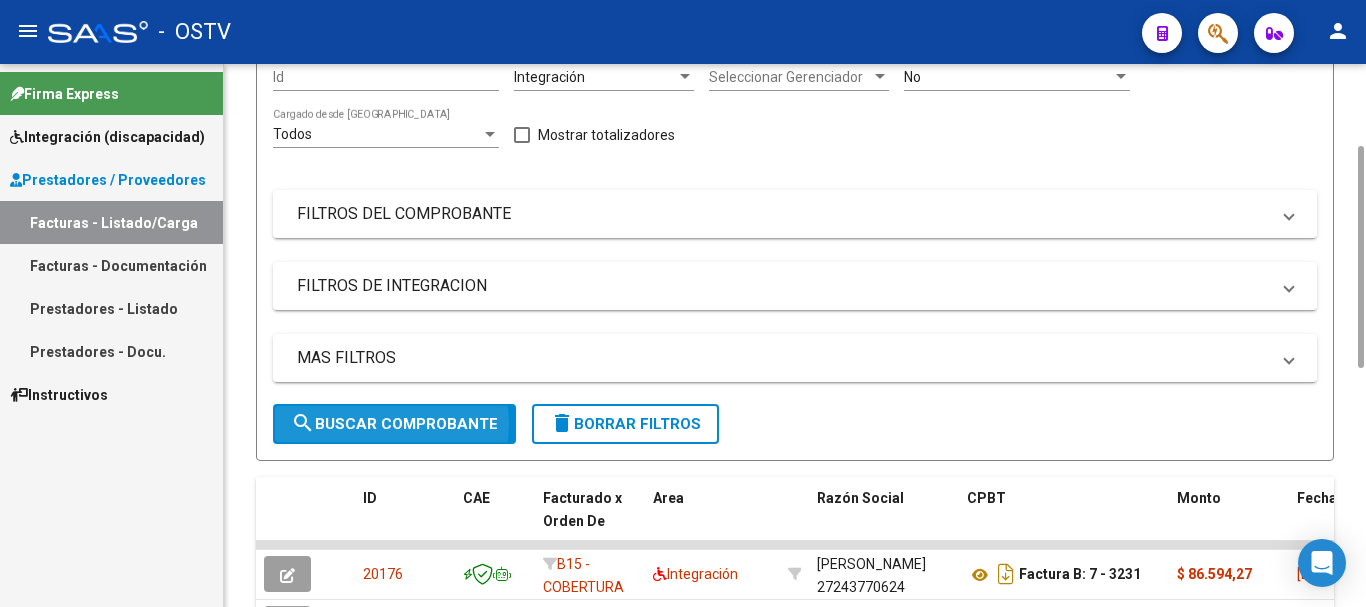 click on "search  Buscar Comprobante" 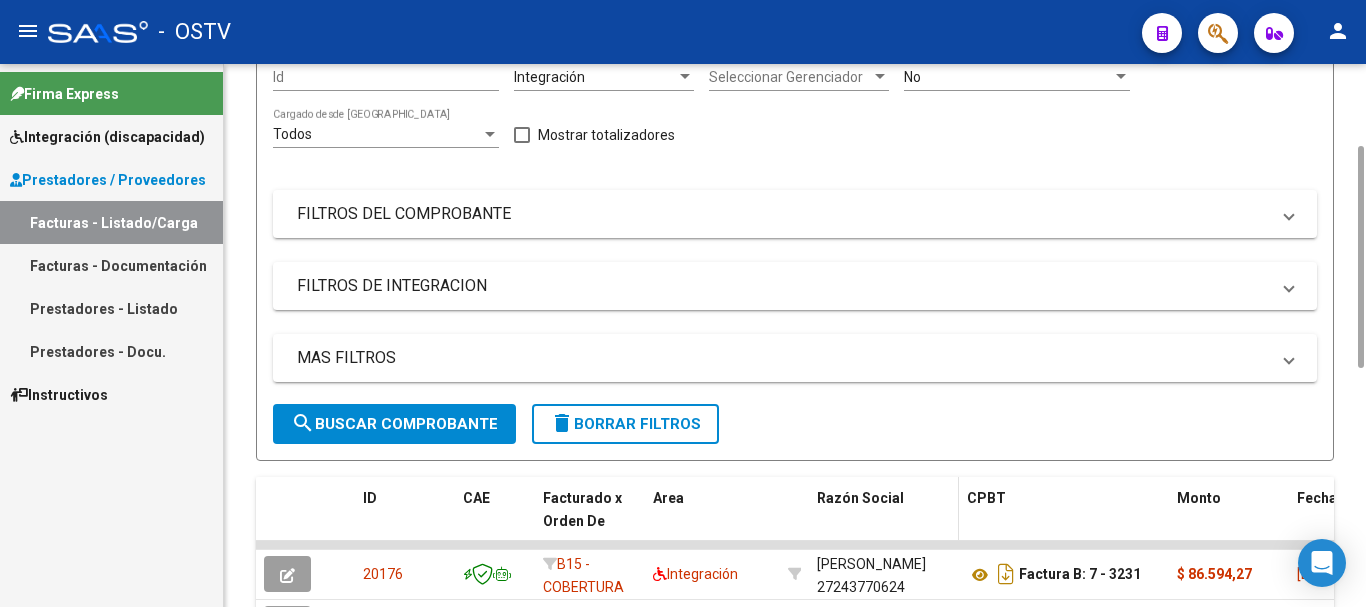 scroll, scrollTop: 380, scrollLeft: 0, axis: vertical 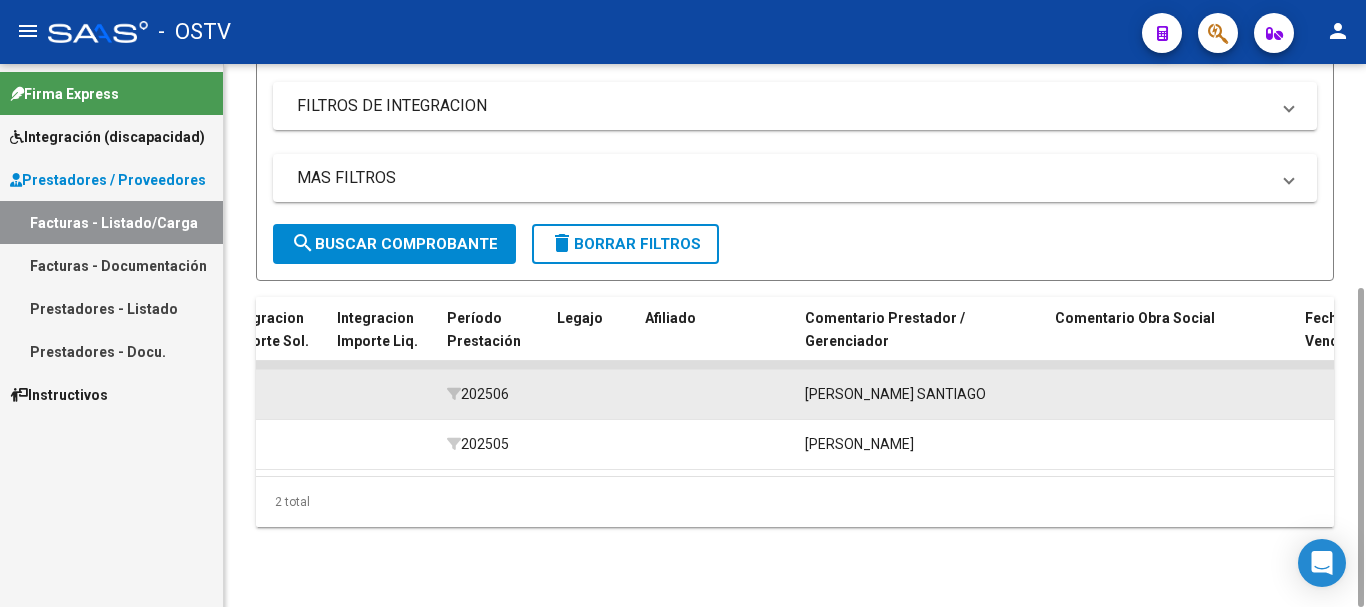 click on "[PERSON_NAME] SANTIAGO" 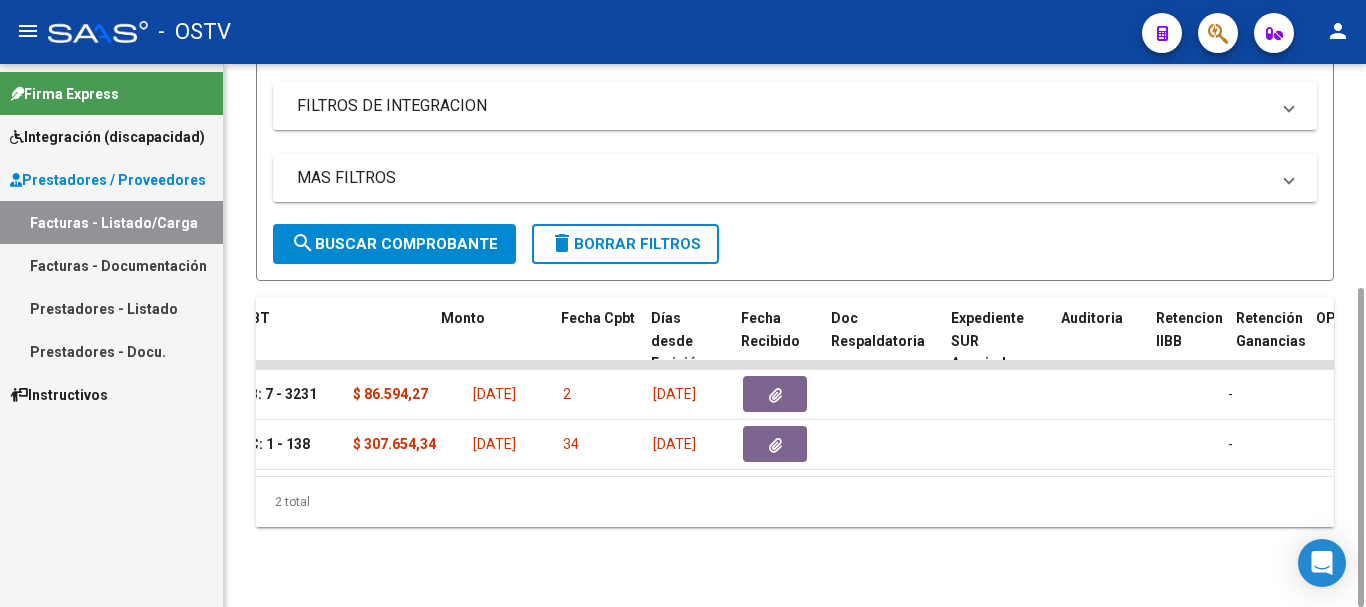 scroll, scrollTop: 0, scrollLeft: 113, axis: horizontal 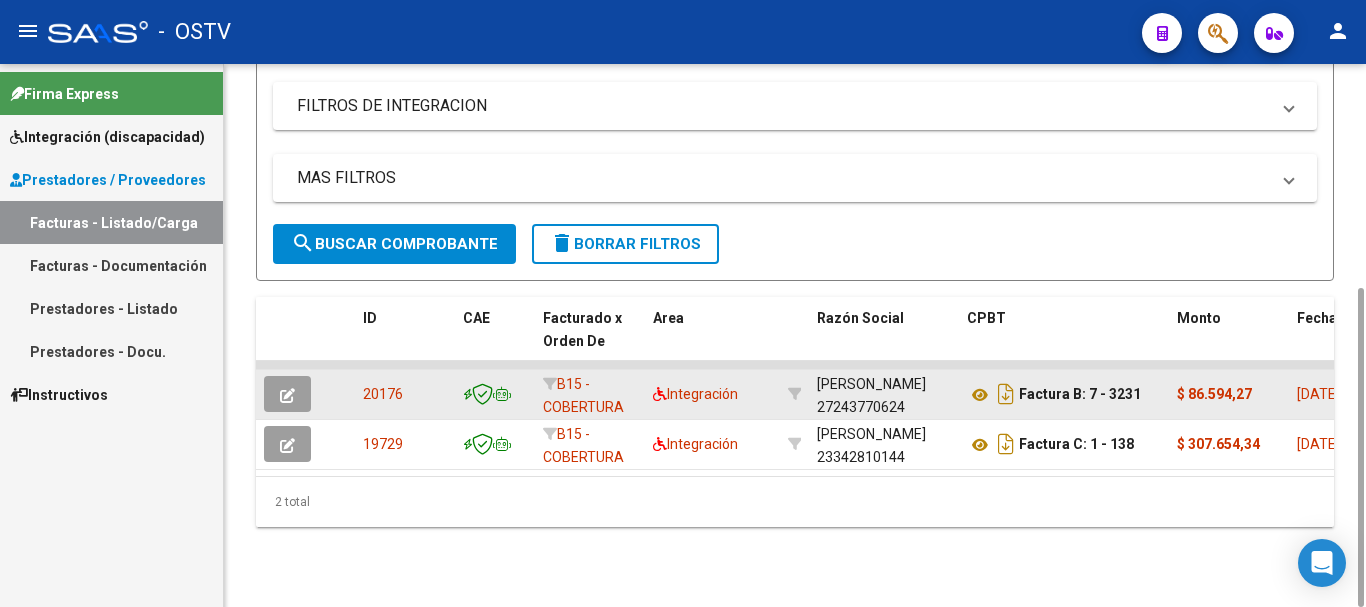 click 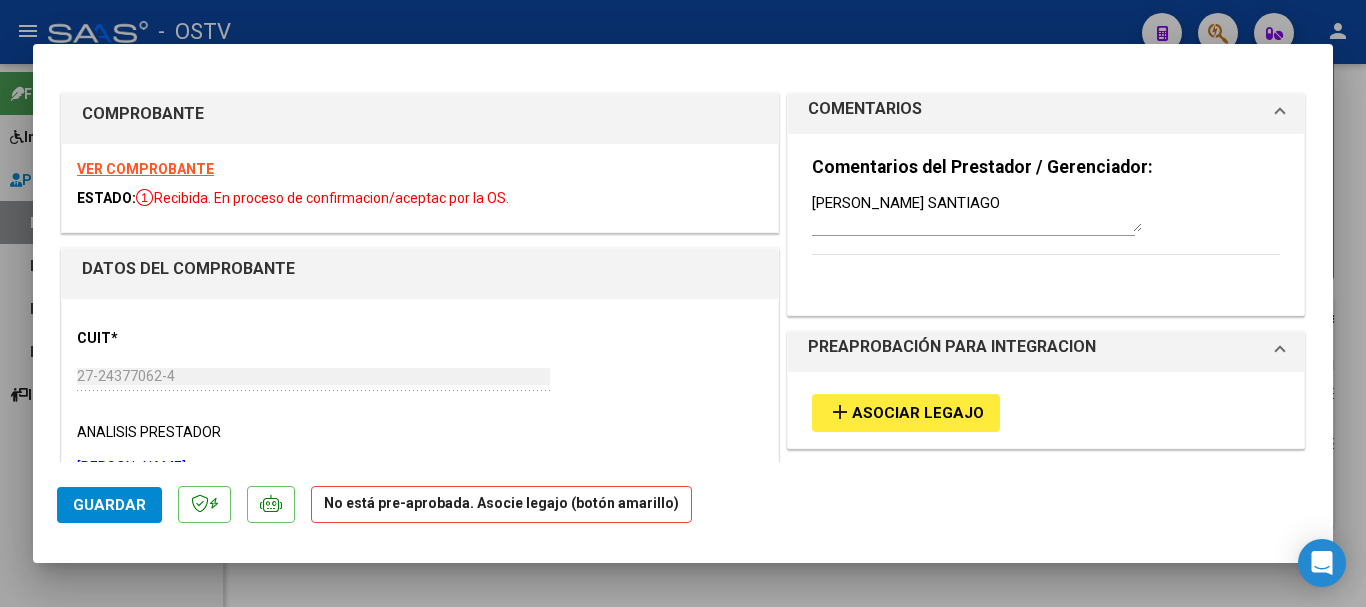 click on "VER COMPROBANTE" at bounding box center (145, 169) 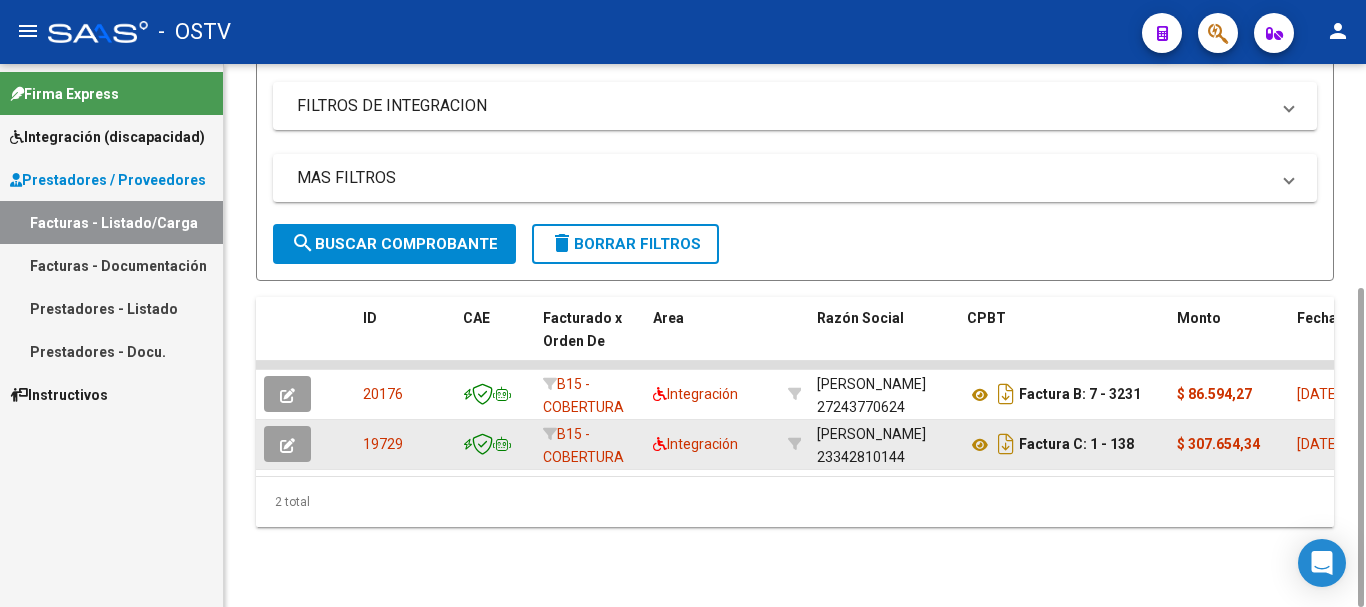 click 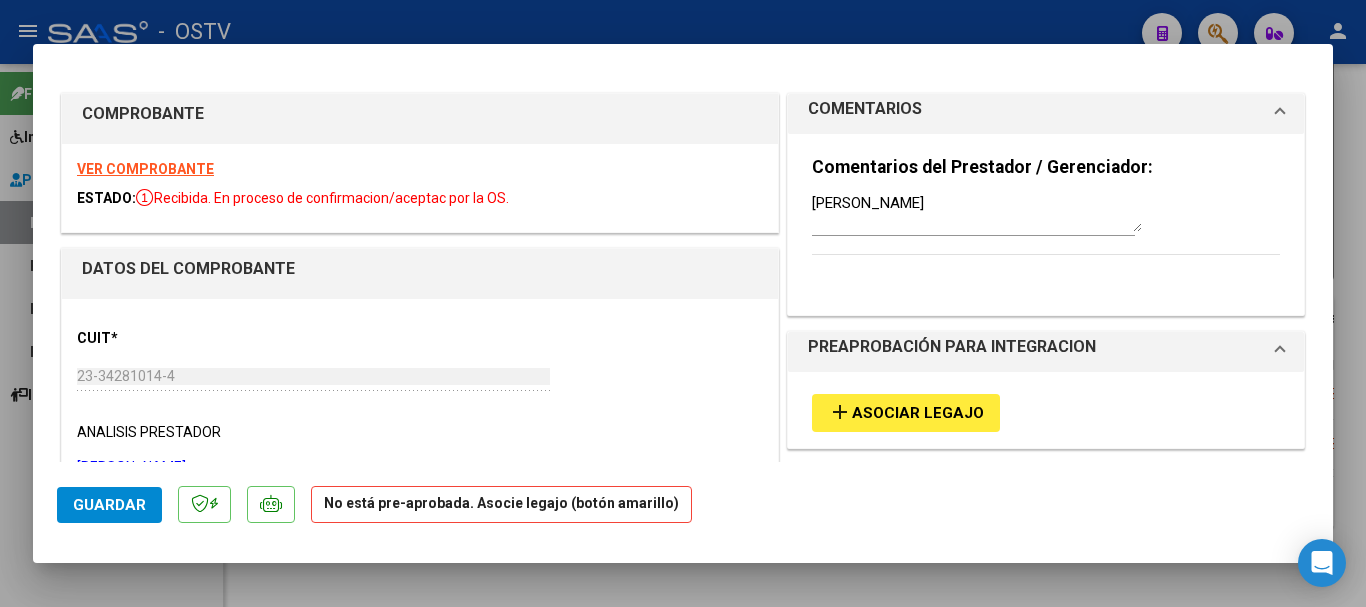 click on "VER COMPROBANTE" at bounding box center (145, 169) 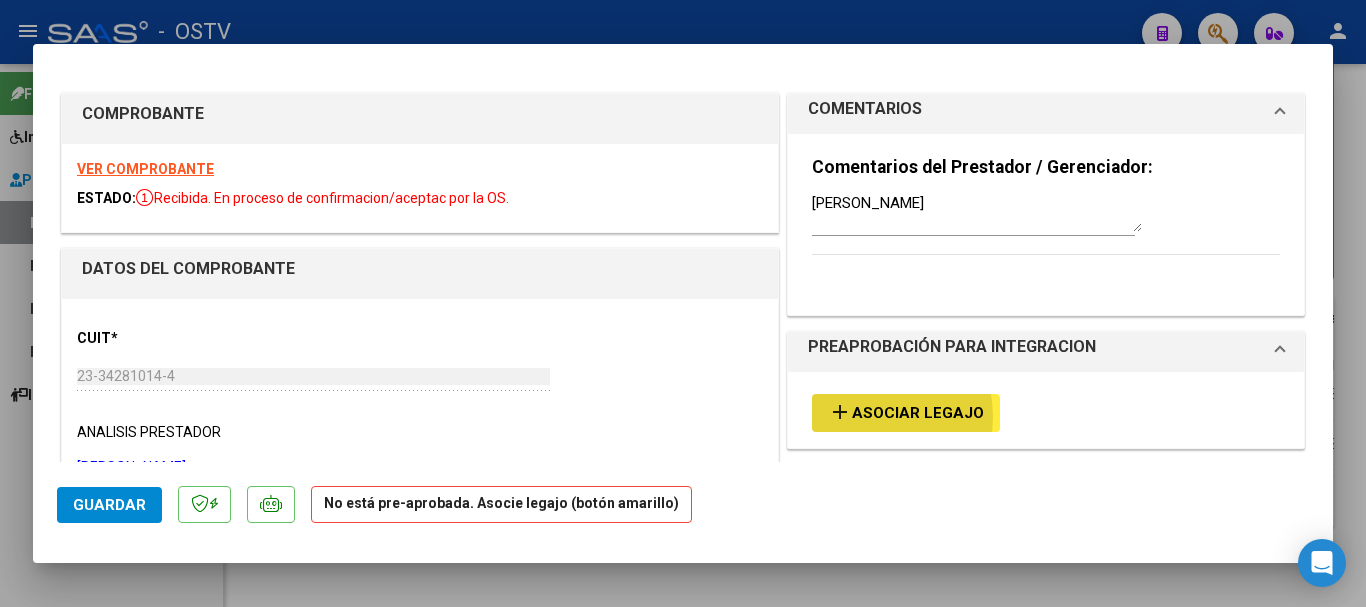 click on "Asociar Legajo" at bounding box center [918, 414] 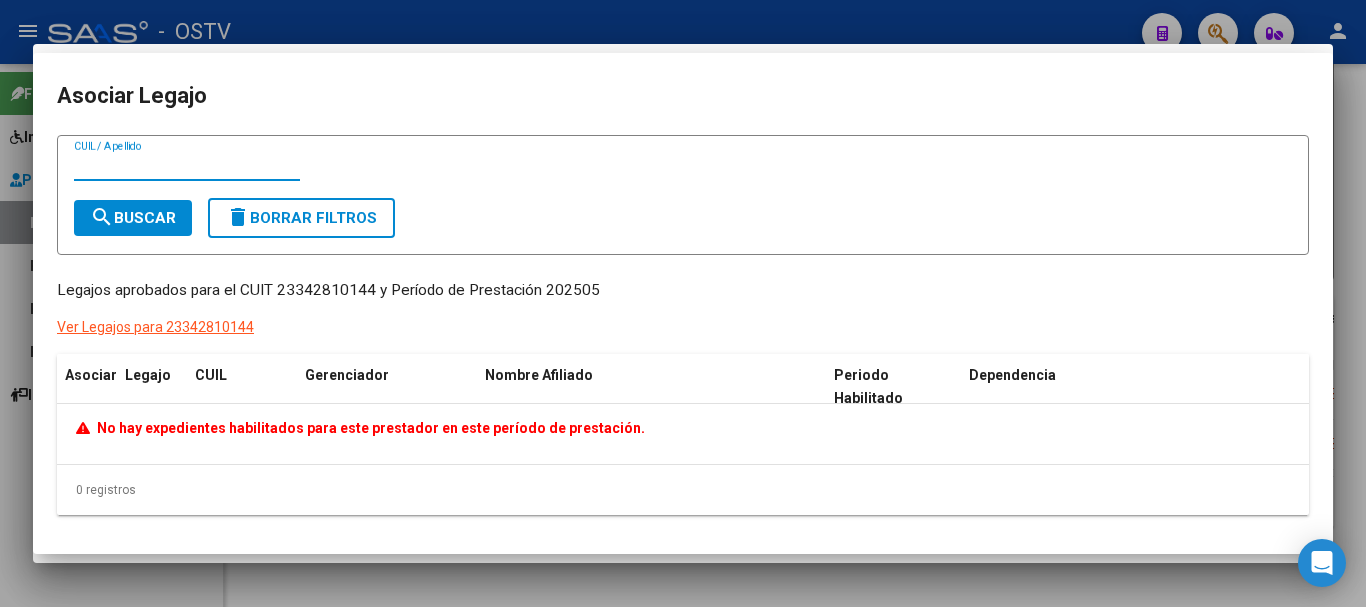 type 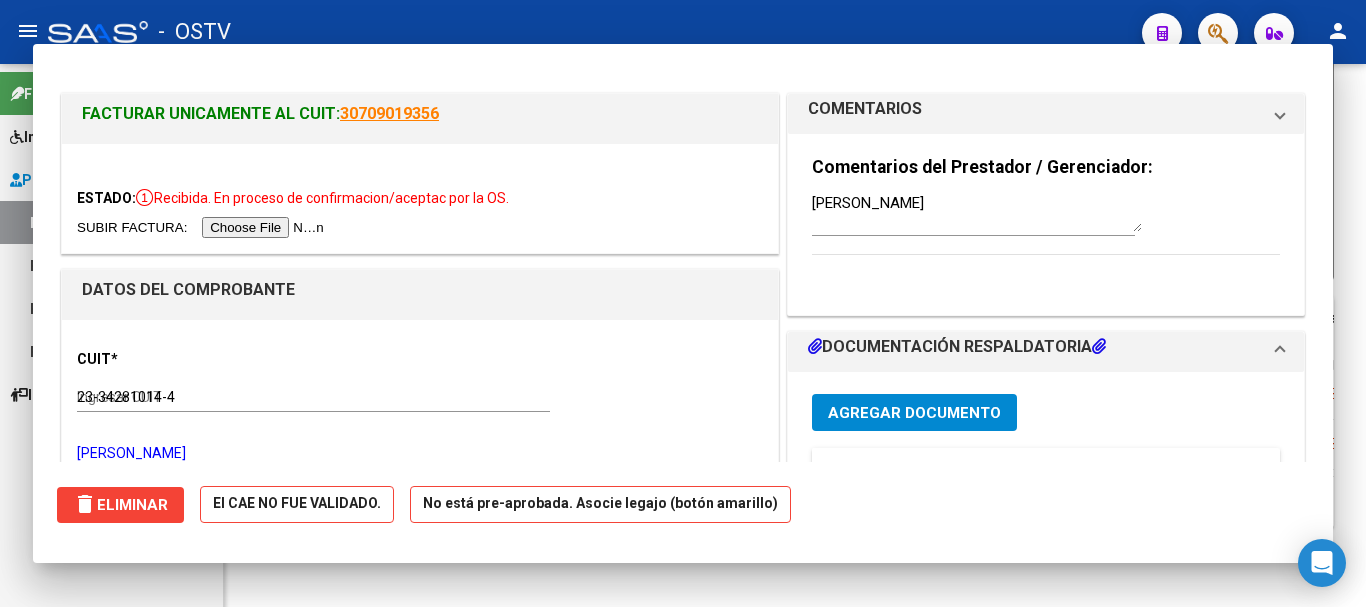 type 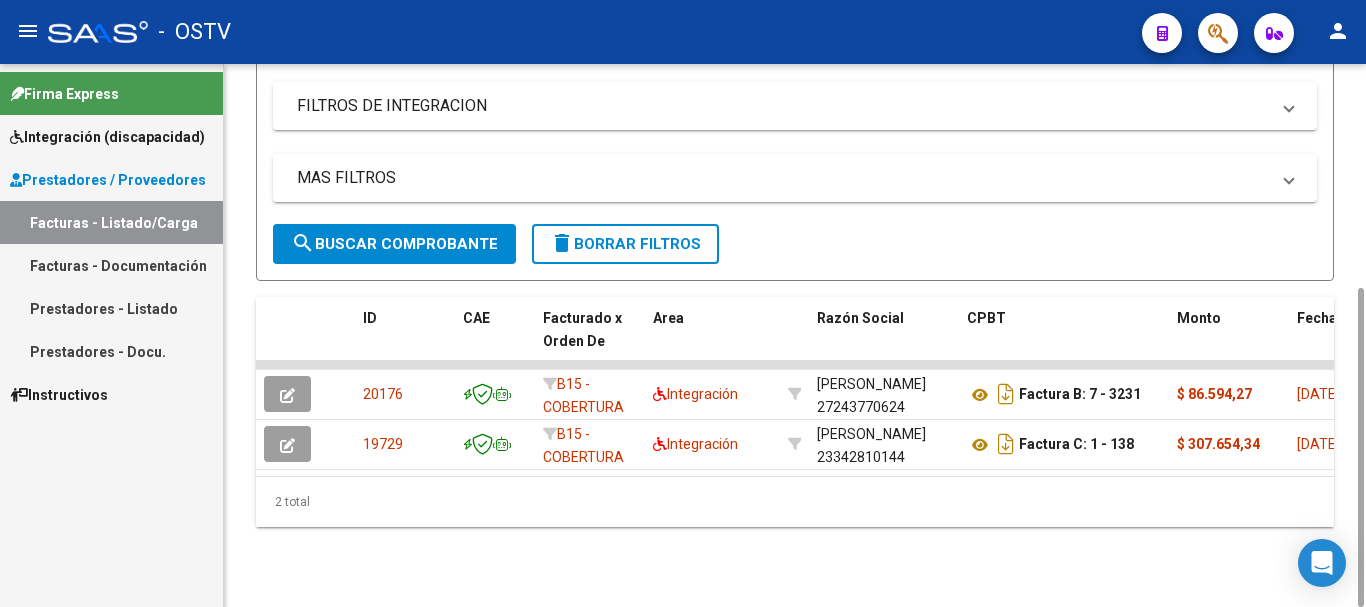 scroll, scrollTop: 0, scrollLeft: 0, axis: both 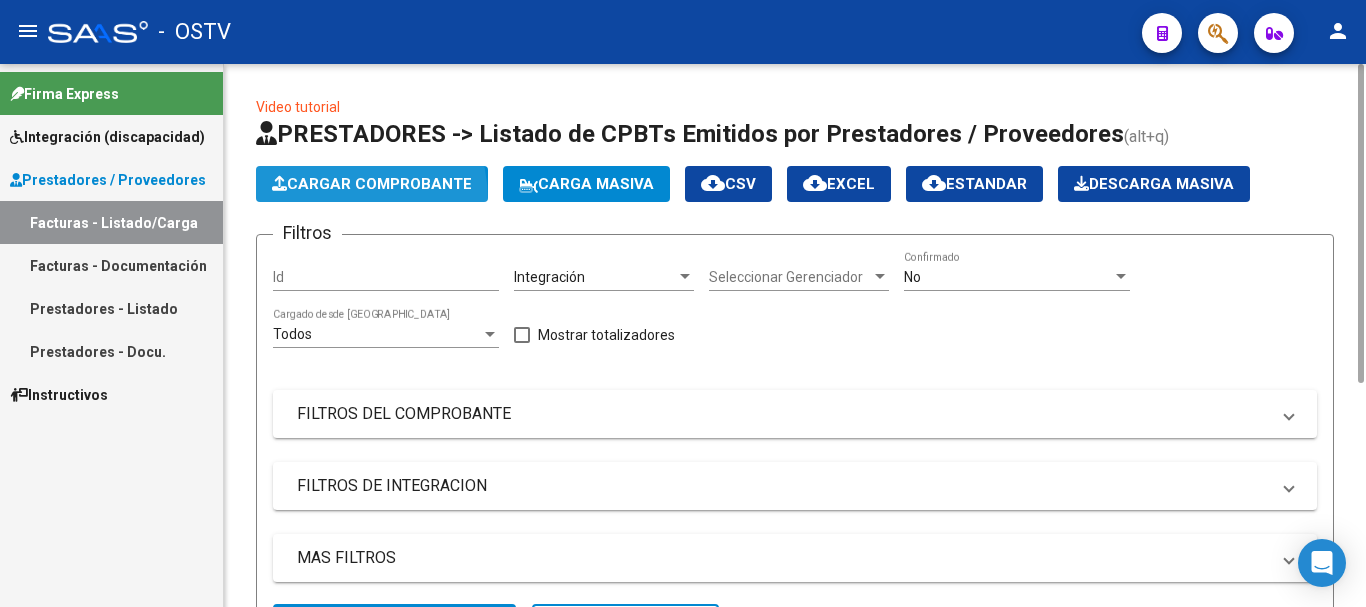 click on "Cargar Comprobante" 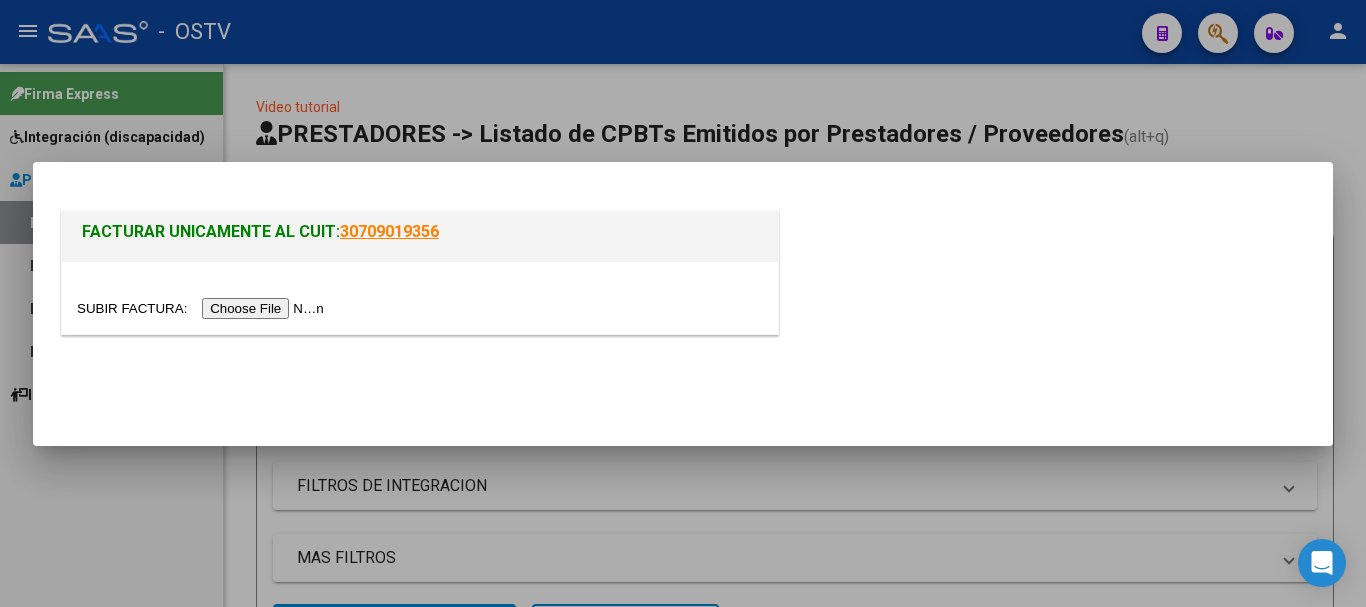 click at bounding box center [203, 308] 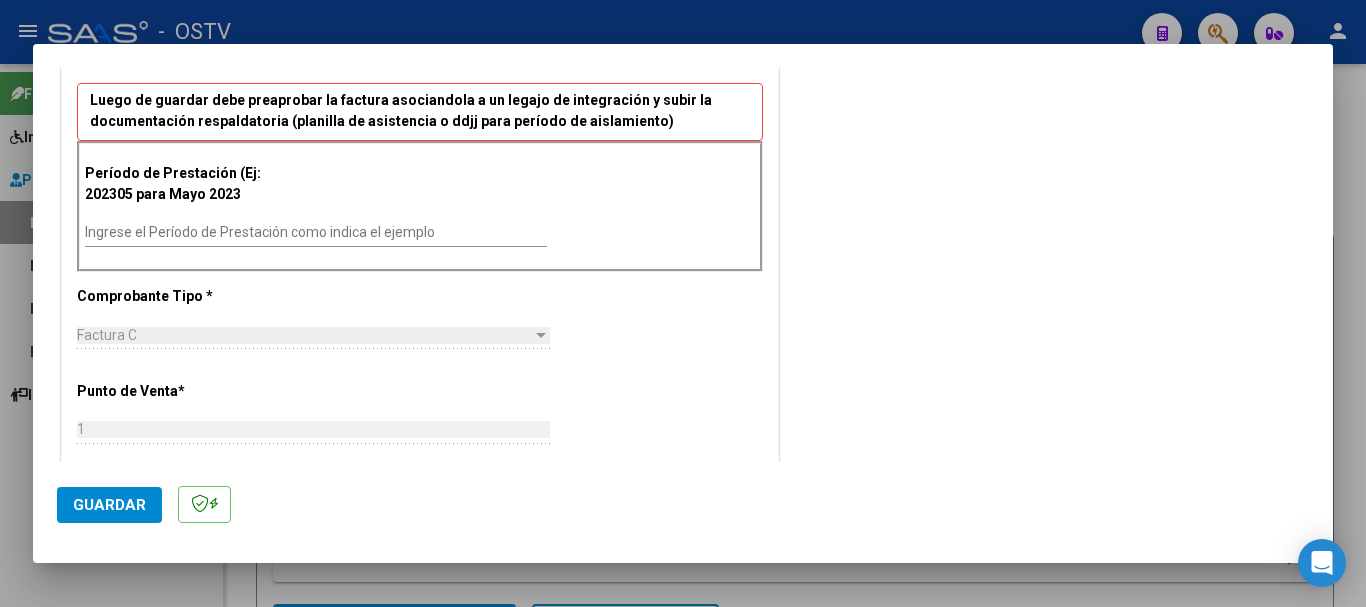 scroll, scrollTop: 600, scrollLeft: 0, axis: vertical 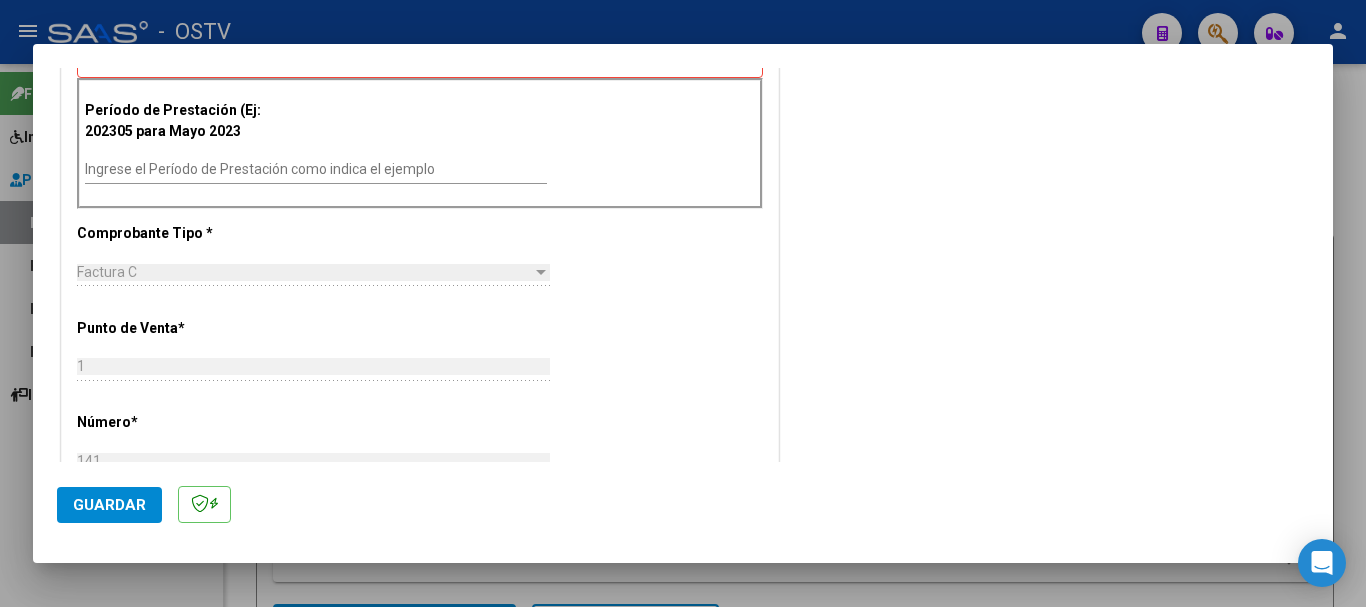 click on "Ingrese el Período de Prestación como indica el ejemplo" at bounding box center [316, 170] 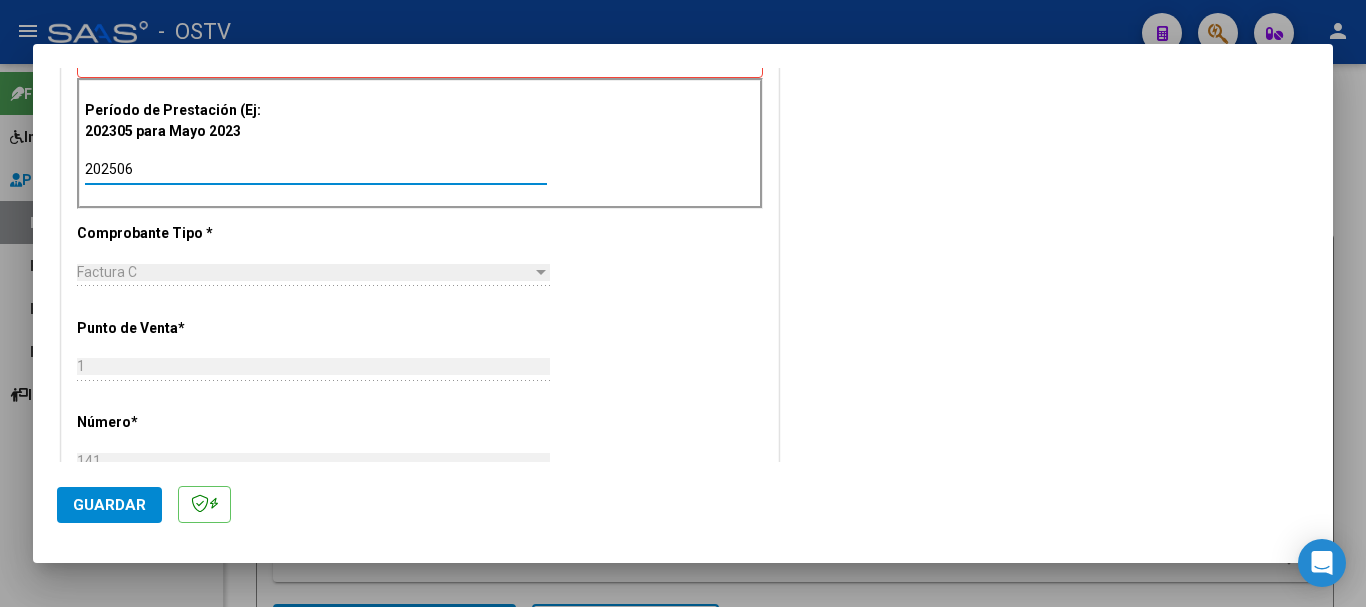 type on "202506" 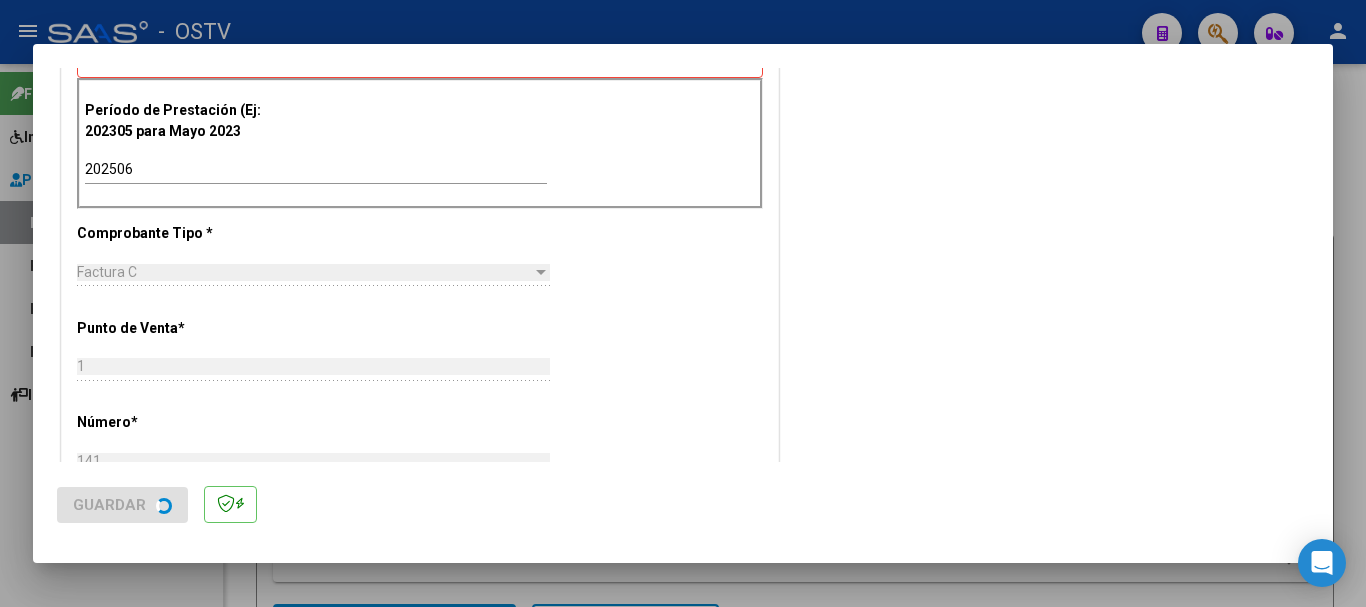 scroll, scrollTop: 0, scrollLeft: 0, axis: both 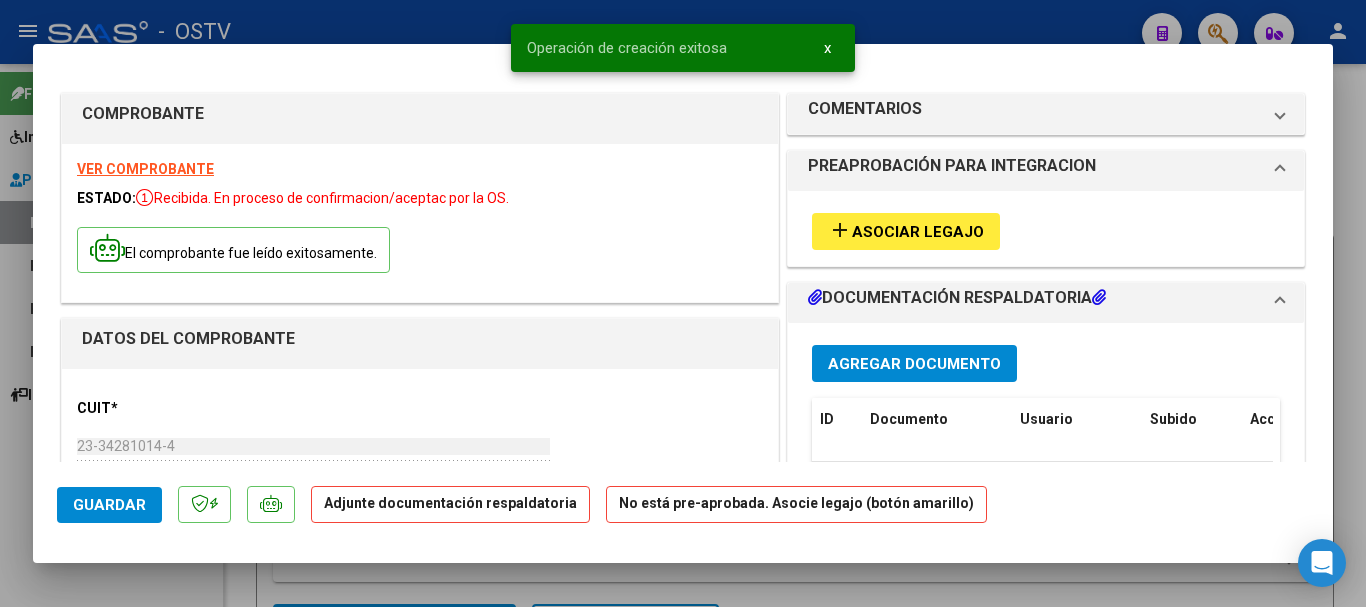 click on "Asociar Legajo" at bounding box center (918, 232) 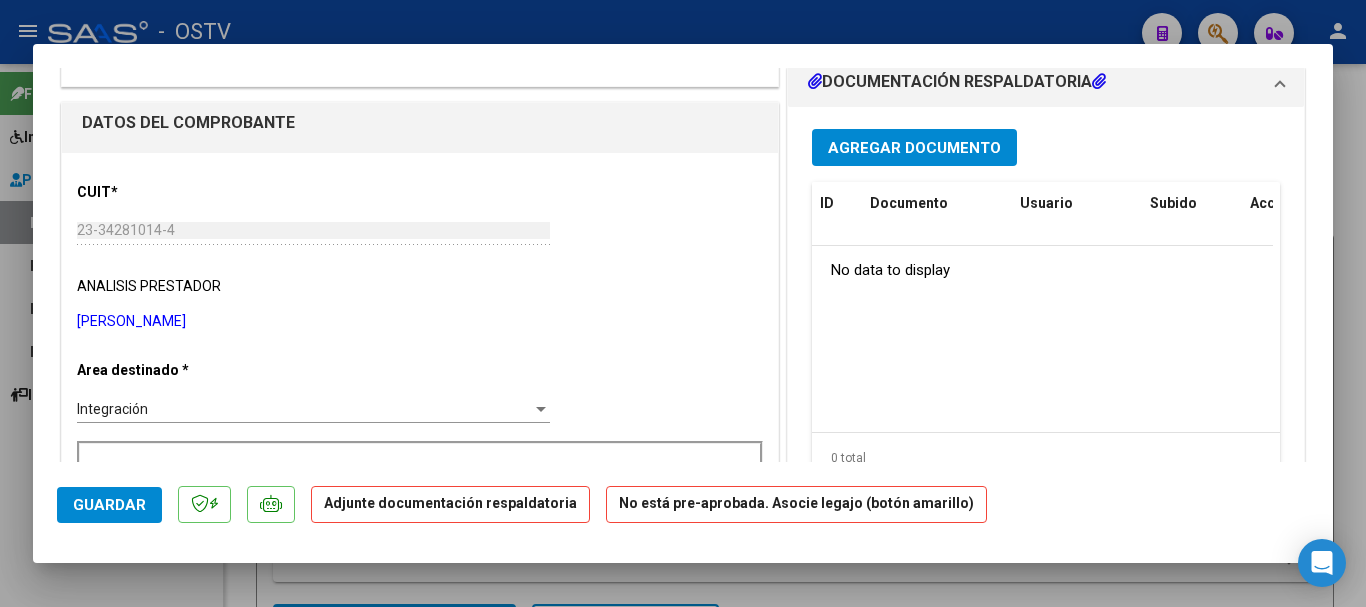 scroll, scrollTop: 162, scrollLeft: 0, axis: vertical 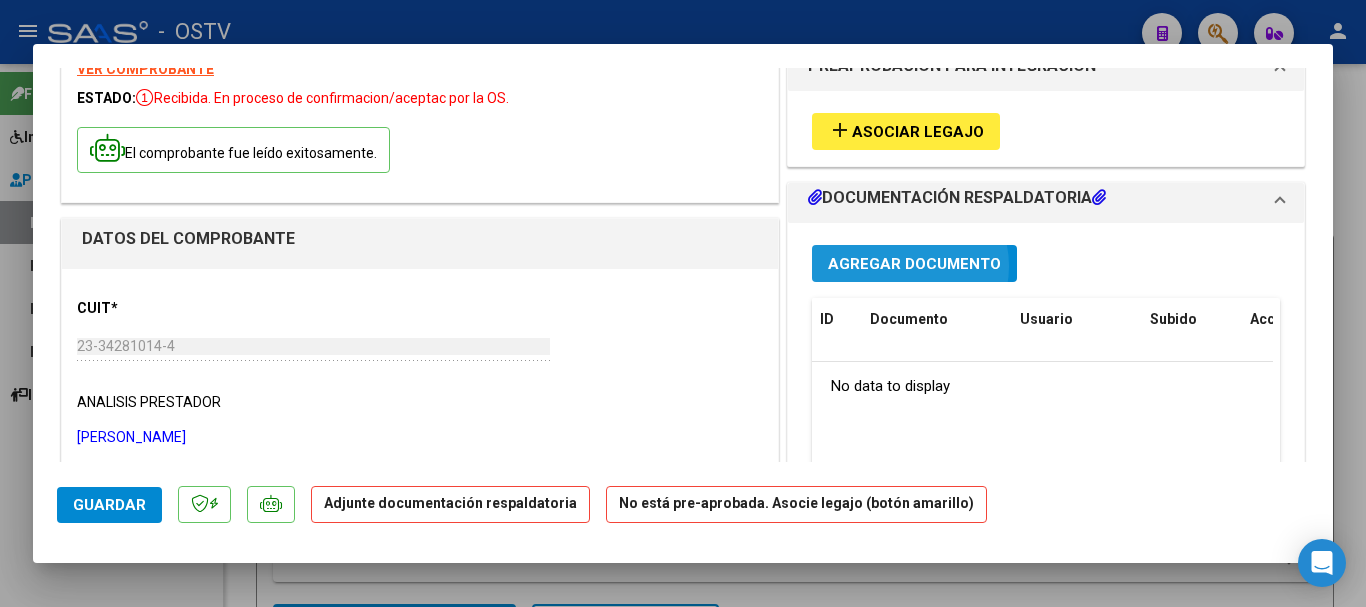 click on "Agregar Documento" at bounding box center (914, 264) 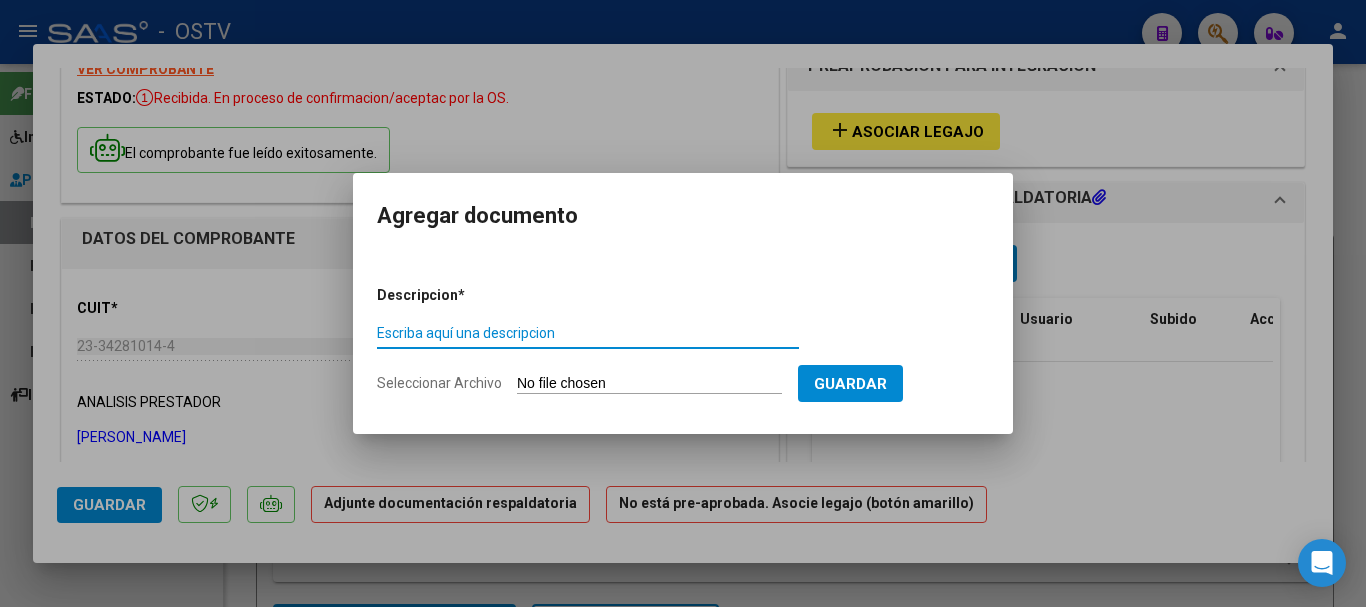 click on "Escriba aquí una descripcion" at bounding box center (588, 334) 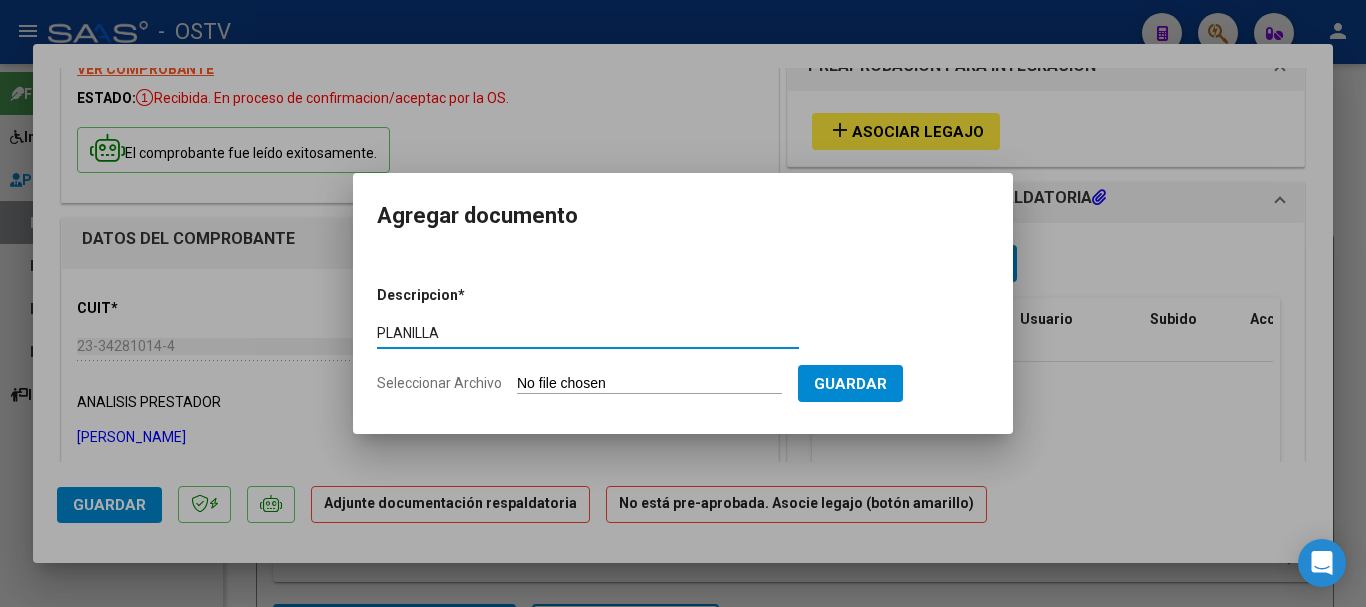 type on "PLANILLA" 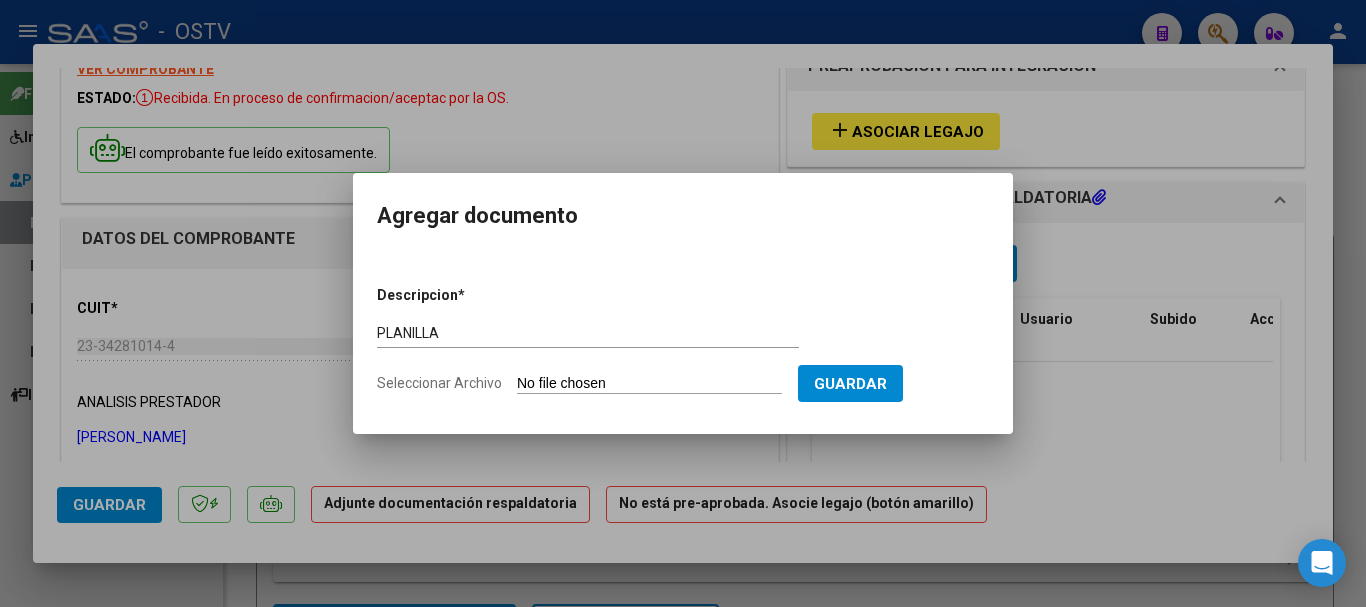 type on "C:\fakepath\23342810144_11_1_141_Planilla de Asistencia_3.pdf" 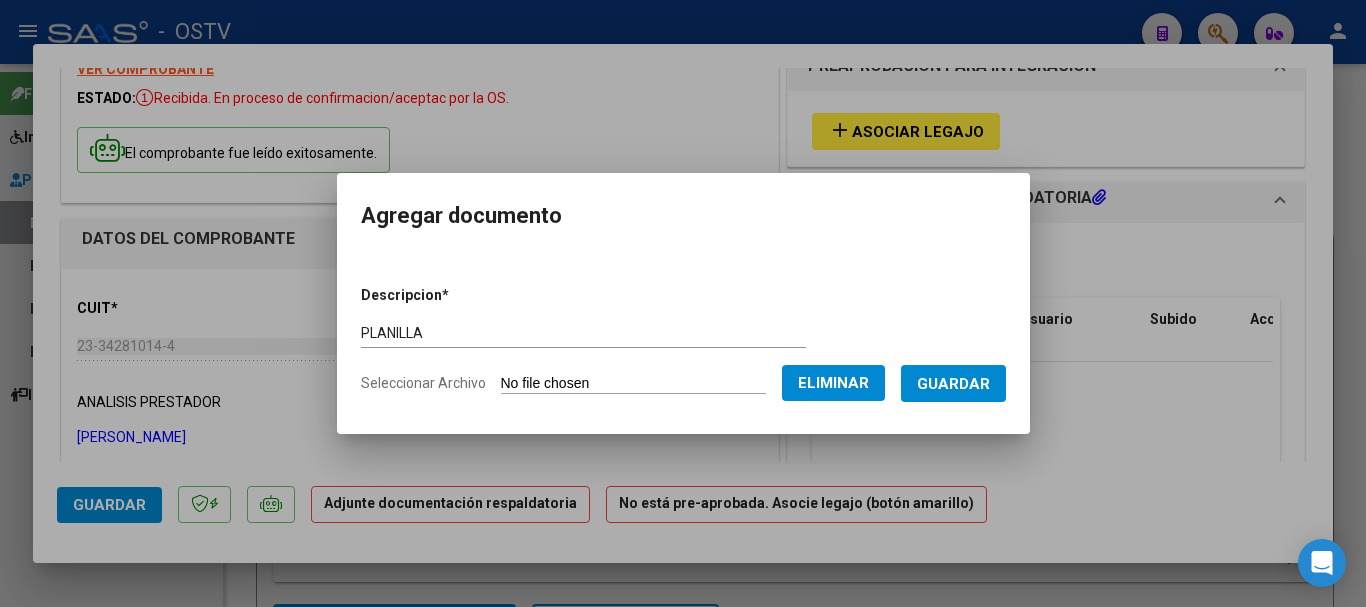 click on "Guardar" at bounding box center (953, 384) 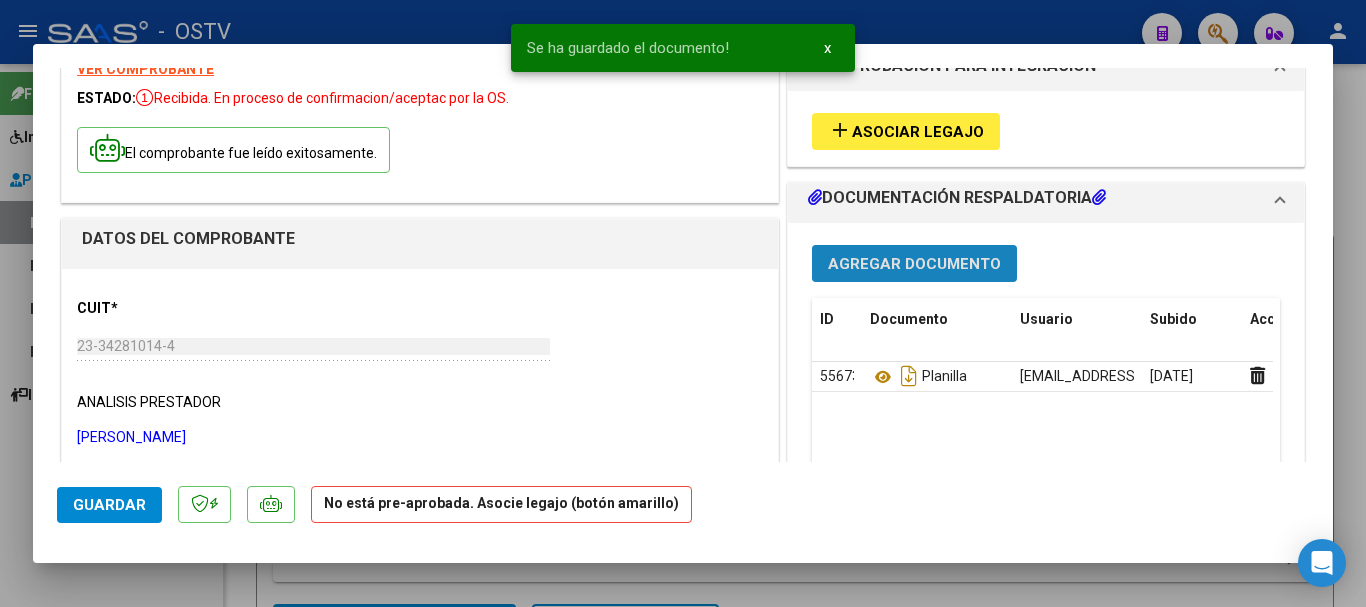 click on "Agregar Documento" at bounding box center (914, 264) 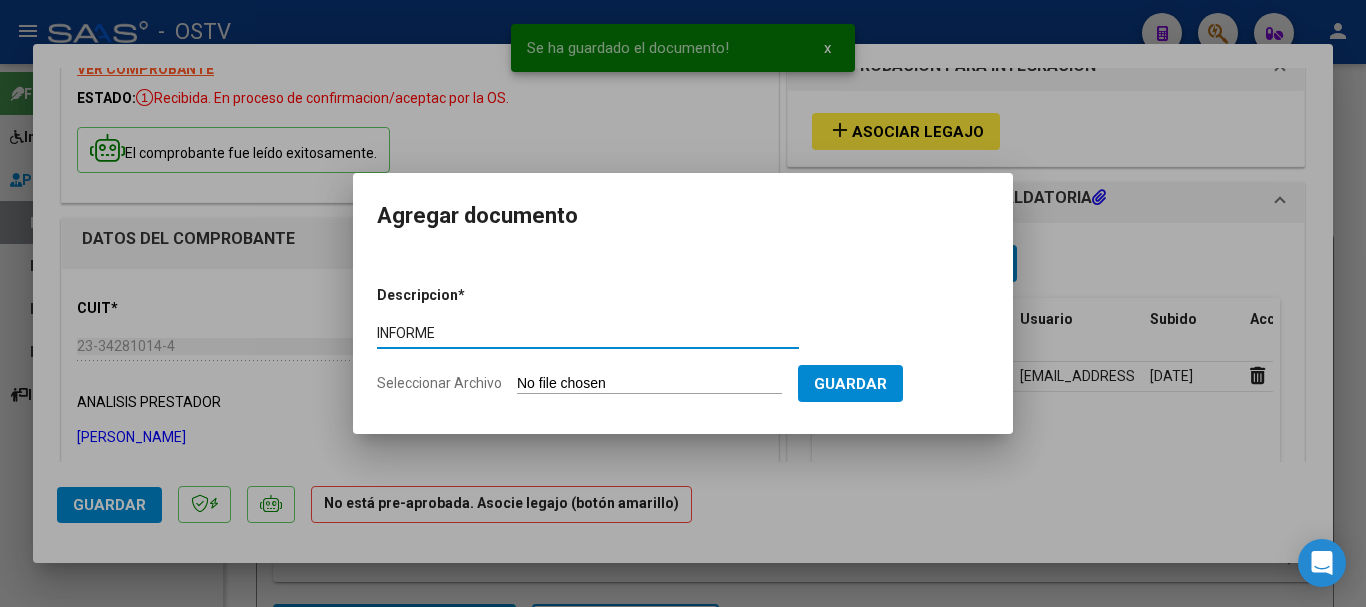 type on "INFORME" 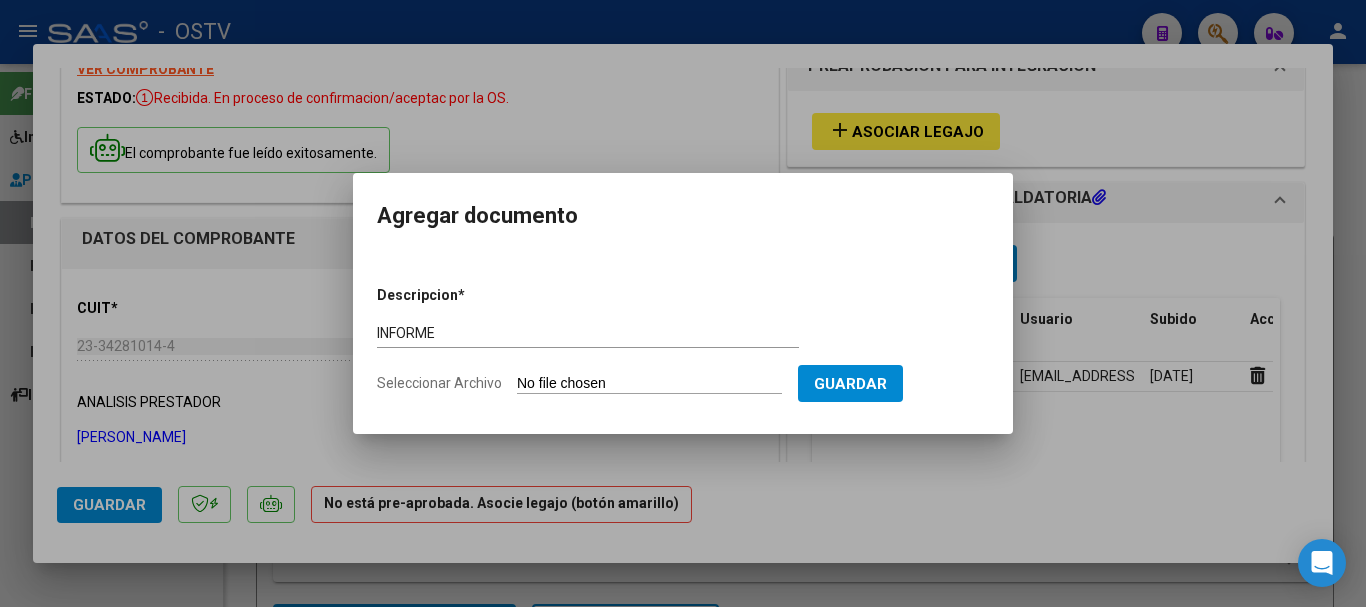 type on "C:\fakepath\23342810144_11_1_141_Informe de evolucion semestral_2.pdf" 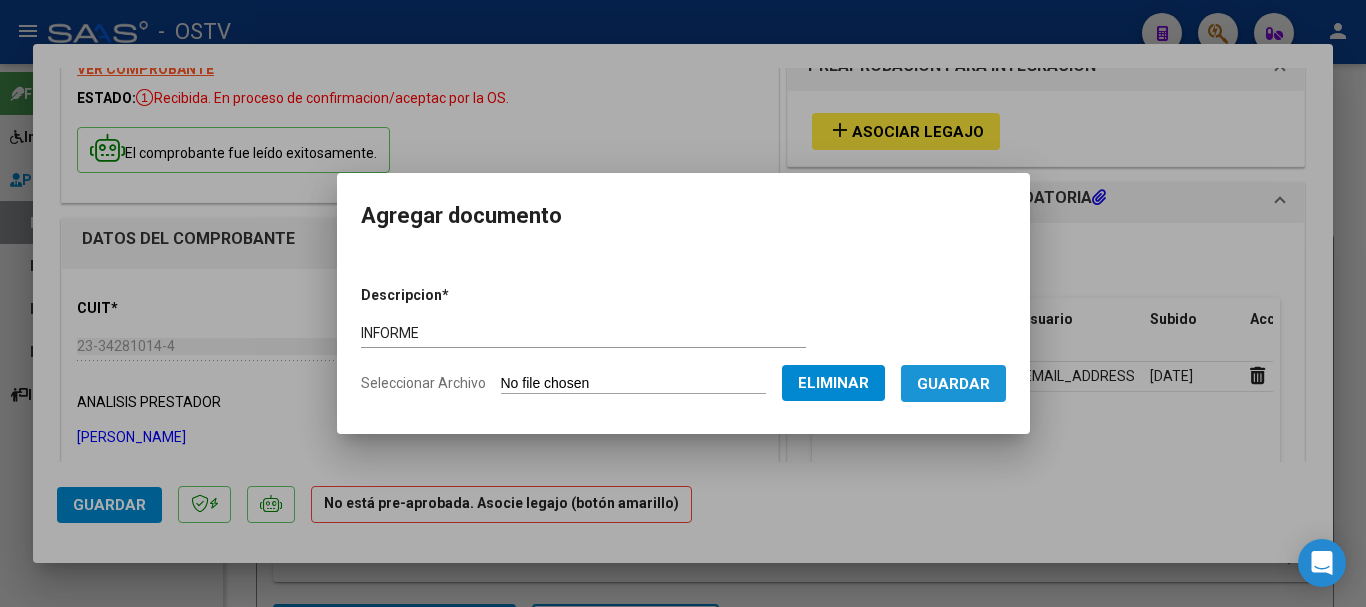 click on "Guardar" at bounding box center [953, 384] 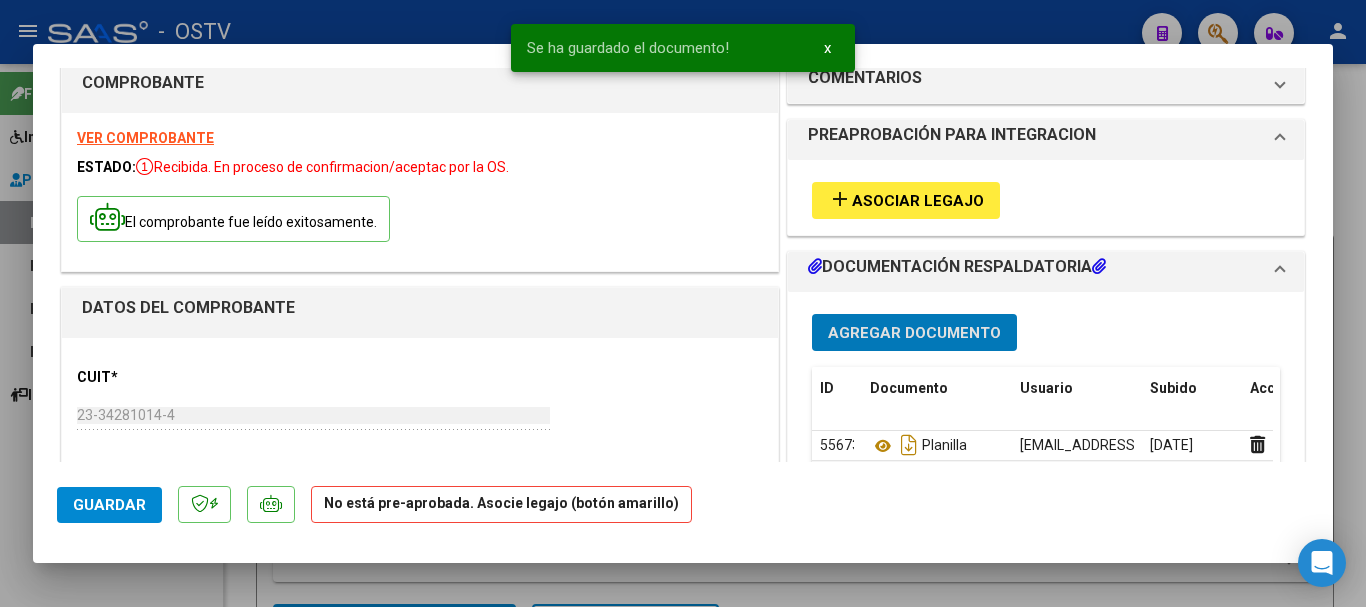 scroll, scrollTop: 0, scrollLeft: 0, axis: both 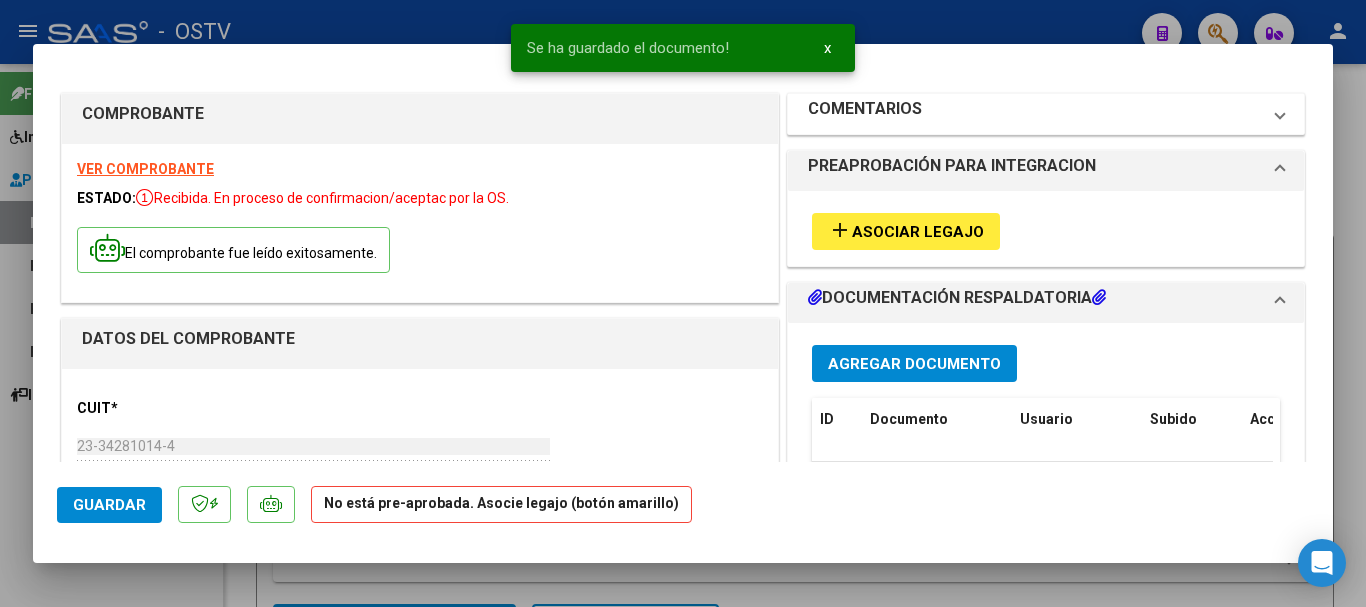 click on "COMENTARIOS" at bounding box center [1034, 114] 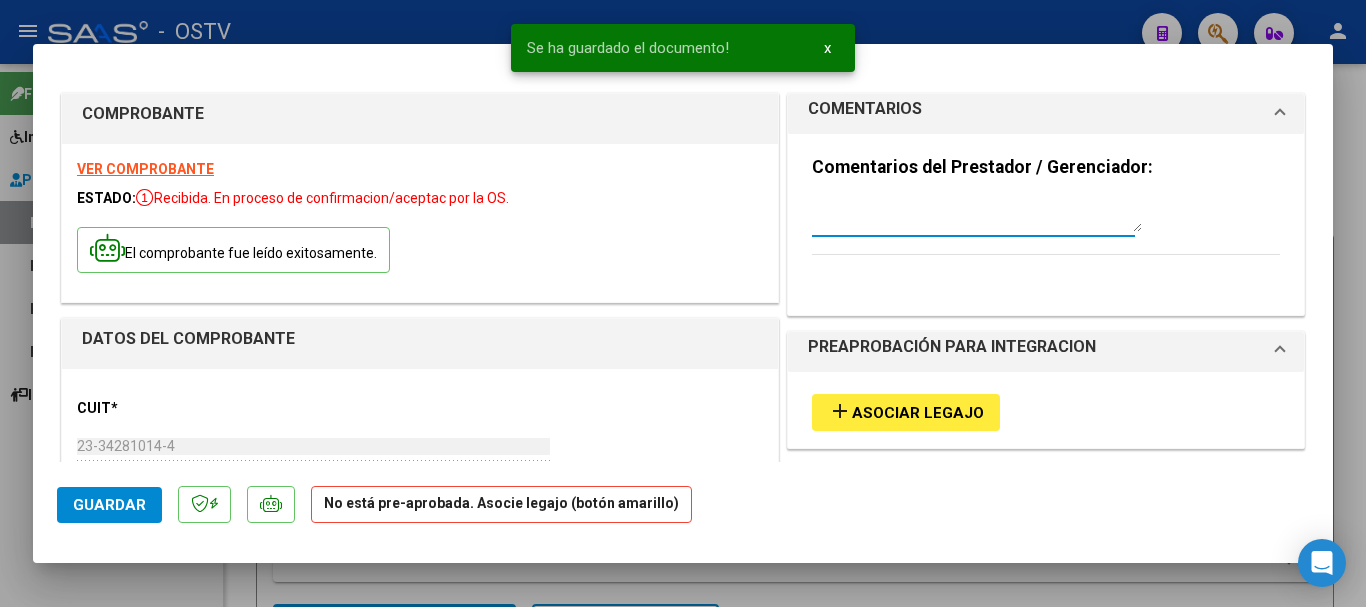 click at bounding box center (977, 212) 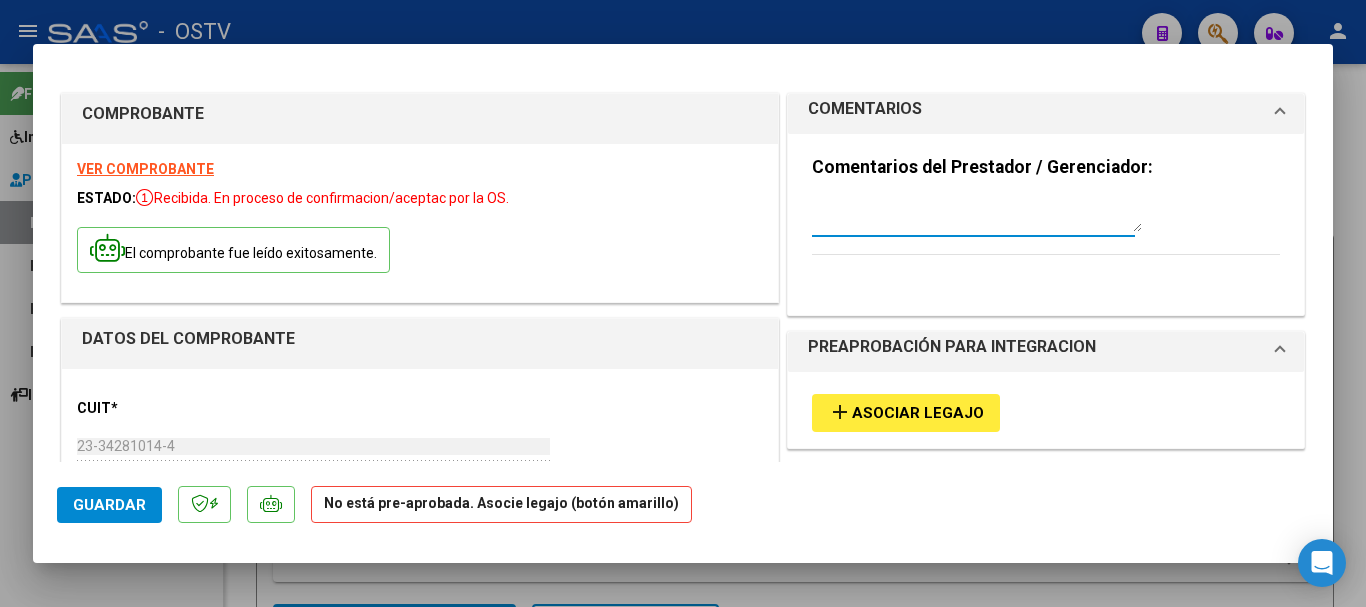 paste on "[PERSON_NAME]" 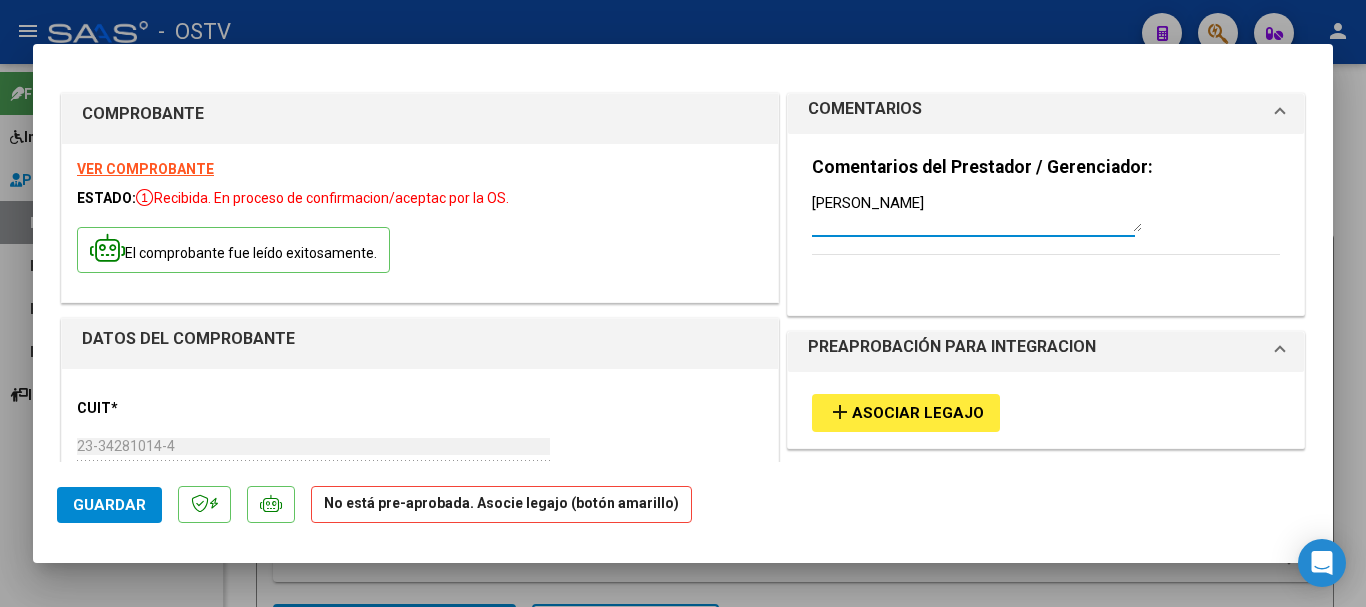 type on "[PERSON_NAME]" 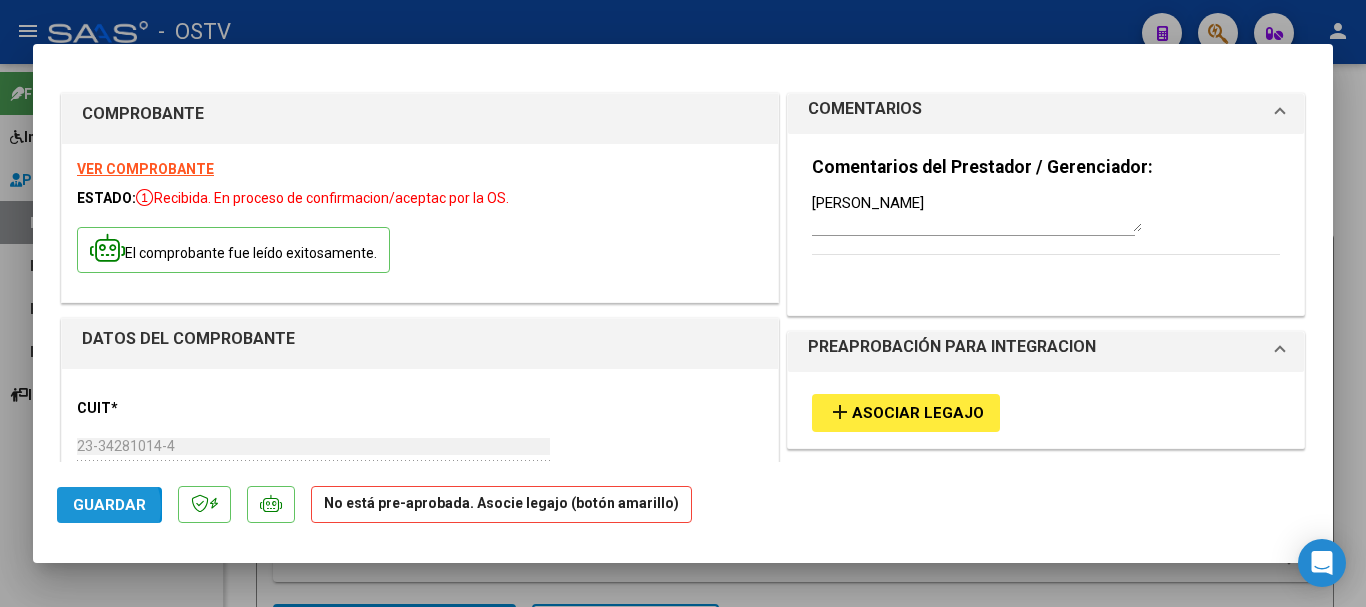 click on "Guardar" 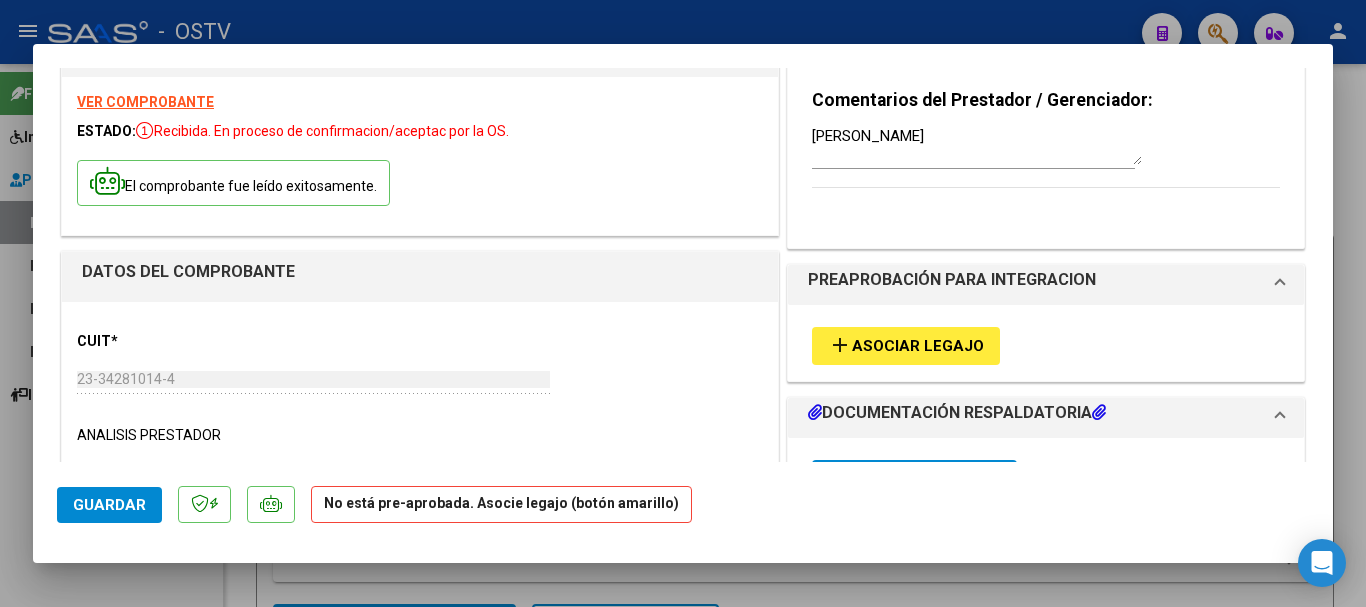 scroll, scrollTop: 100, scrollLeft: 0, axis: vertical 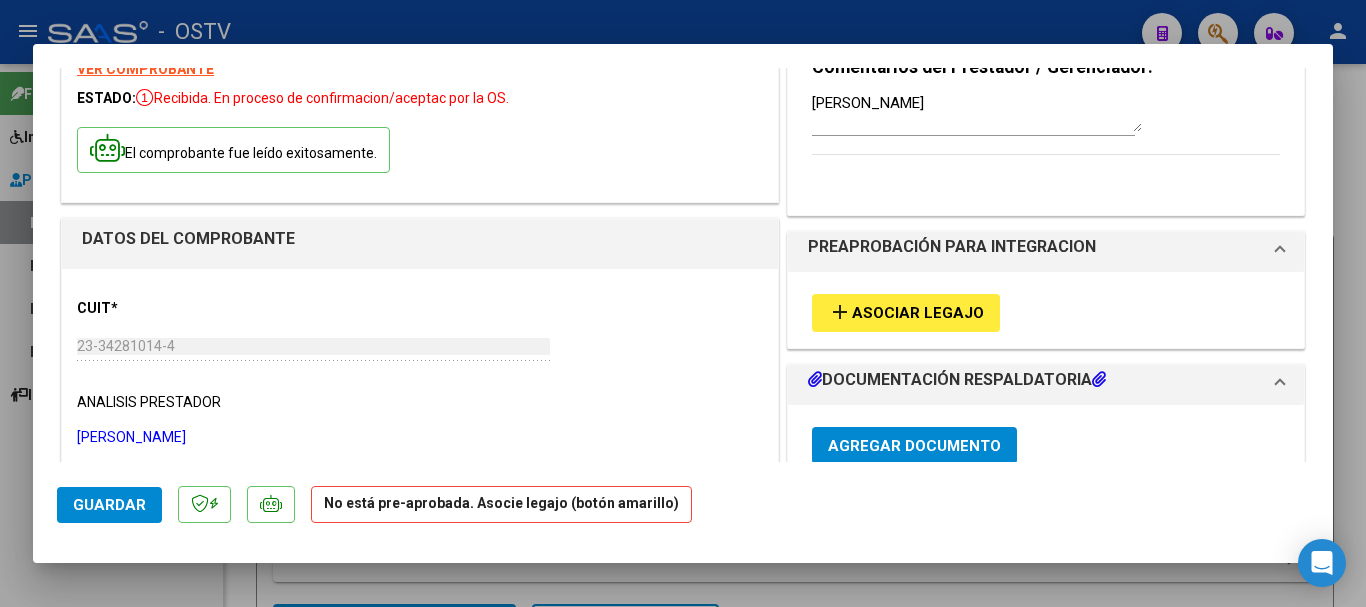 click on "Guardar" 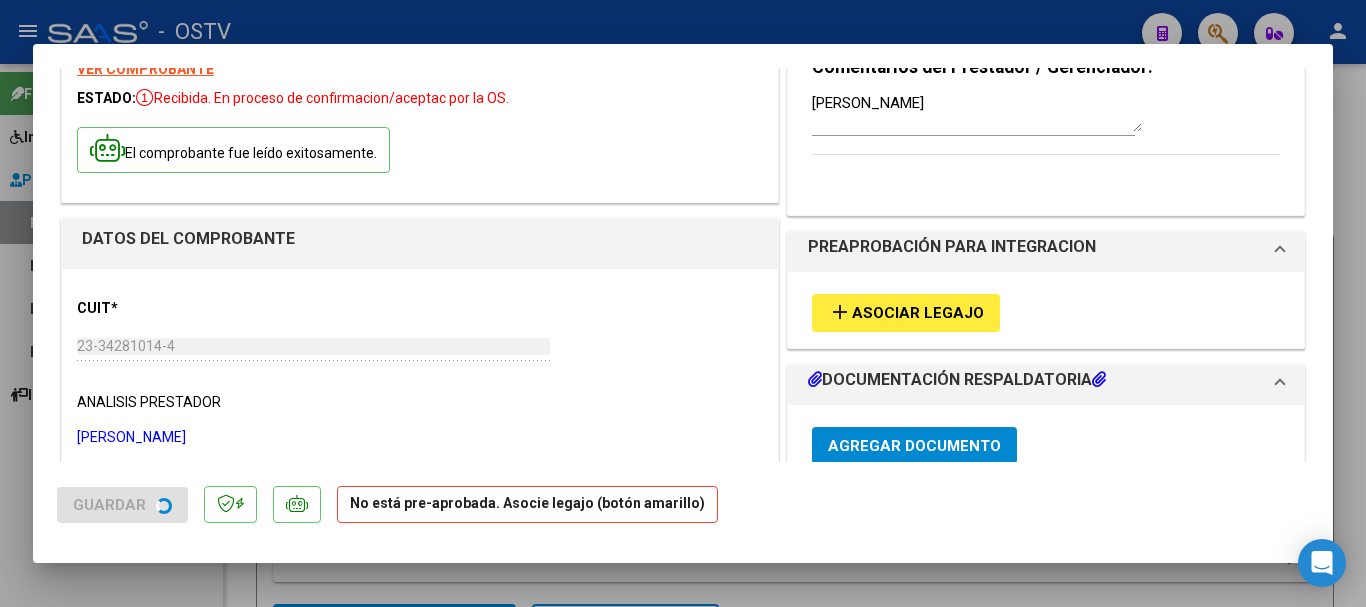 type 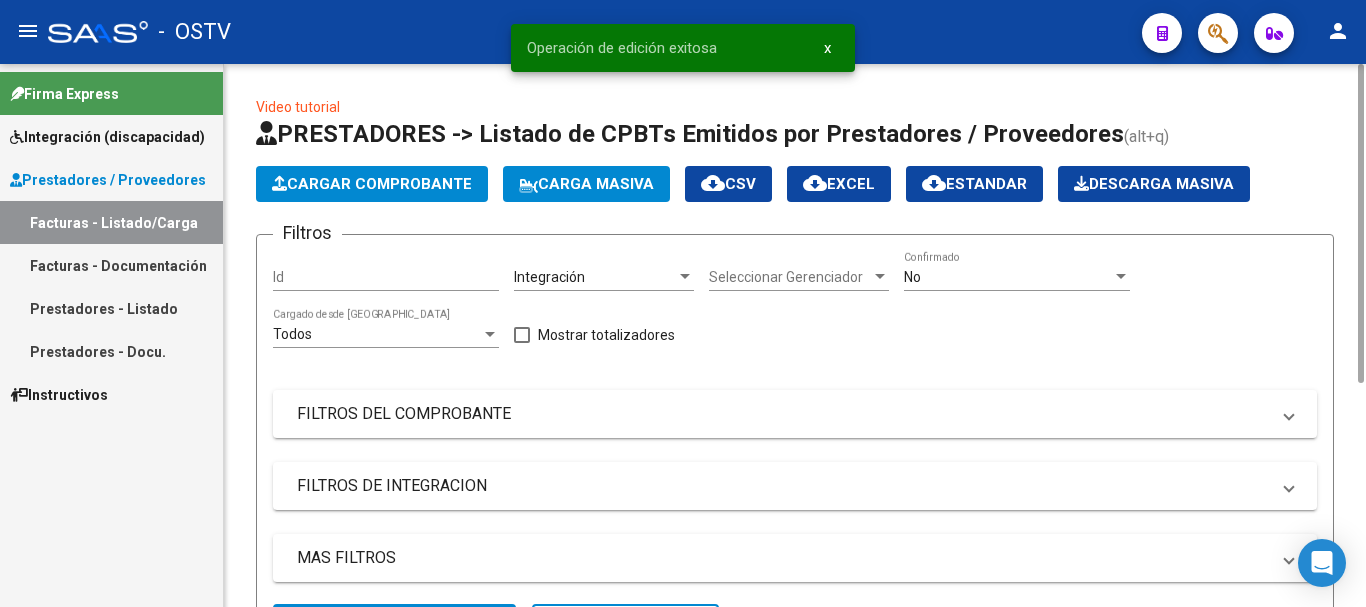 click on "Cargar Comprobante" 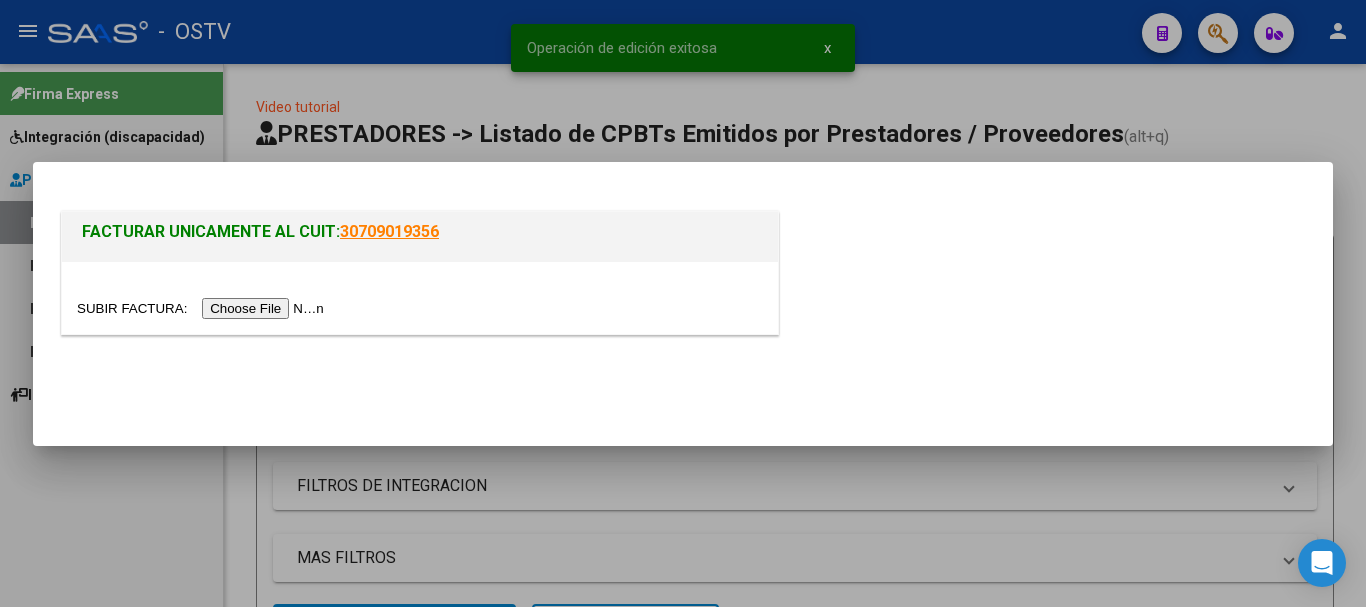 click at bounding box center [203, 308] 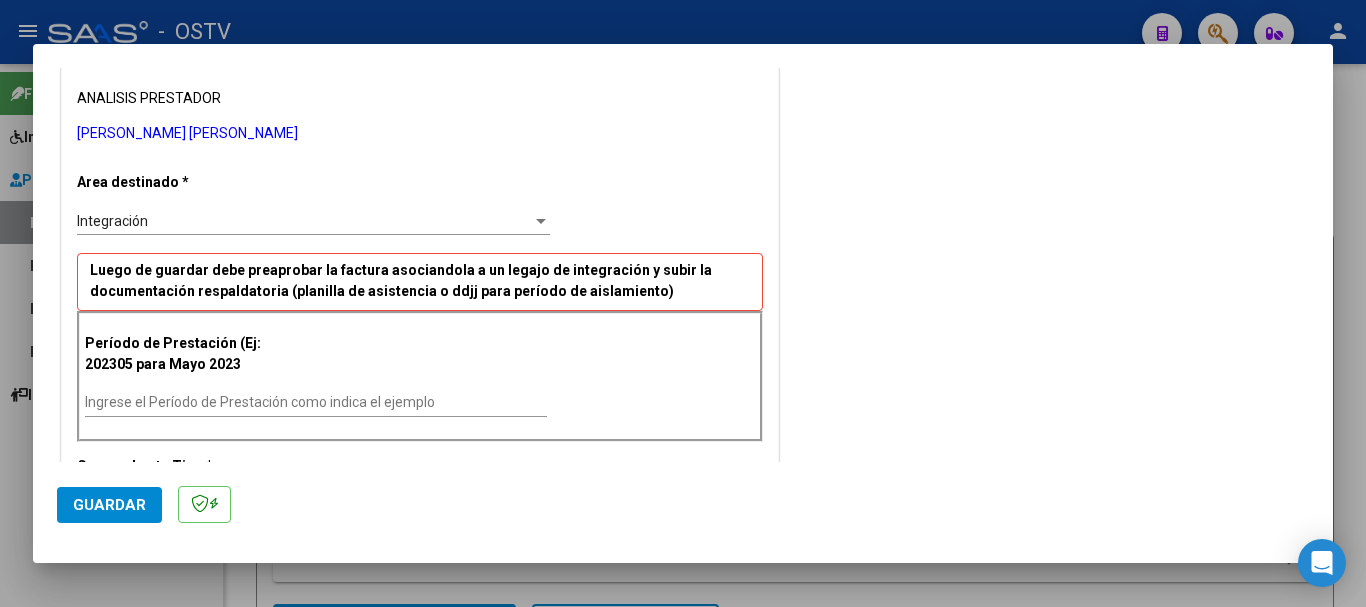 scroll, scrollTop: 400, scrollLeft: 0, axis: vertical 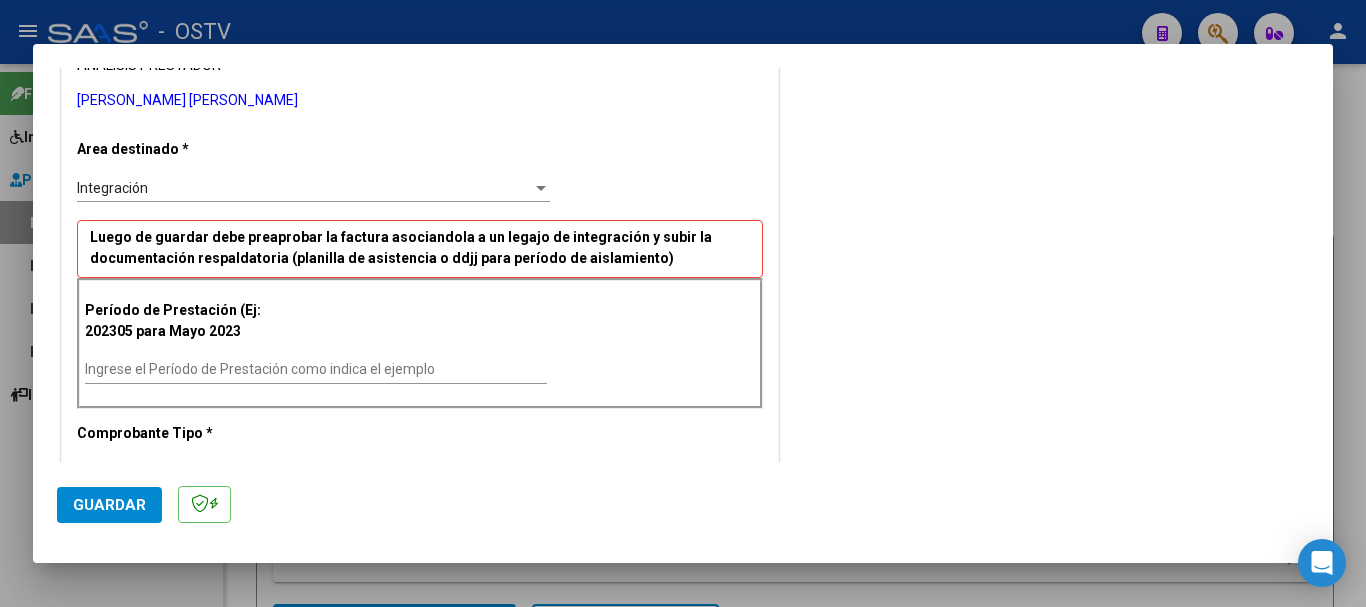 drag, startPoint x: 222, startPoint y: 391, endPoint x: 231, endPoint y: 385, distance: 10.816654 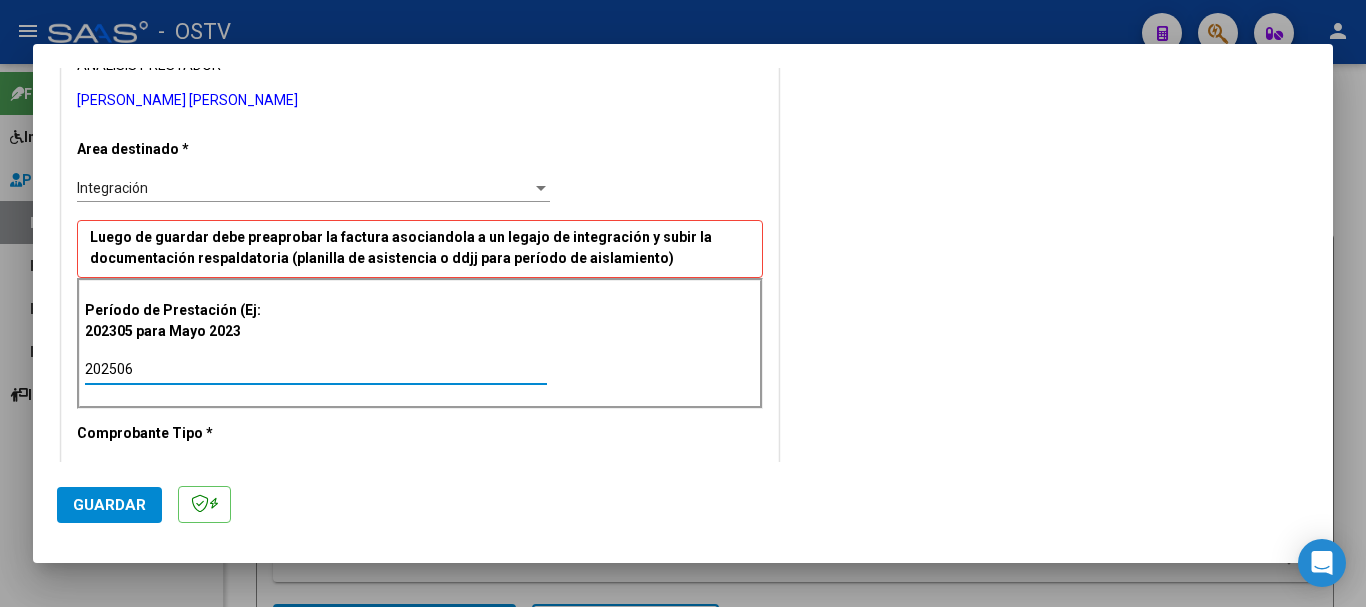 type on "202506" 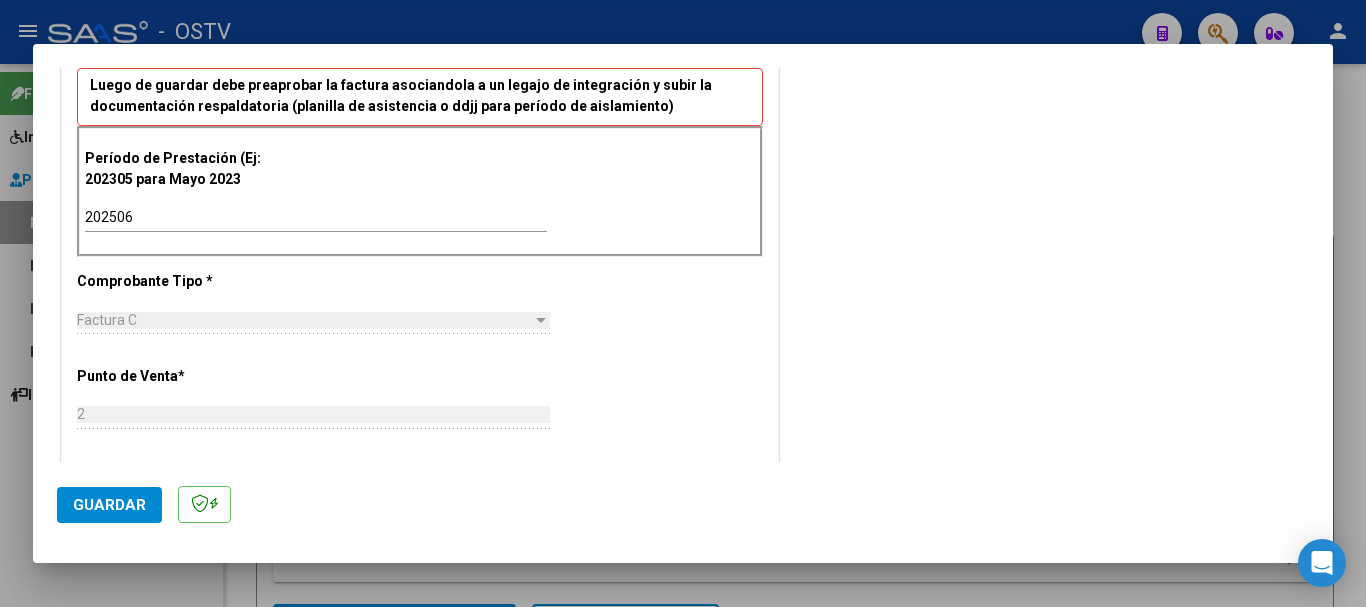scroll, scrollTop: 700, scrollLeft: 0, axis: vertical 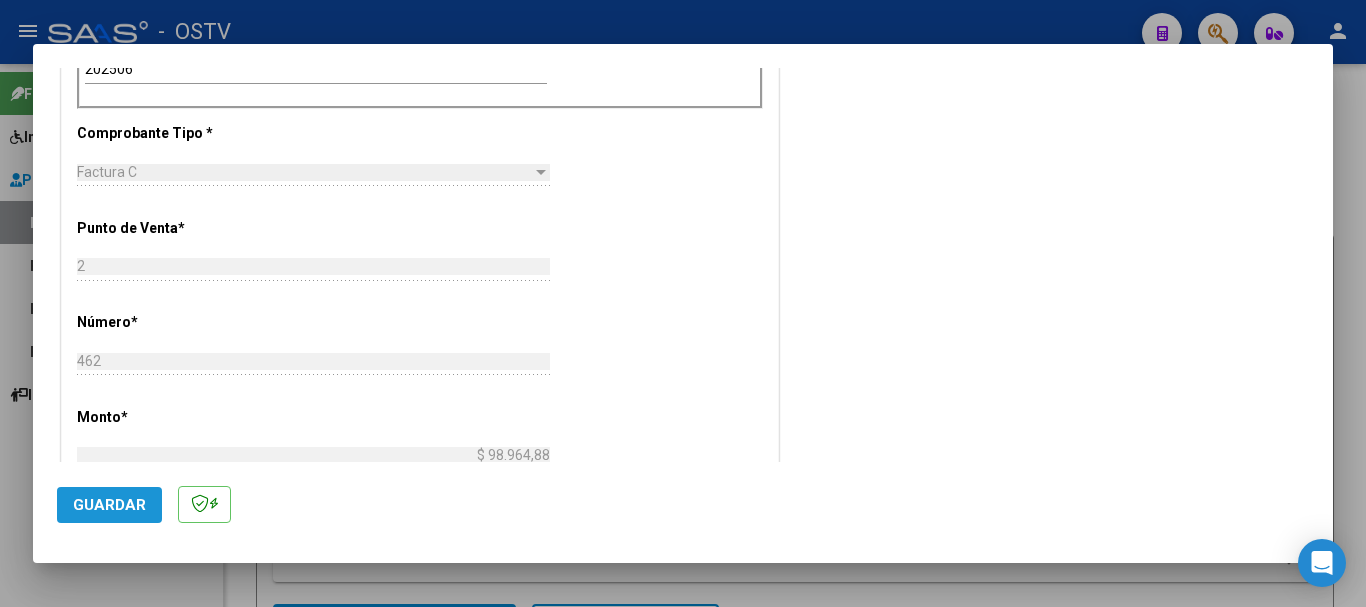 click on "Guardar" 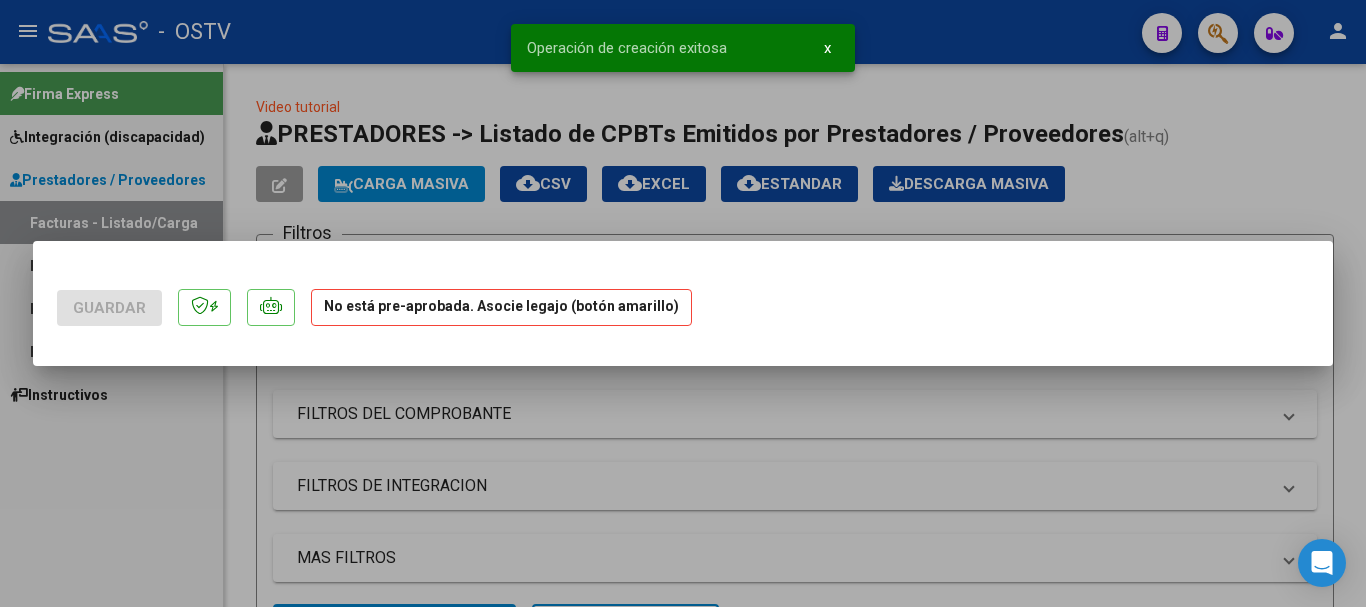 scroll, scrollTop: 0, scrollLeft: 0, axis: both 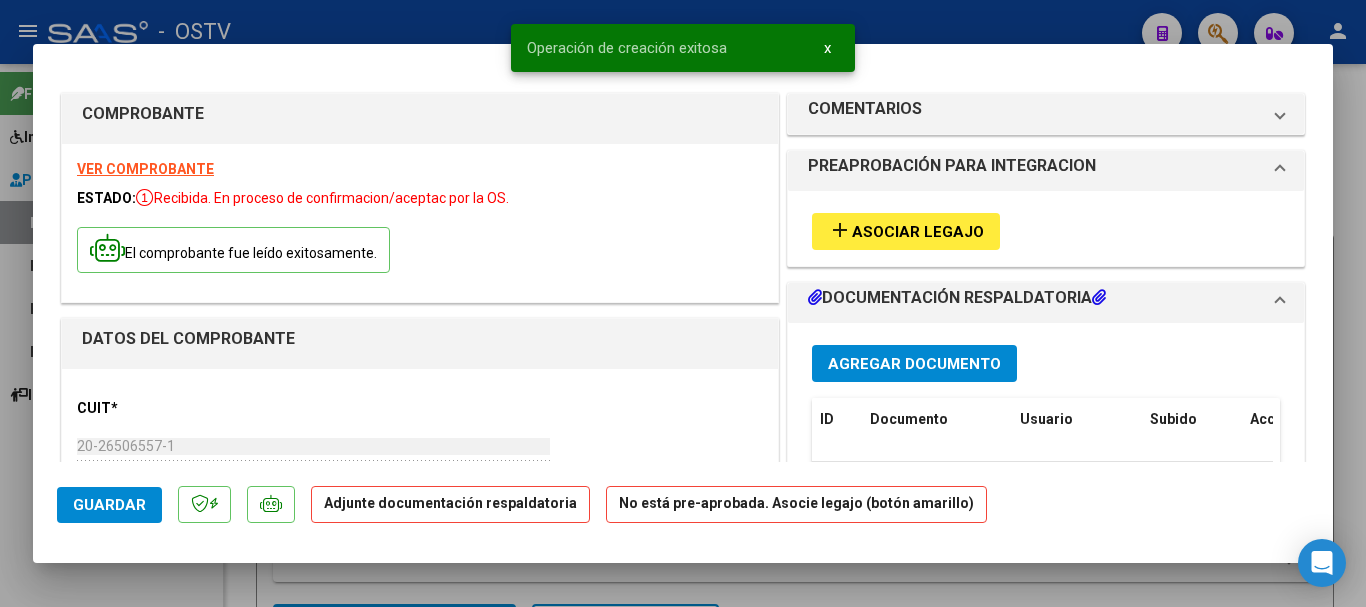 click on "Asociar Legajo" at bounding box center [918, 232] 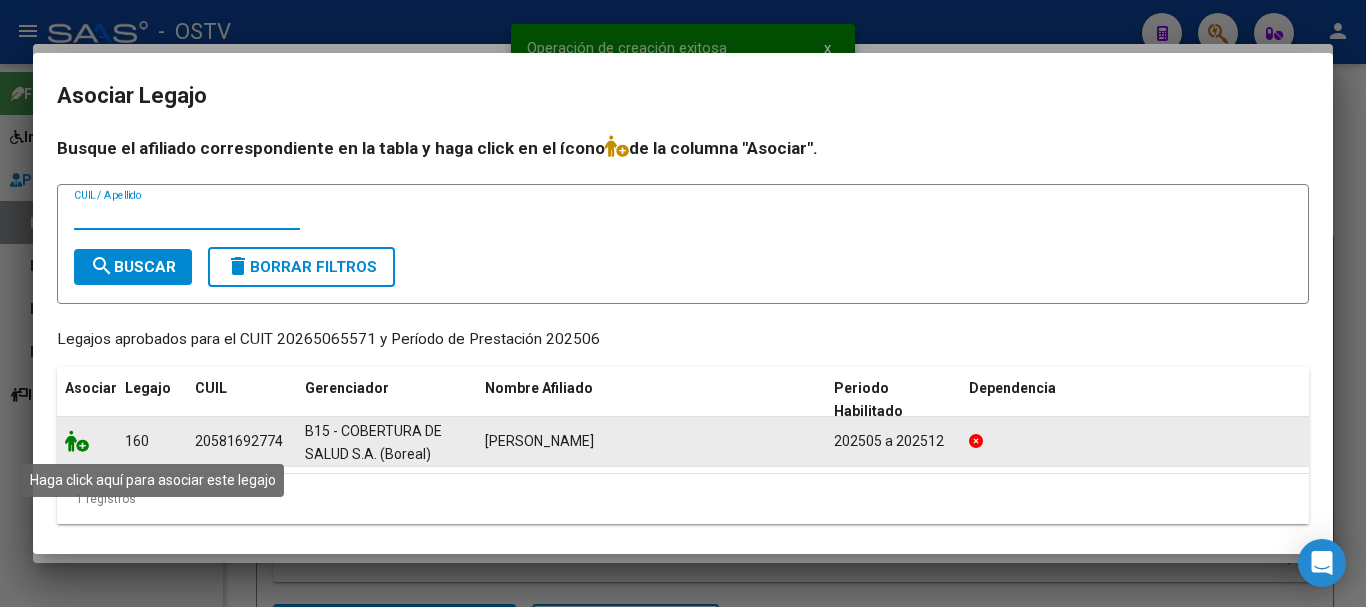 click 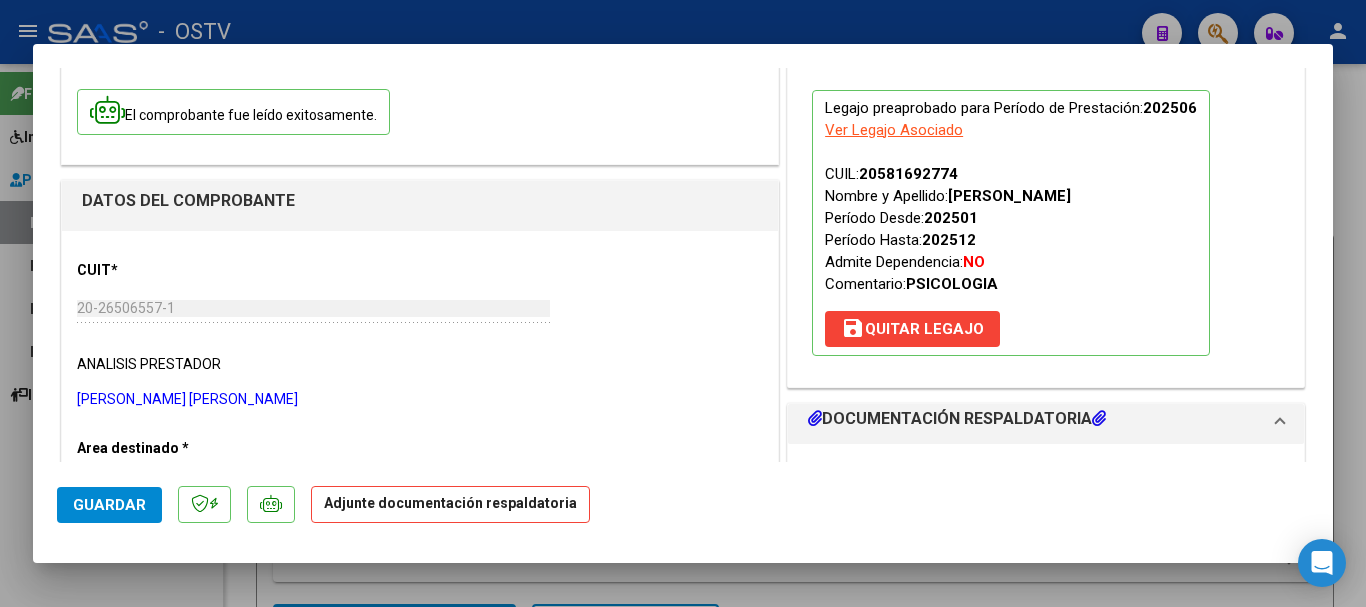 scroll, scrollTop: 500, scrollLeft: 0, axis: vertical 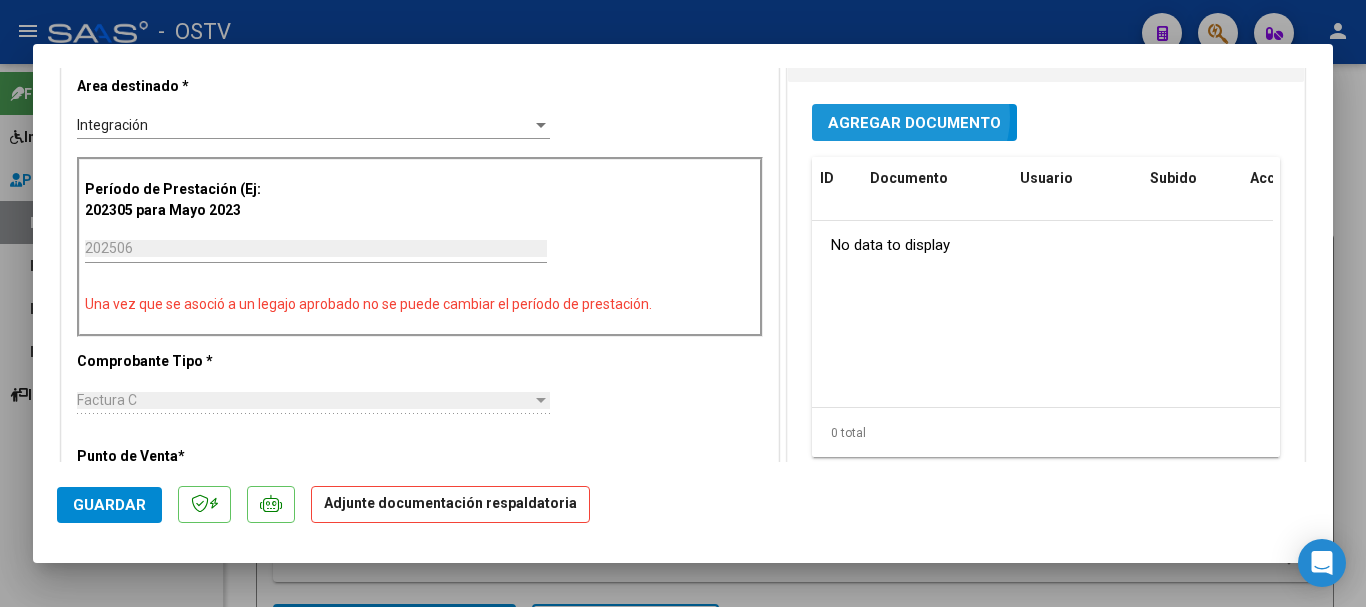 click on "Agregar Documento" at bounding box center [914, 123] 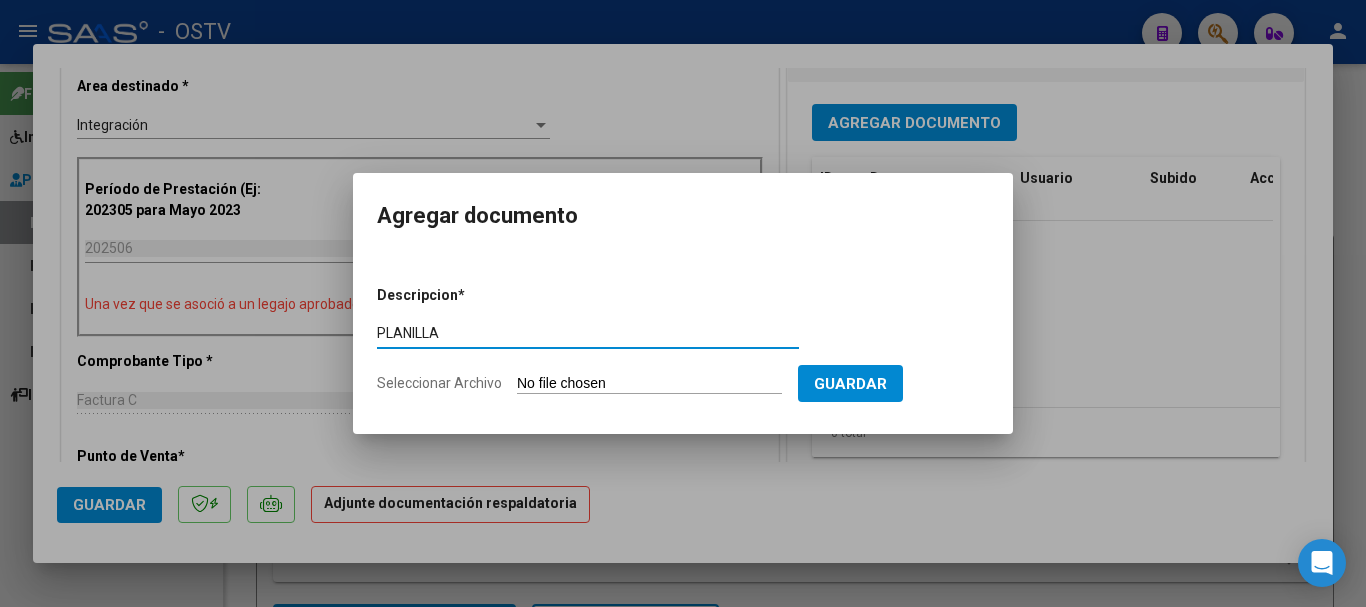 type on "PLANILLA" 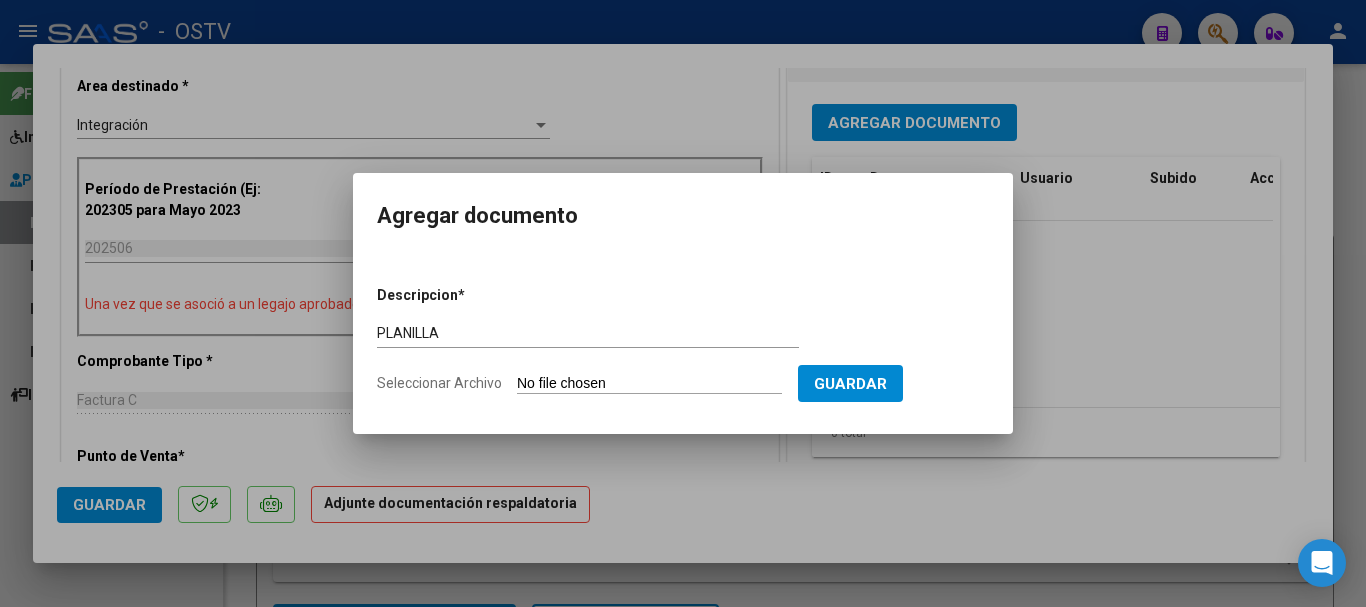 type on "C:\fakepath\20265065571_11_2_462_Planilla de Asistencia_3.pdf" 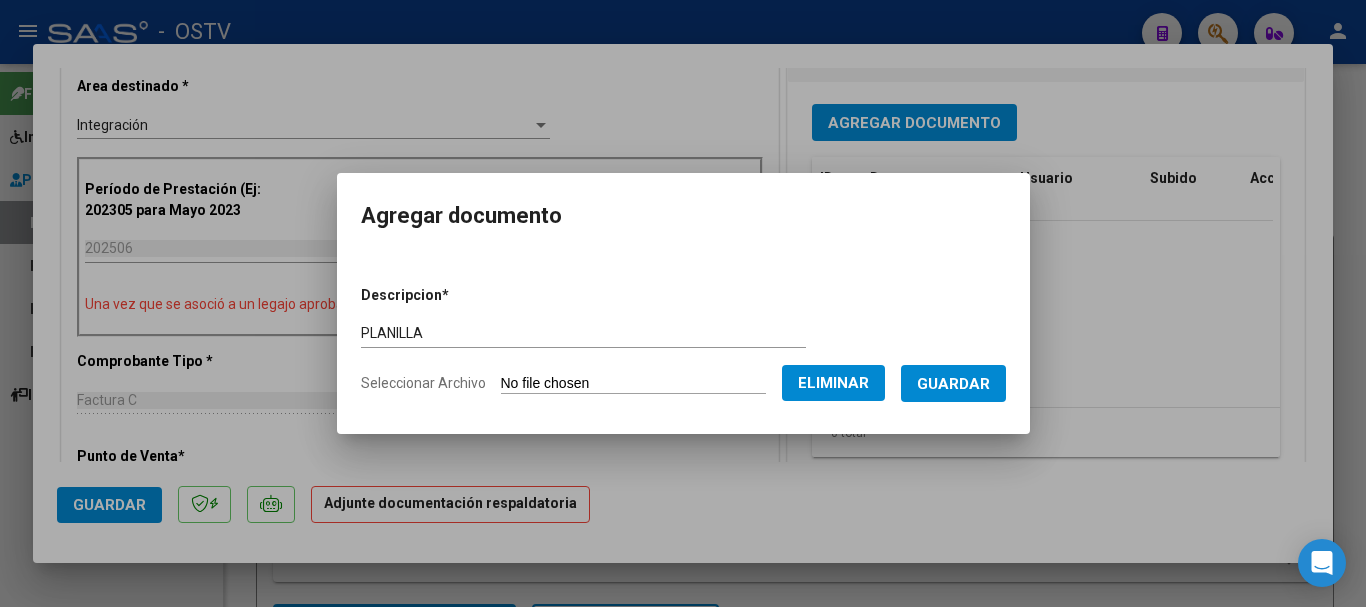 click on "Guardar" at bounding box center (953, 384) 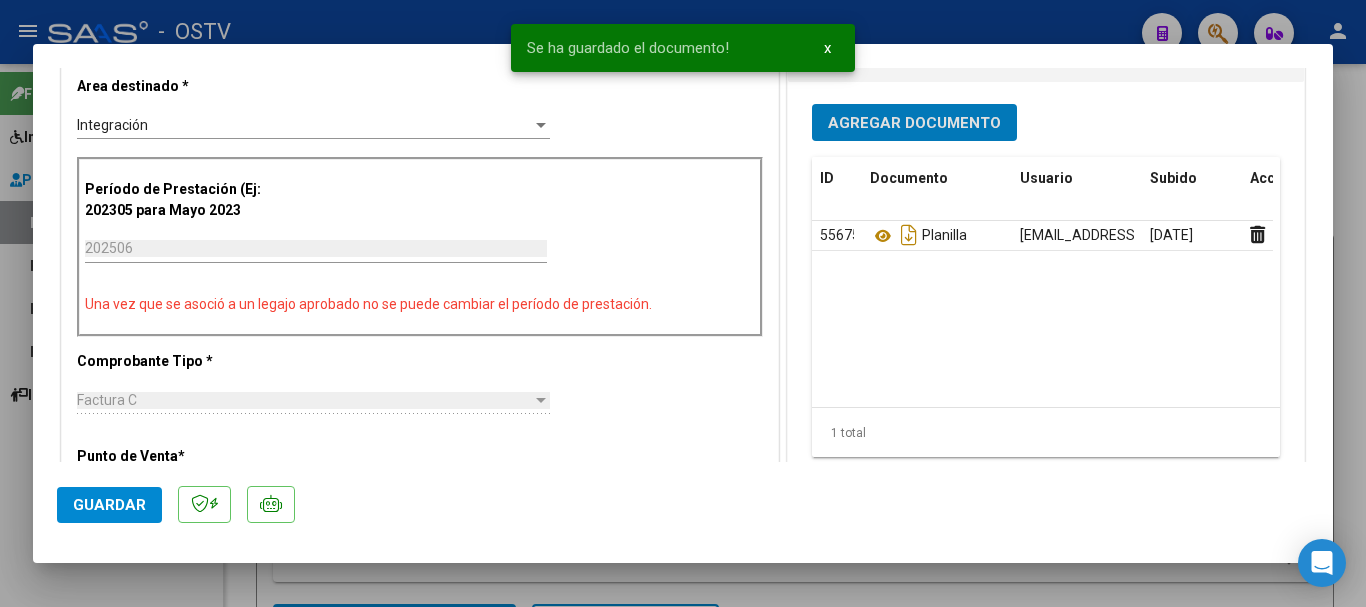 click on "Agregar Documento" at bounding box center [914, 123] 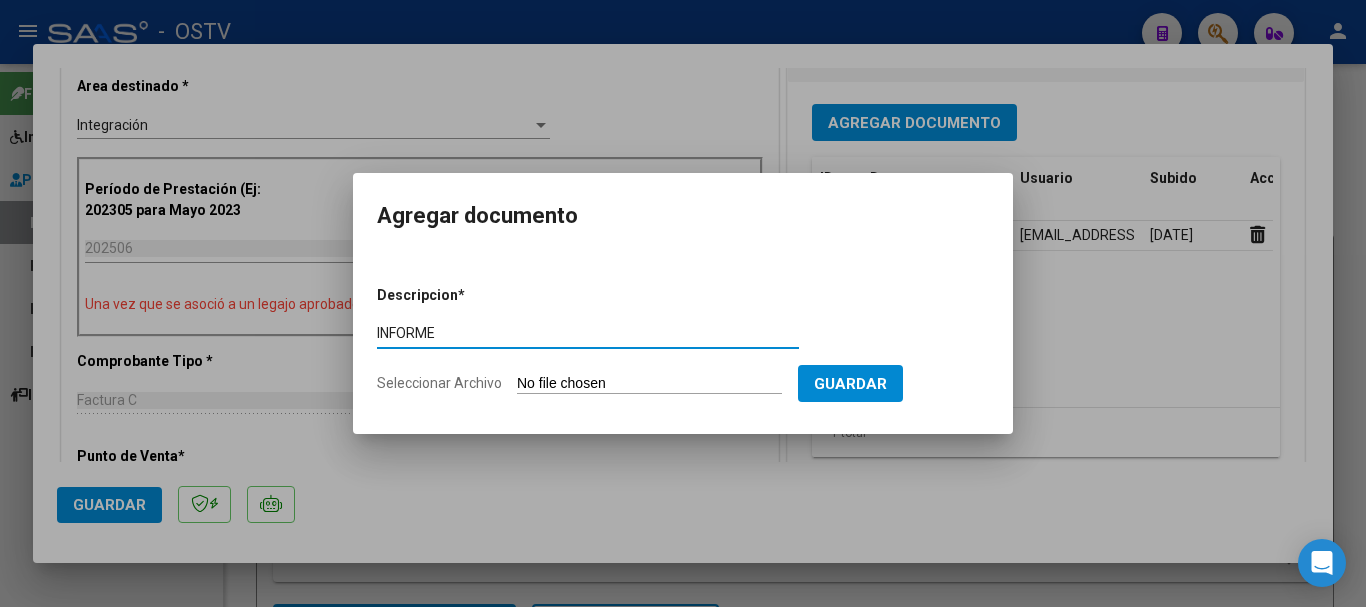 type on "INFORME" 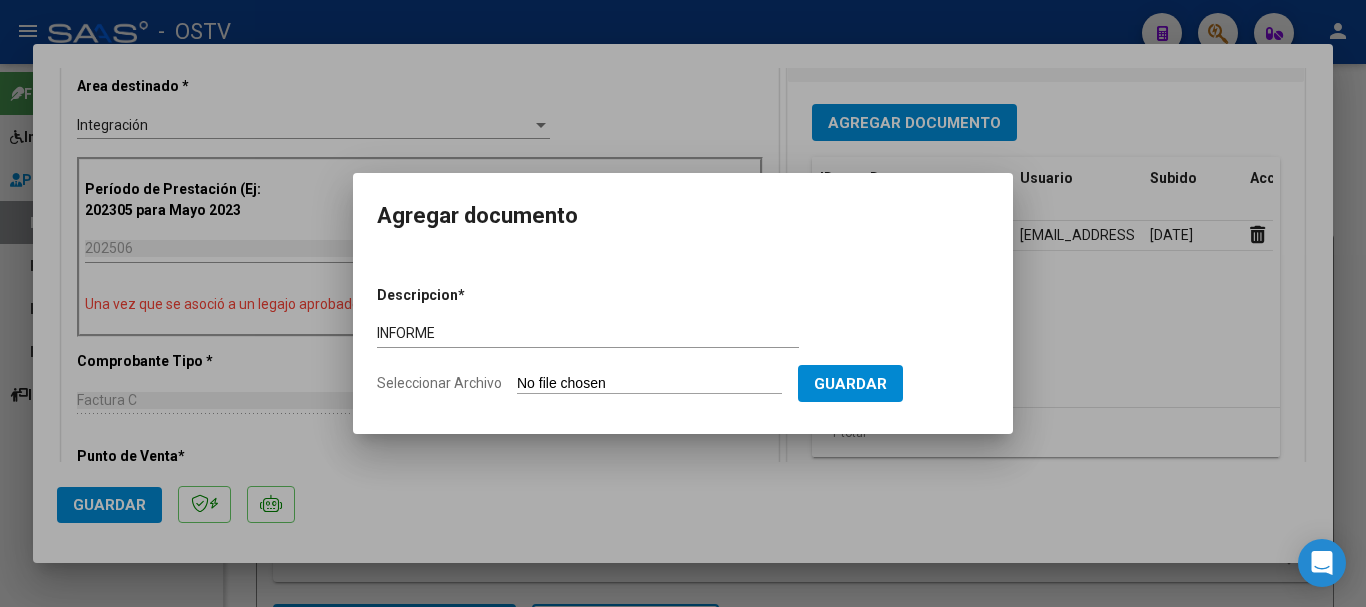 type on "C:\fakepath\20265065571_11_2_462_Informe de evolucion semestral_2.pdf" 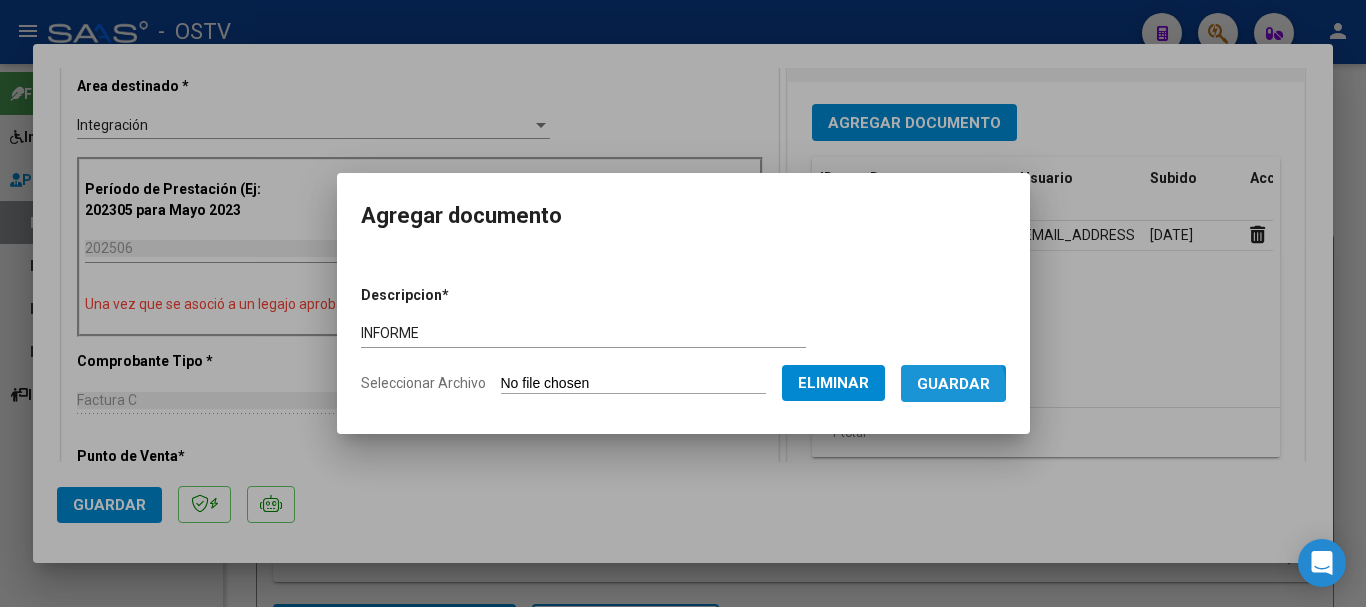 click on "Guardar" at bounding box center (953, 384) 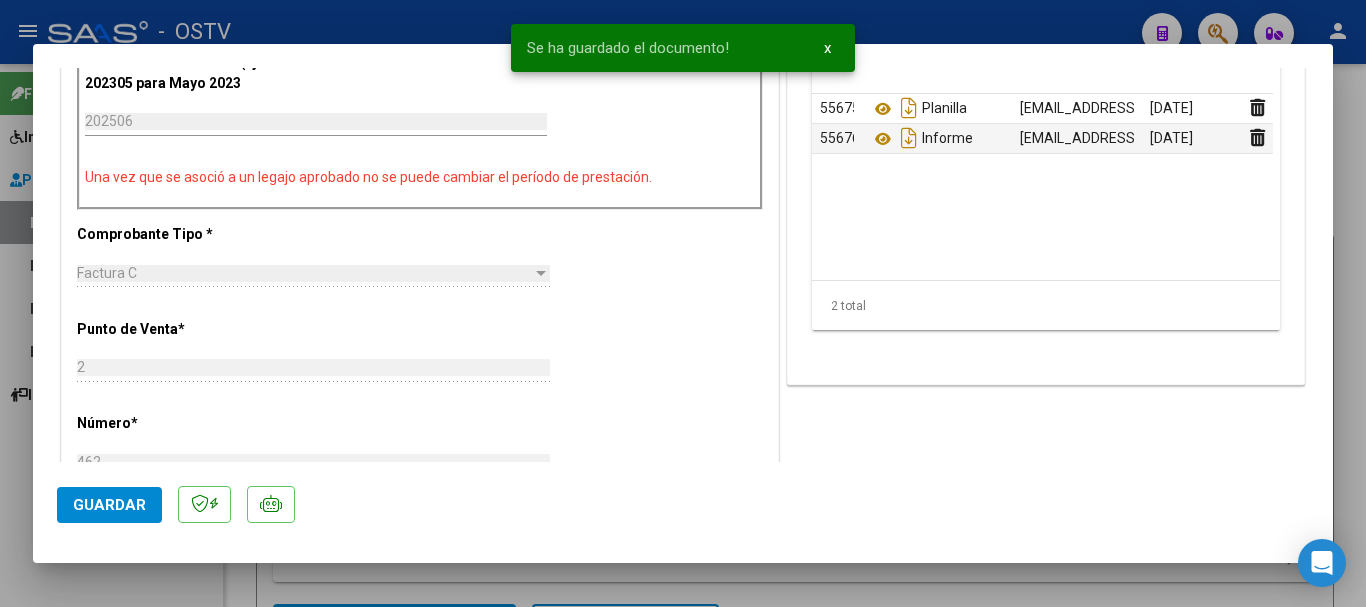 scroll, scrollTop: 700, scrollLeft: 0, axis: vertical 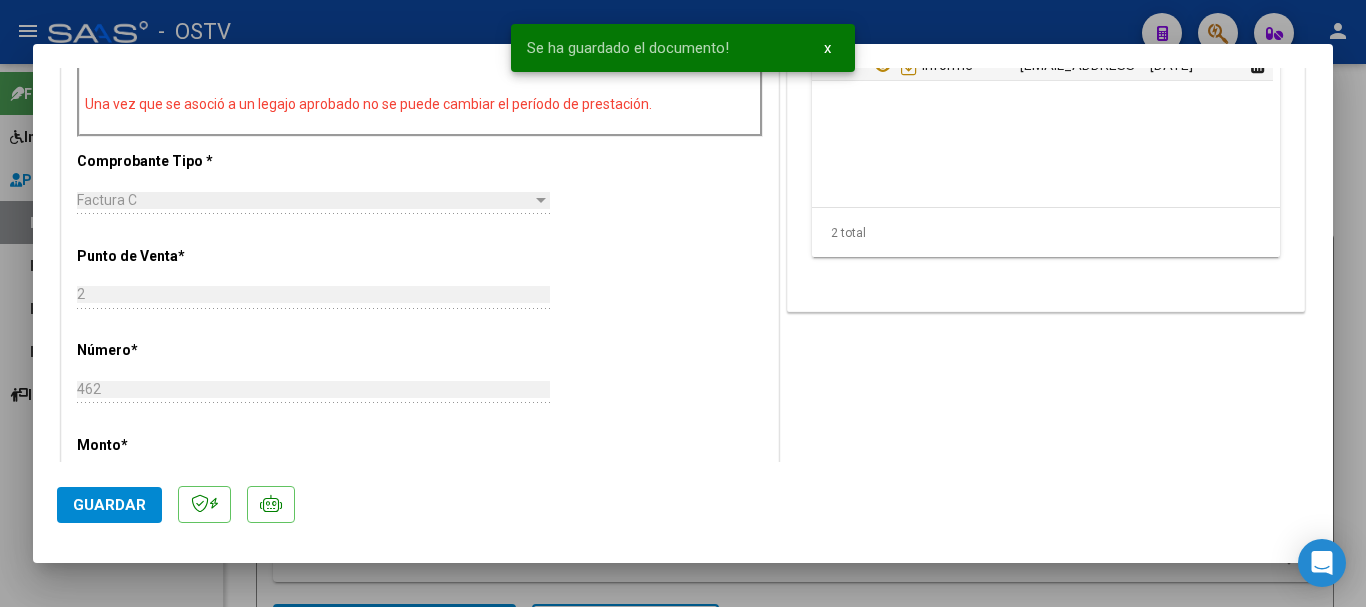 click on "Guardar" 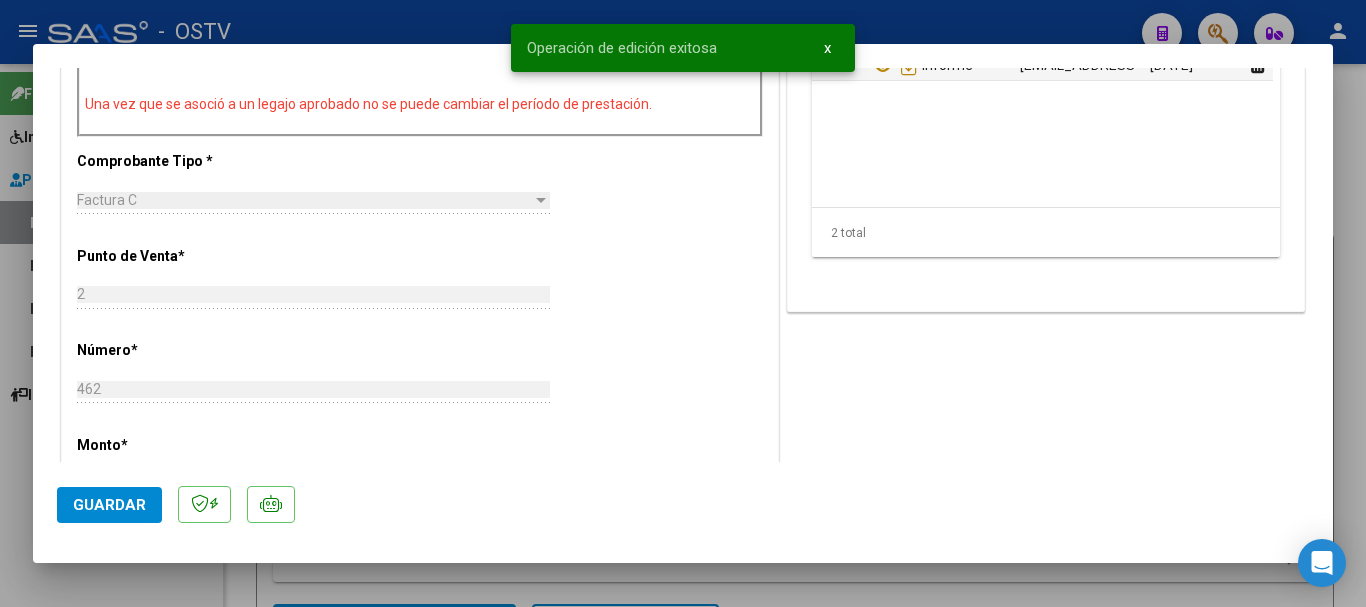 type 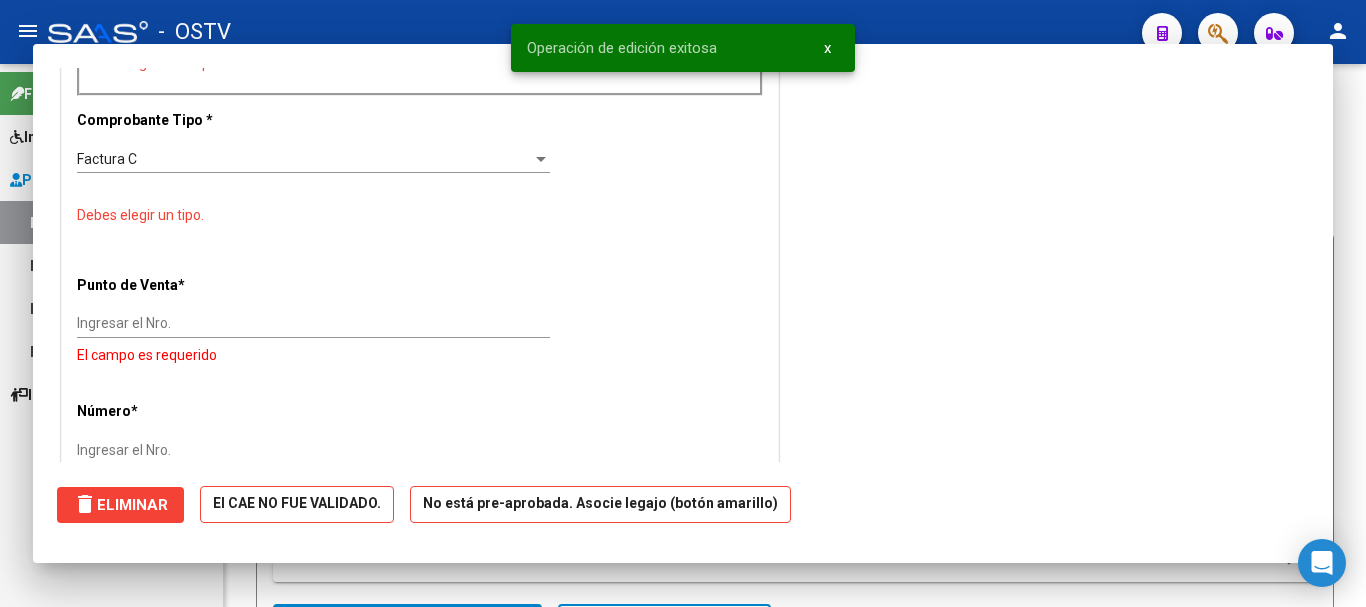 scroll, scrollTop: 0, scrollLeft: 0, axis: both 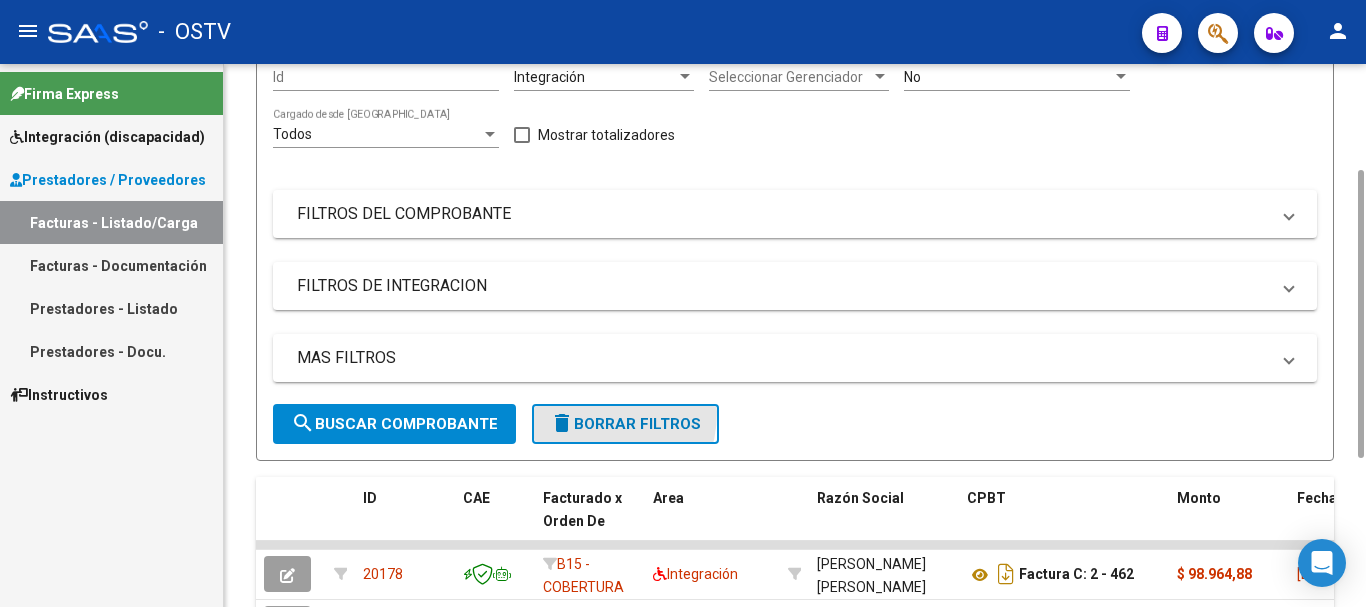 click on "delete  Borrar Filtros" 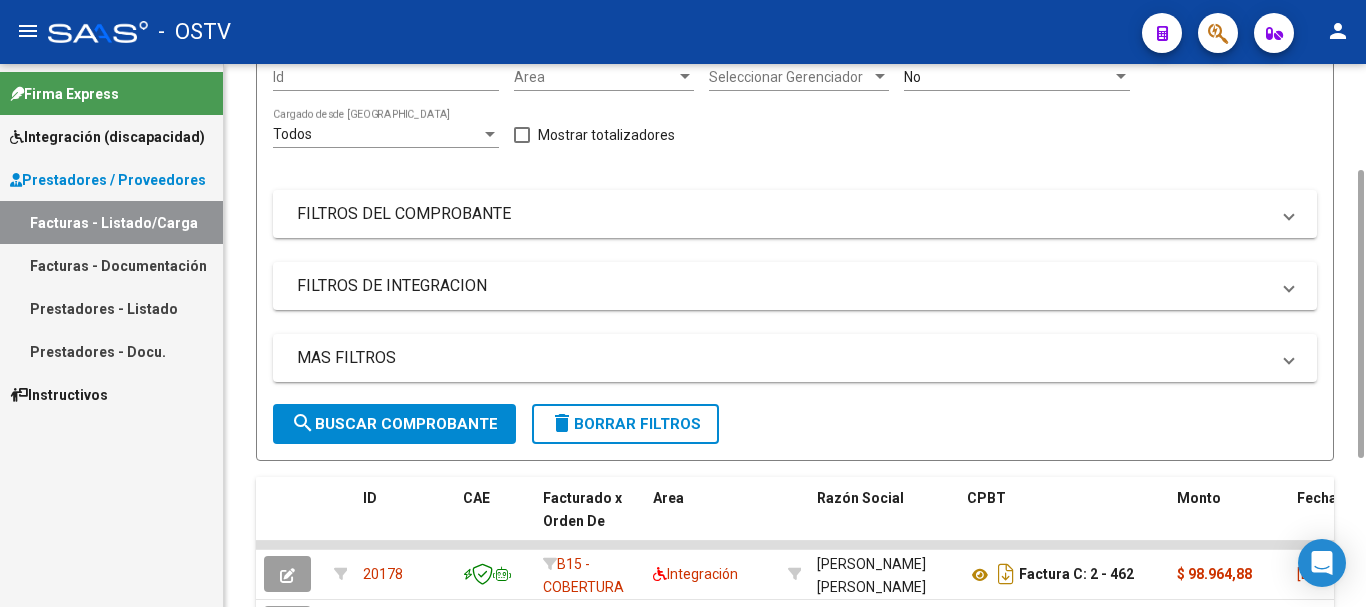 scroll, scrollTop: 0, scrollLeft: 0, axis: both 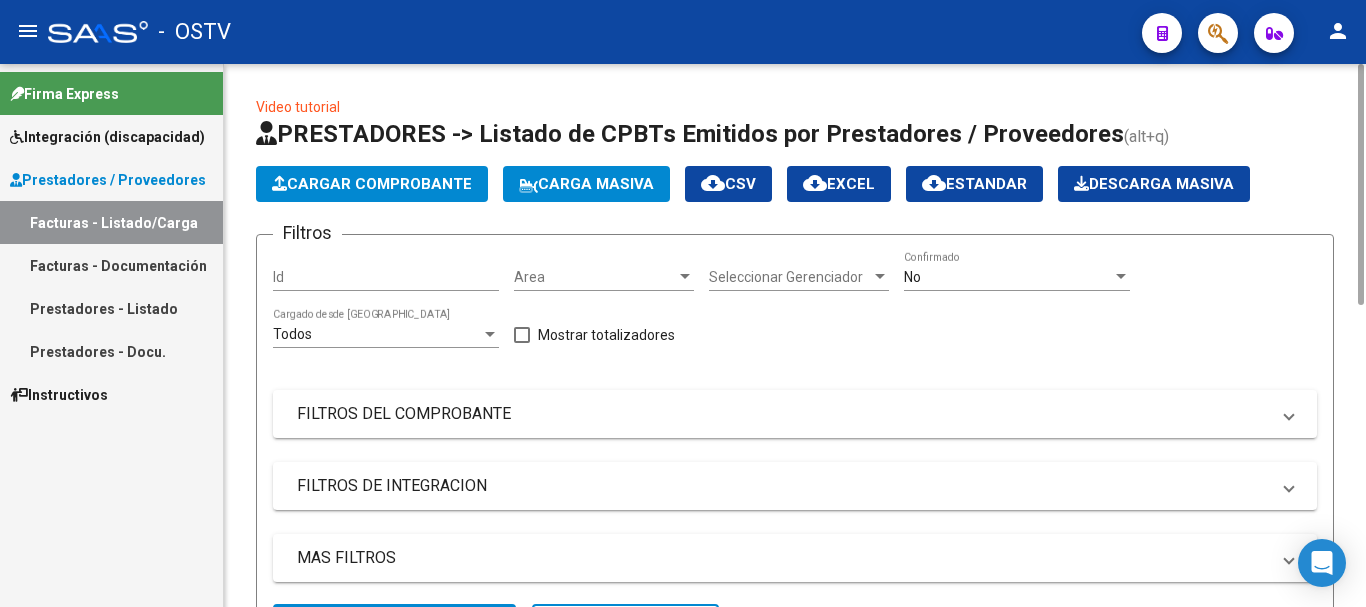 click on "Area Area" 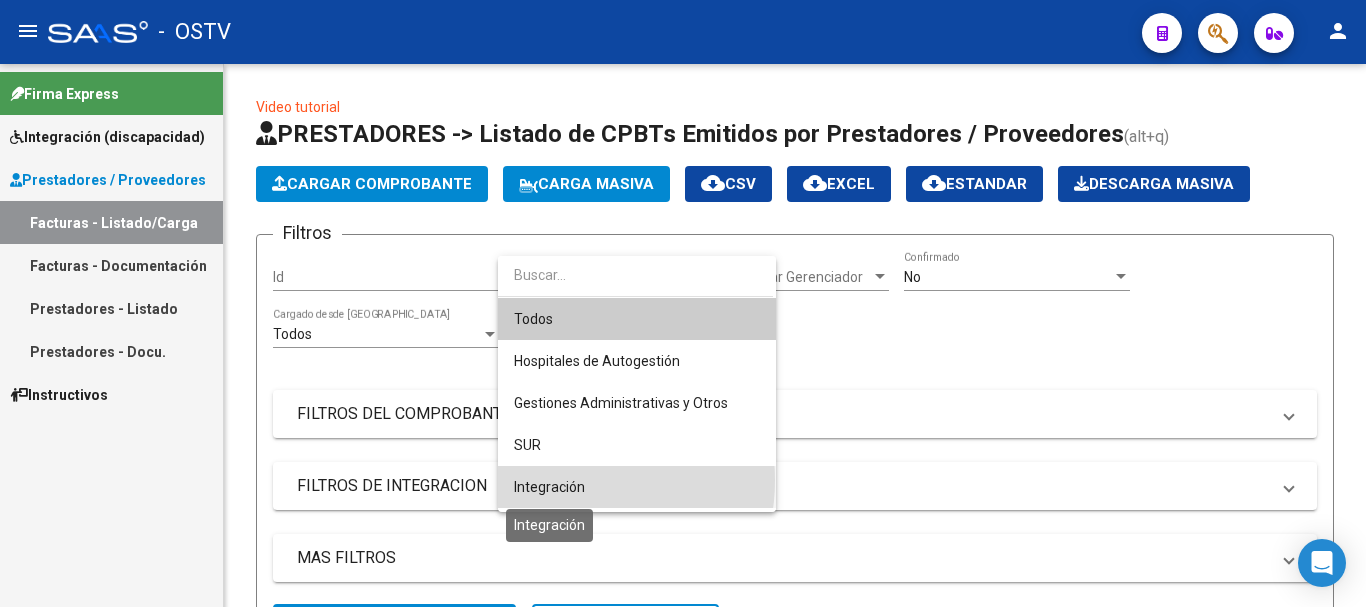 click on "Integración" at bounding box center (549, 487) 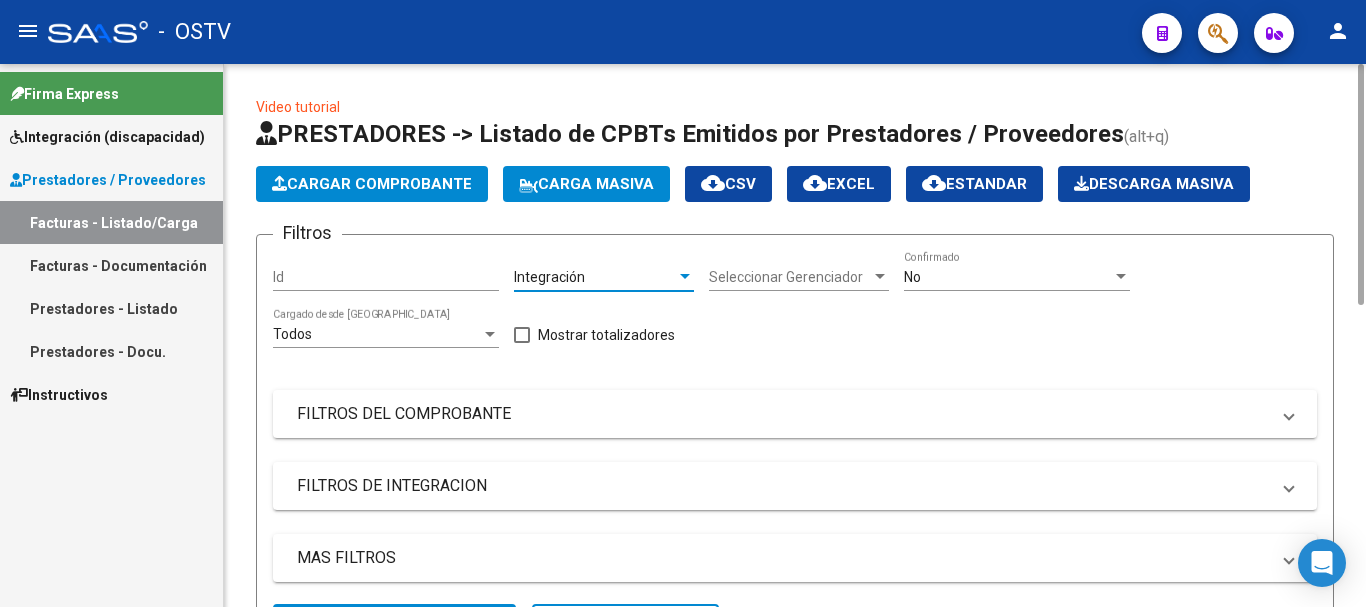 click on "No" at bounding box center [1008, 277] 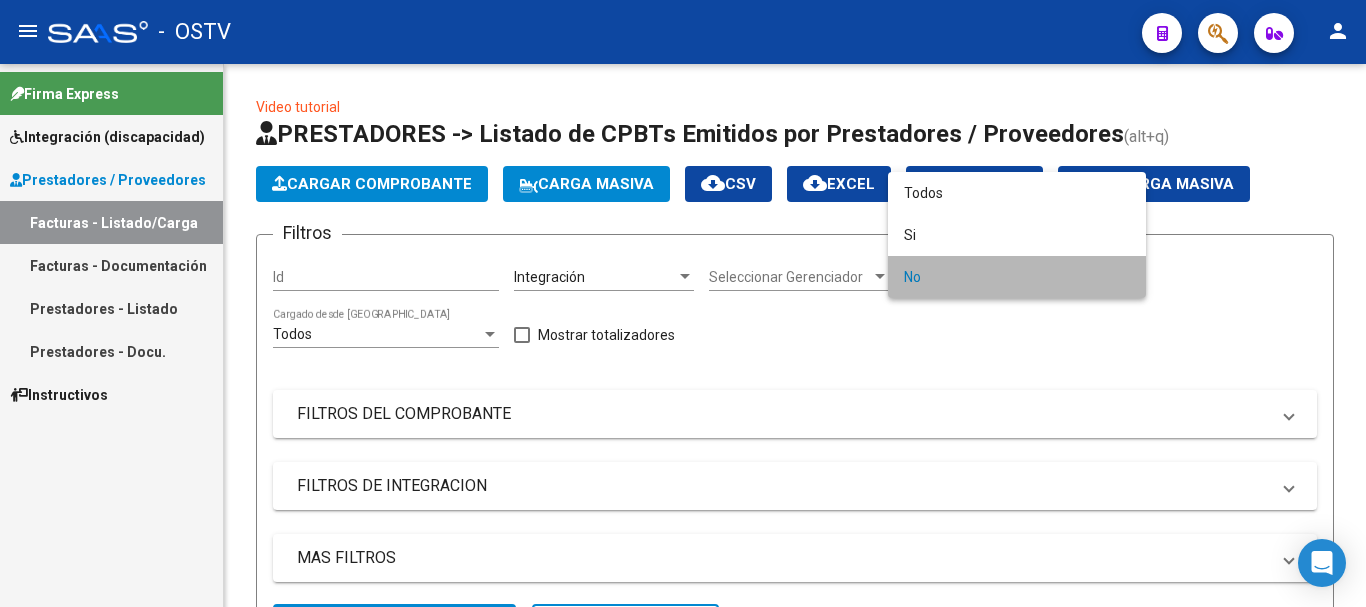 click on "No" at bounding box center (1017, 277) 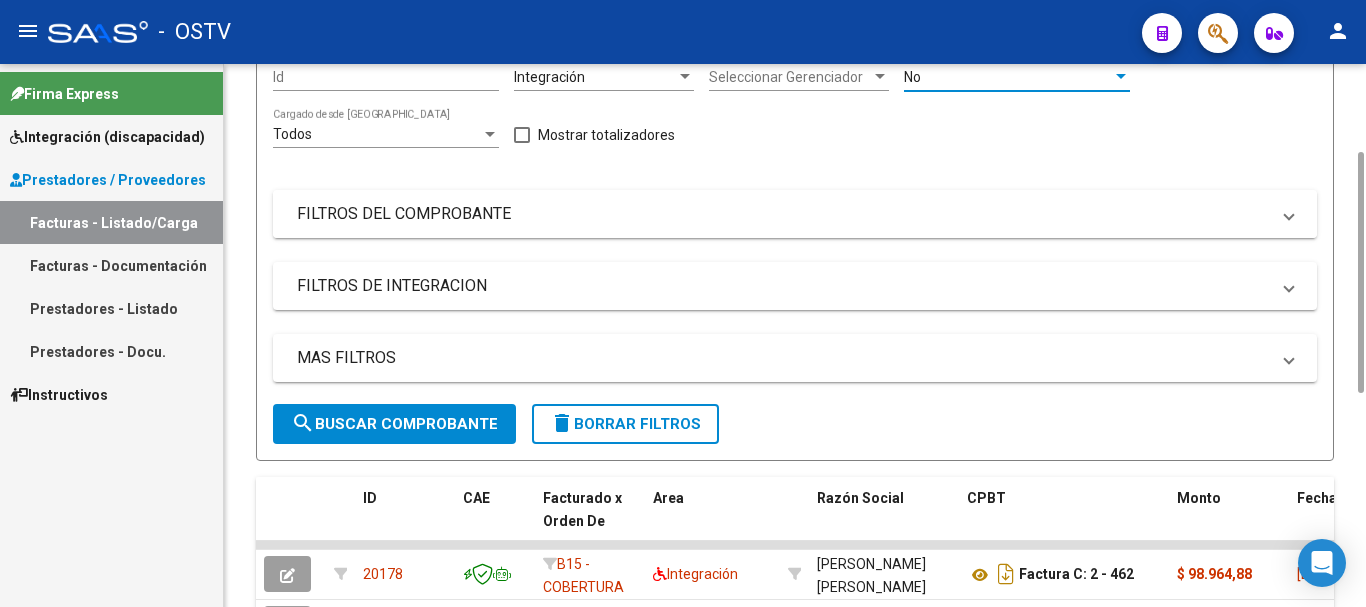 scroll, scrollTop: 400, scrollLeft: 0, axis: vertical 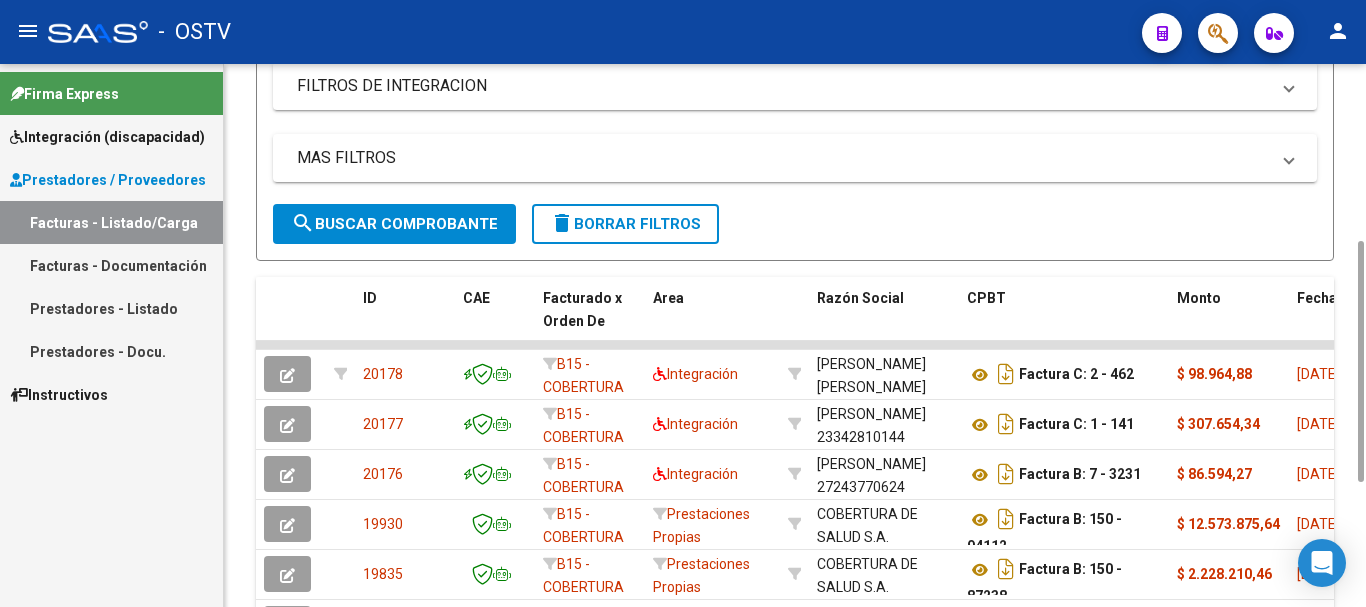 click on "search  Buscar Comprobante" 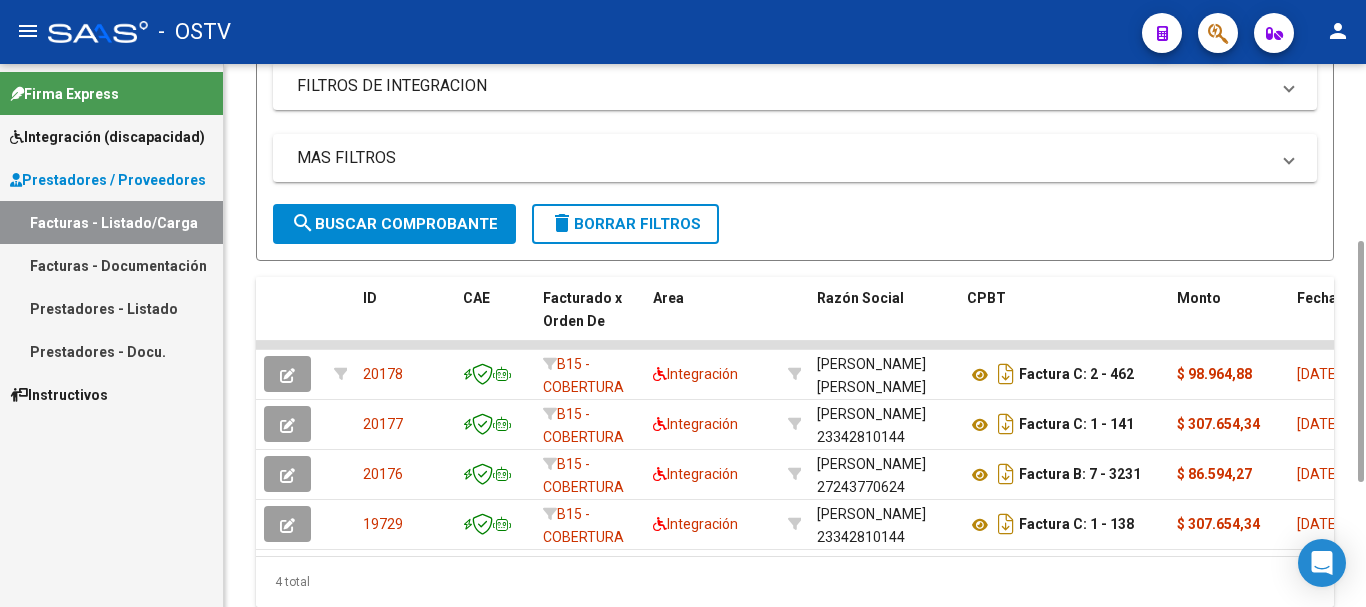 click on "search  Buscar Comprobante" 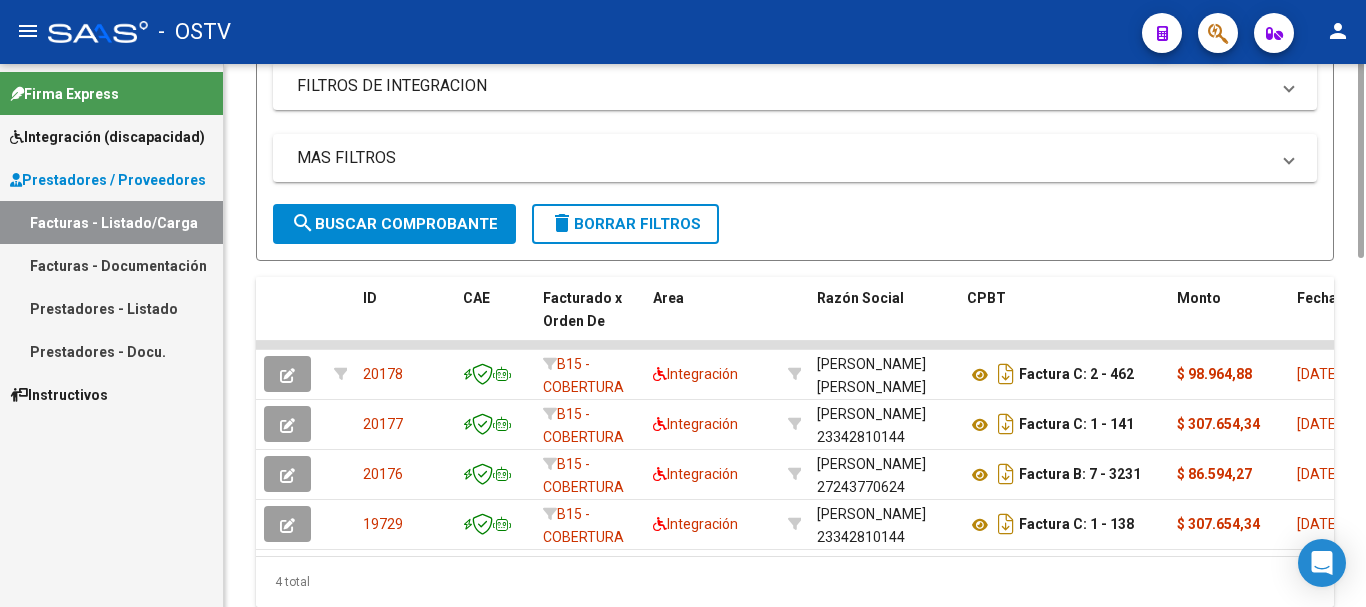 scroll, scrollTop: 480, scrollLeft: 0, axis: vertical 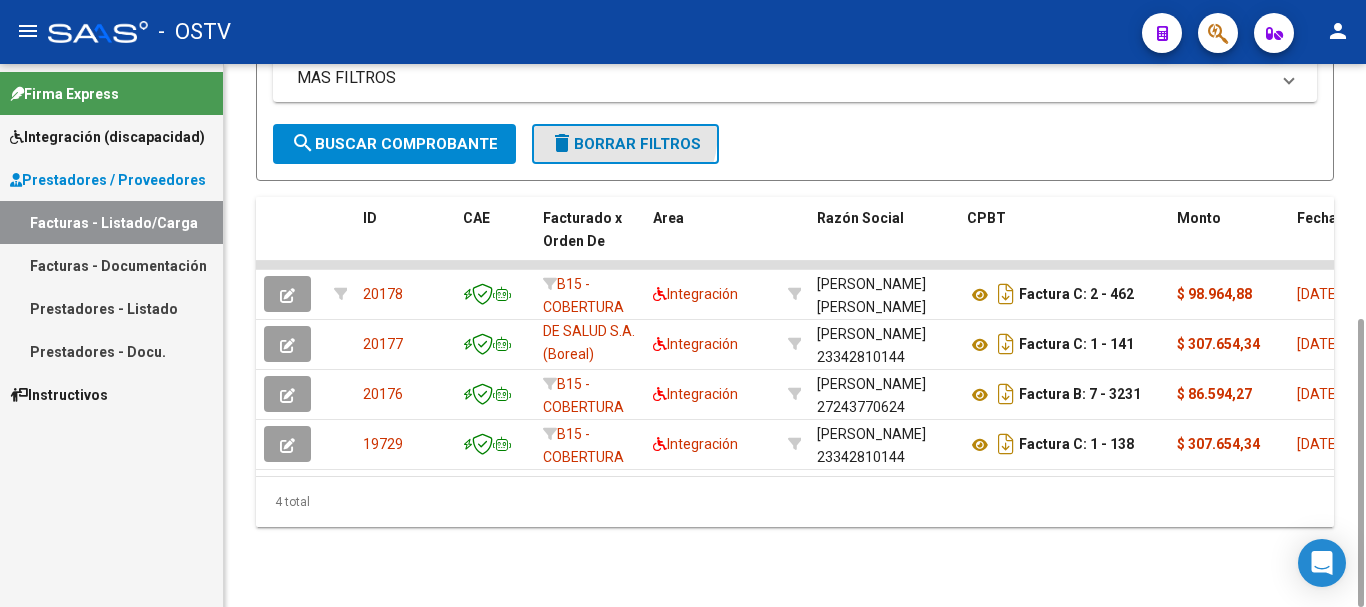 click on "delete  Borrar Filtros" 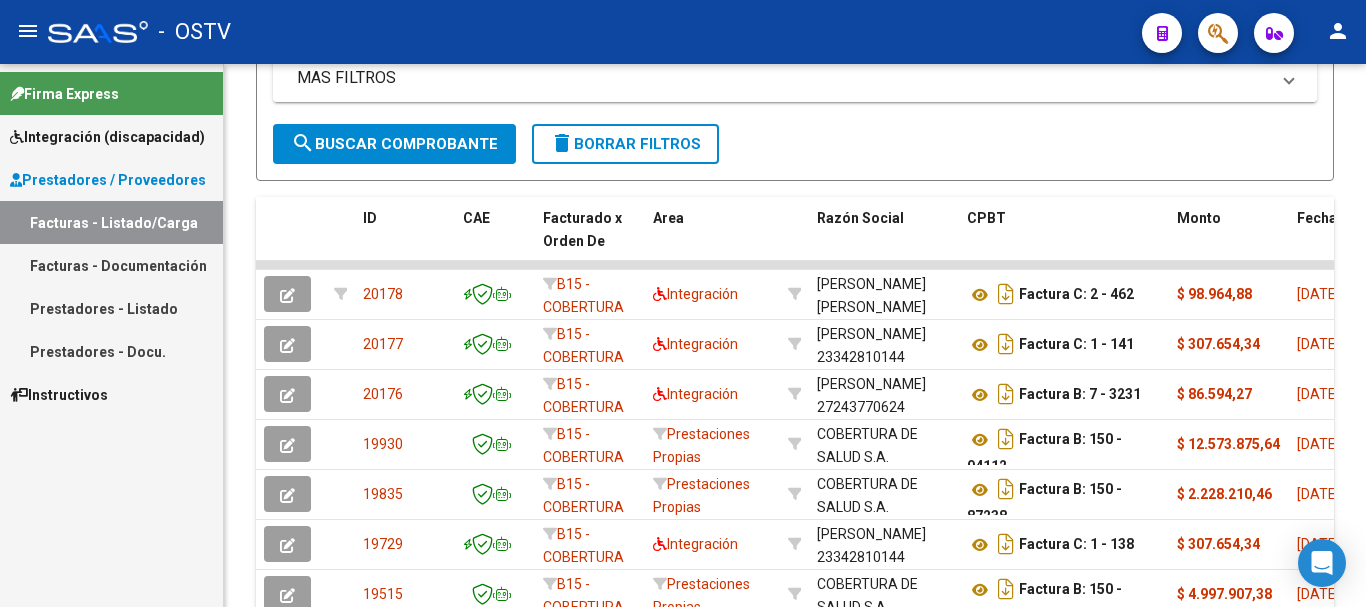 scroll, scrollTop: 0, scrollLeft: 0, axis: both 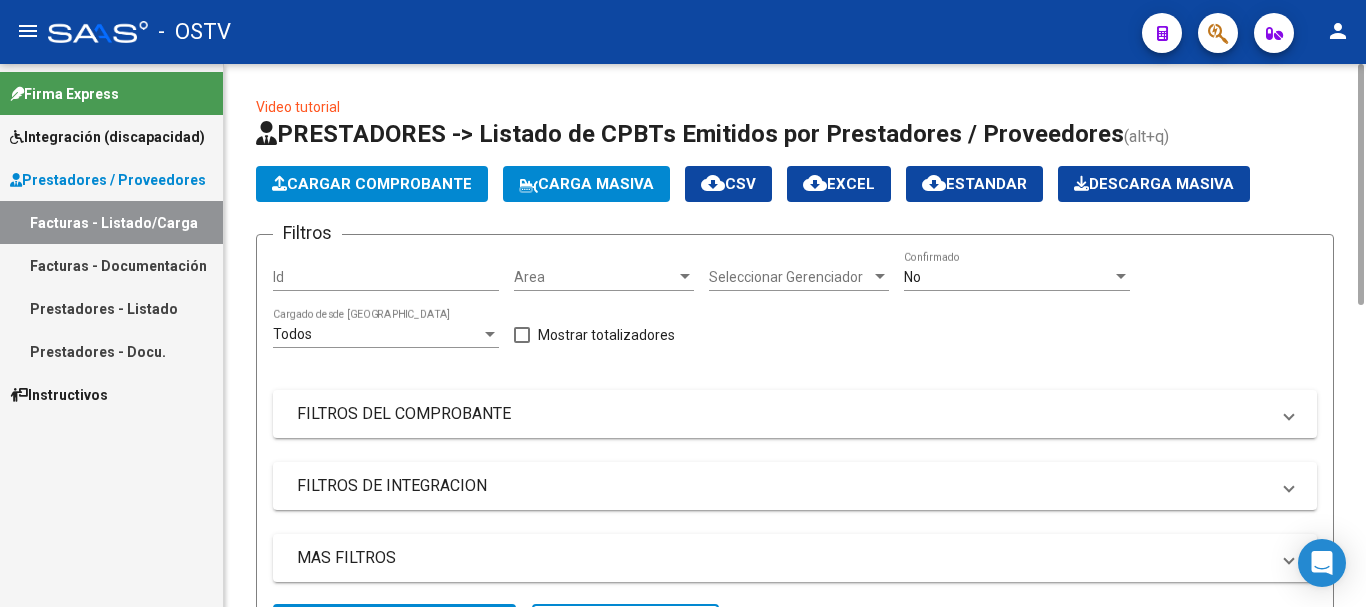 click on "Cargar Comprobante" 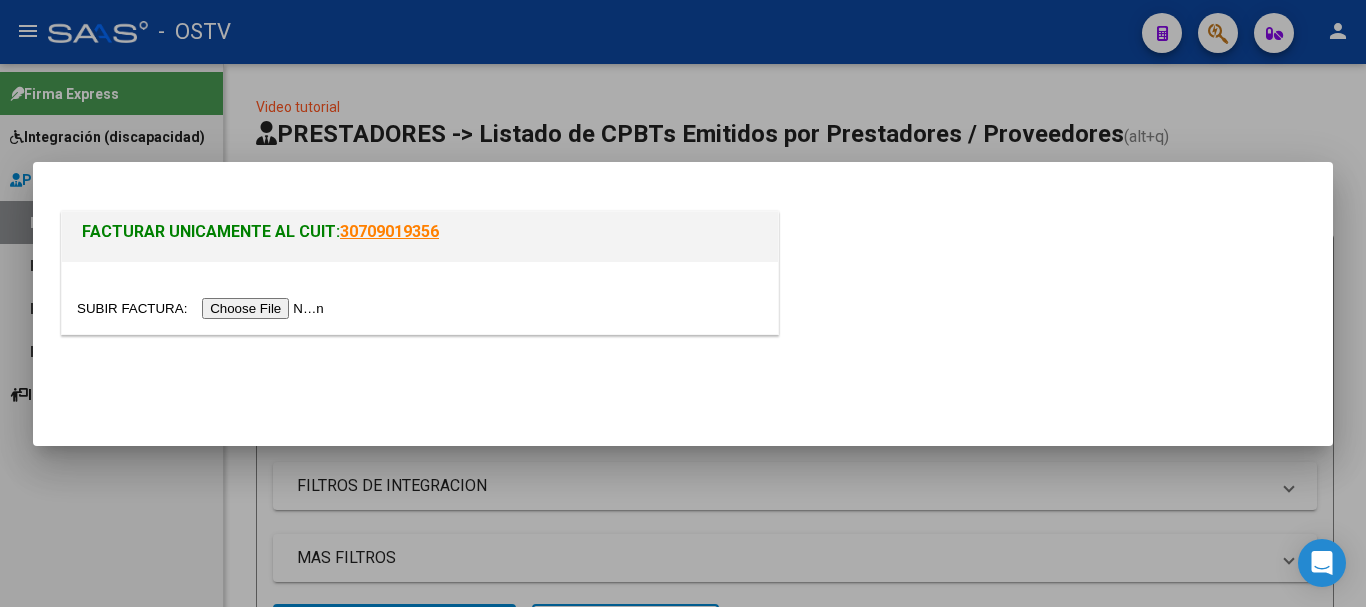 click at bounding box center (203, 308) 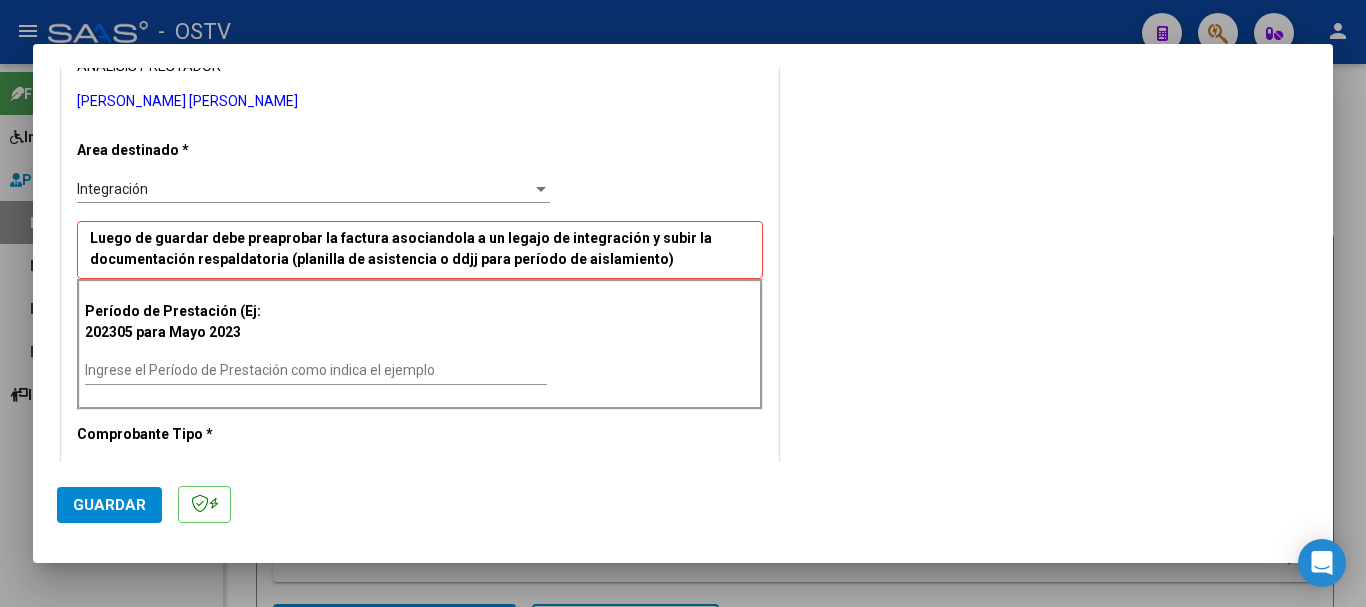 scroll, scrollTop: 400, scrollLeft: 0, axis: vertical 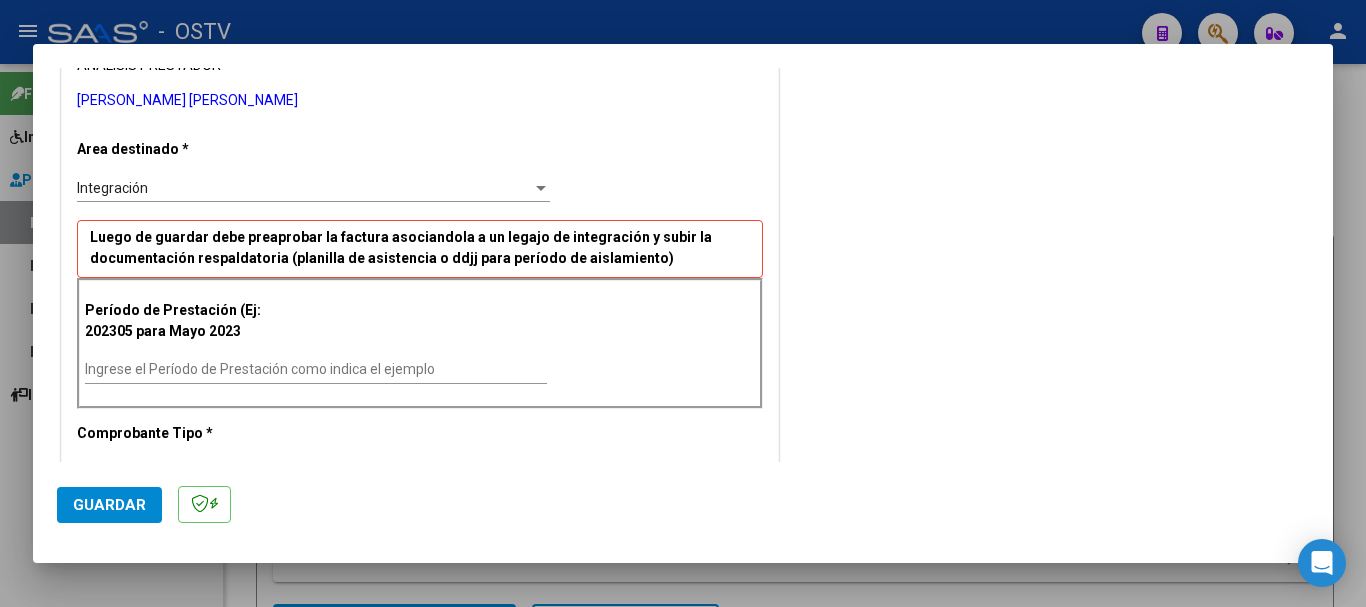 click on "Ingrese el Período de Prestación como indica el ejemplo" at bounding box center [316, 369] 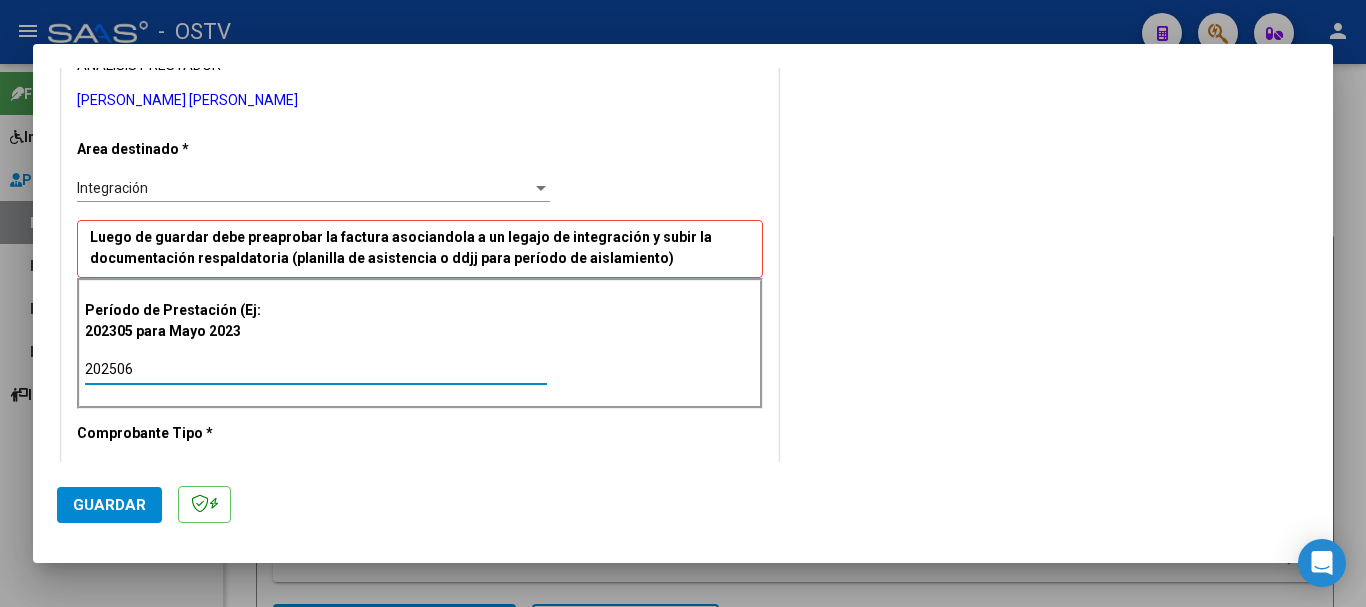 type on "202506" 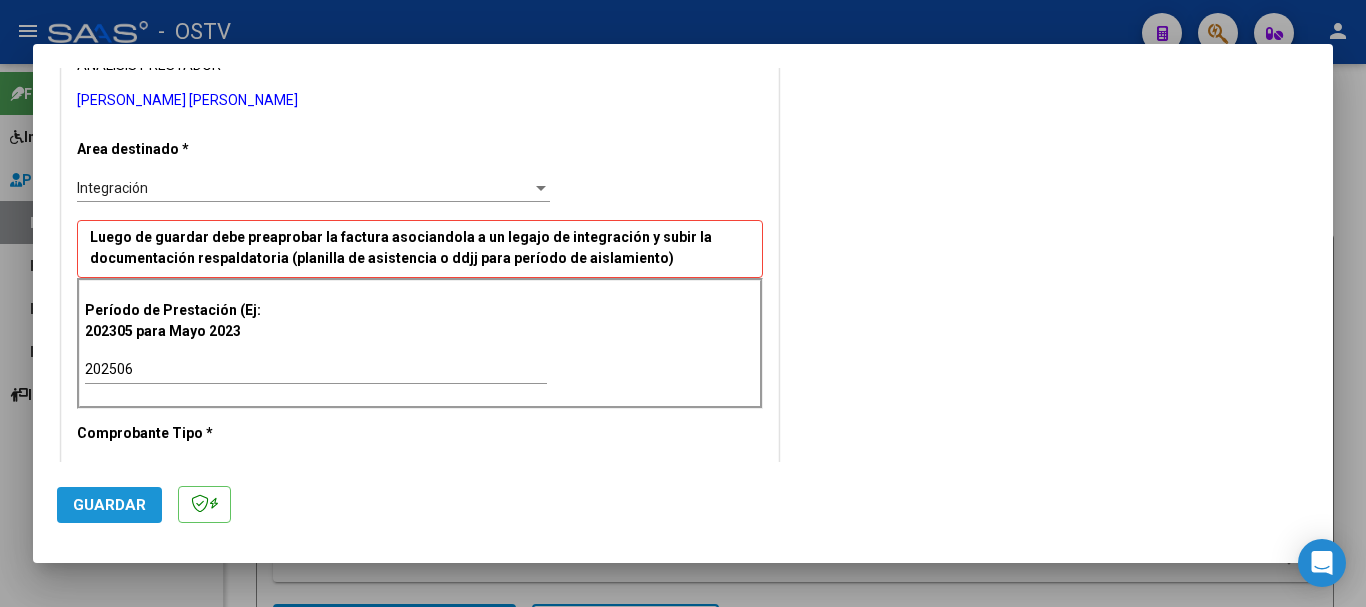click on "Guardar" 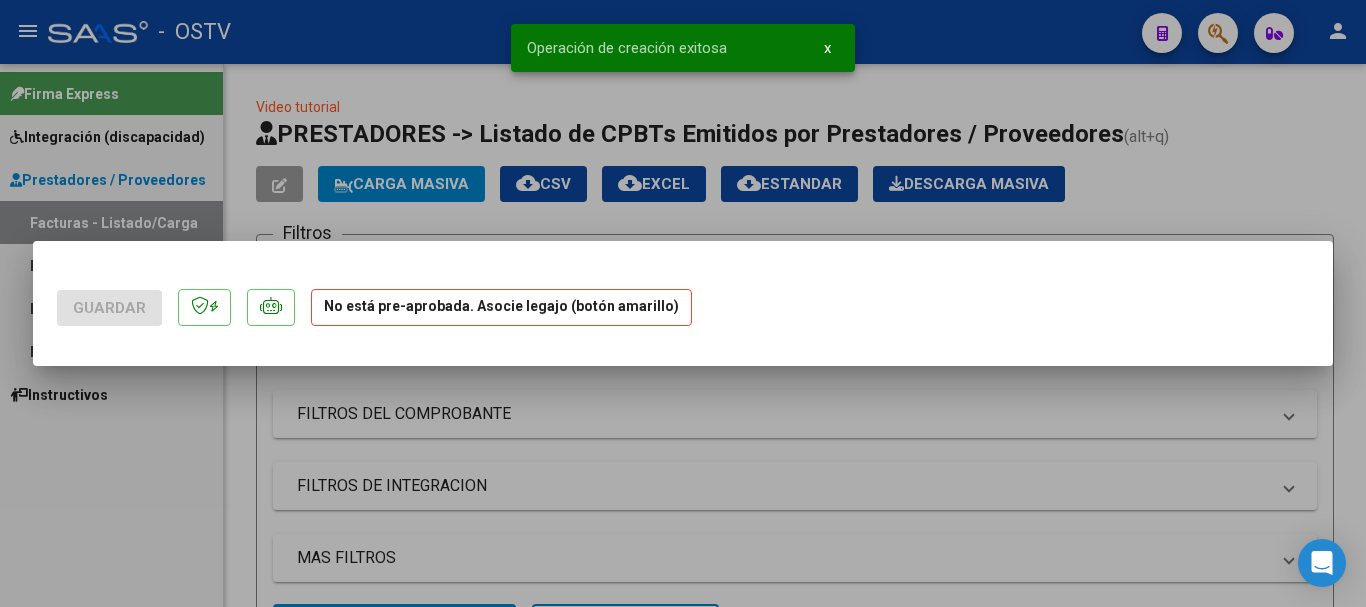 scroll, scrollTop: 0, scrollLeft: 0, axis: both 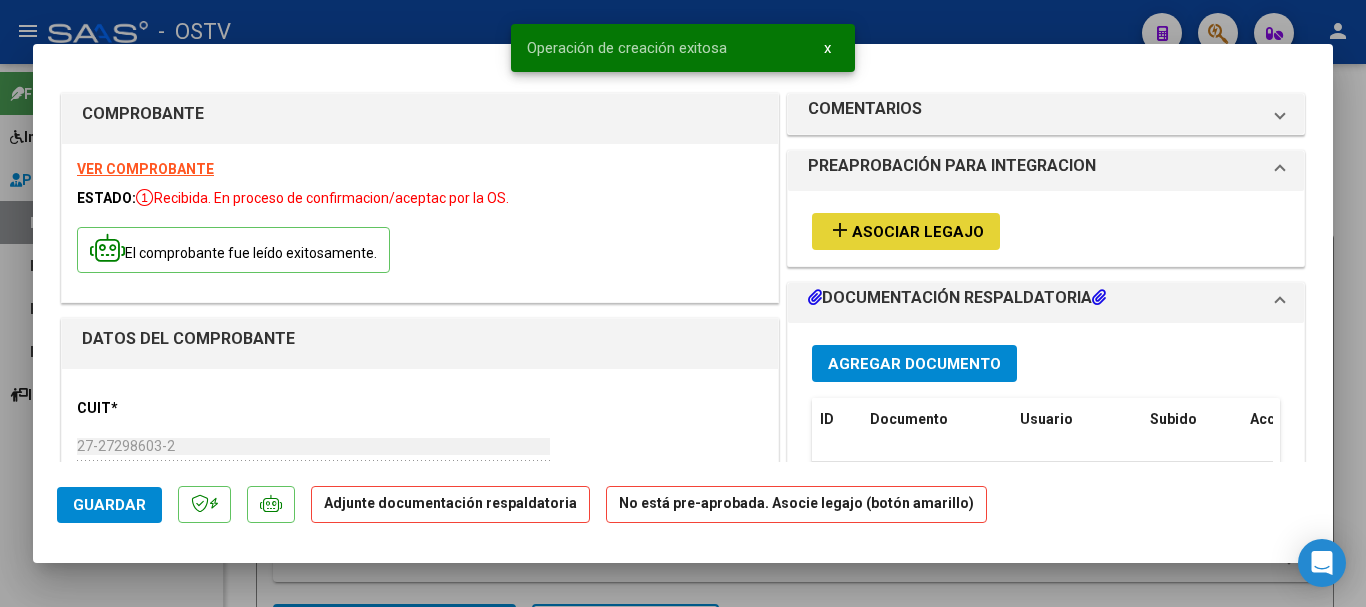 click on "add Asociar Legajo" at bounding box center [906, 231] 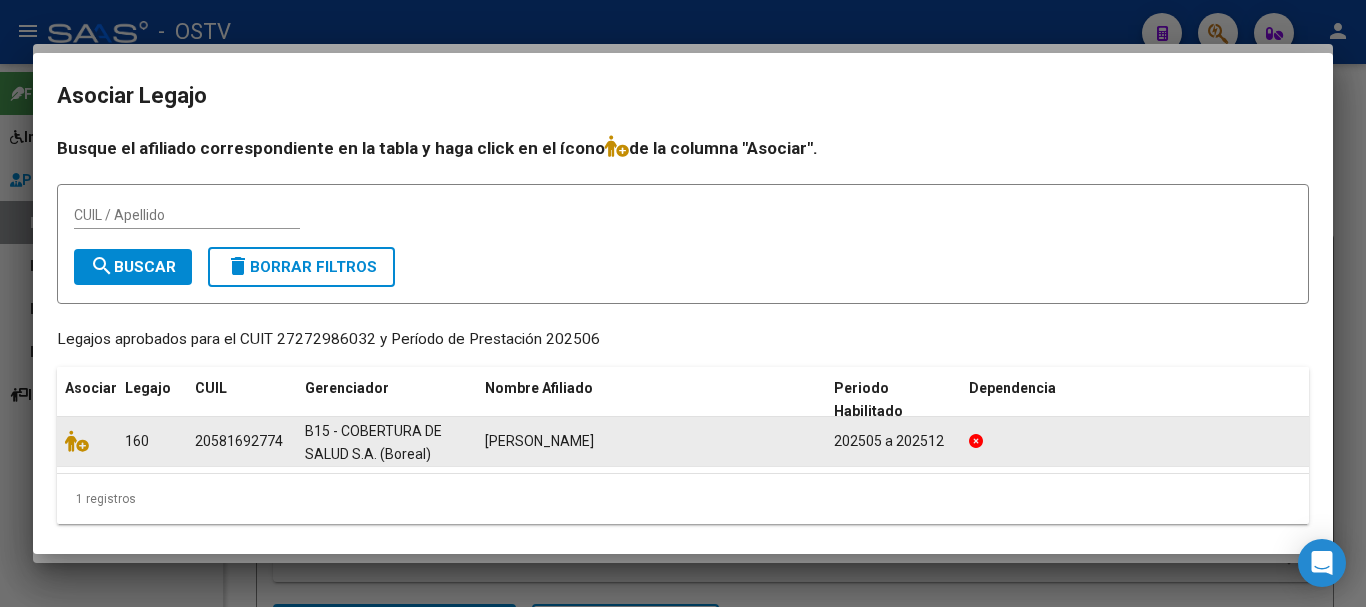 click 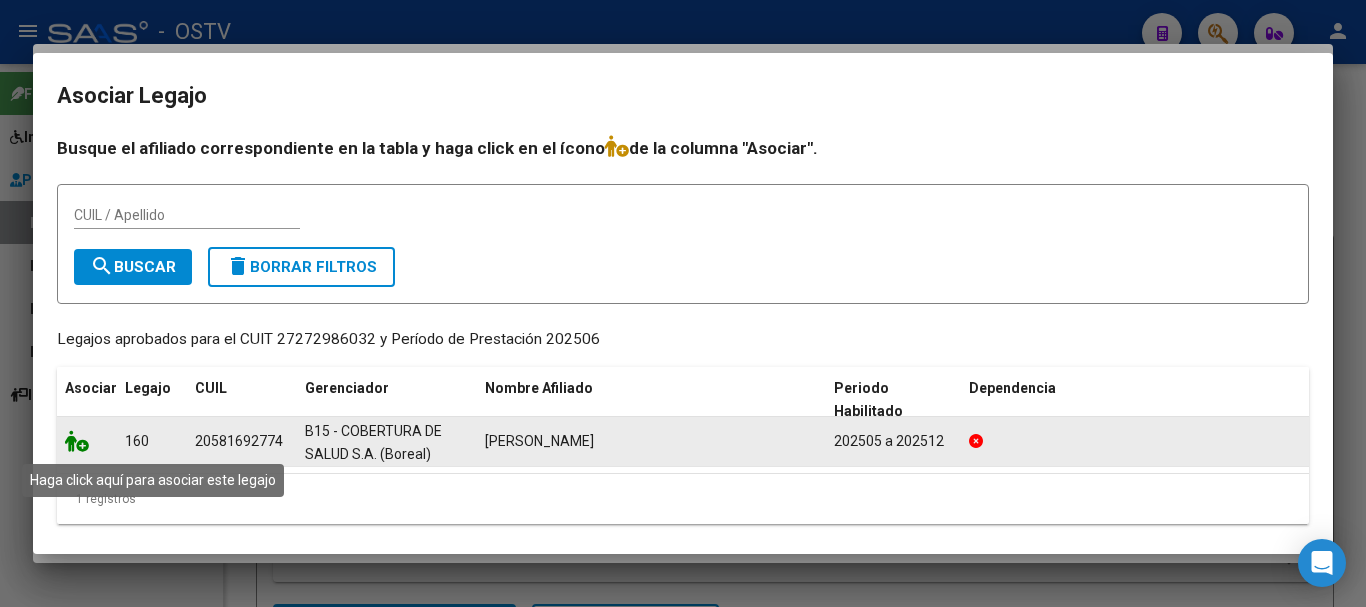 click 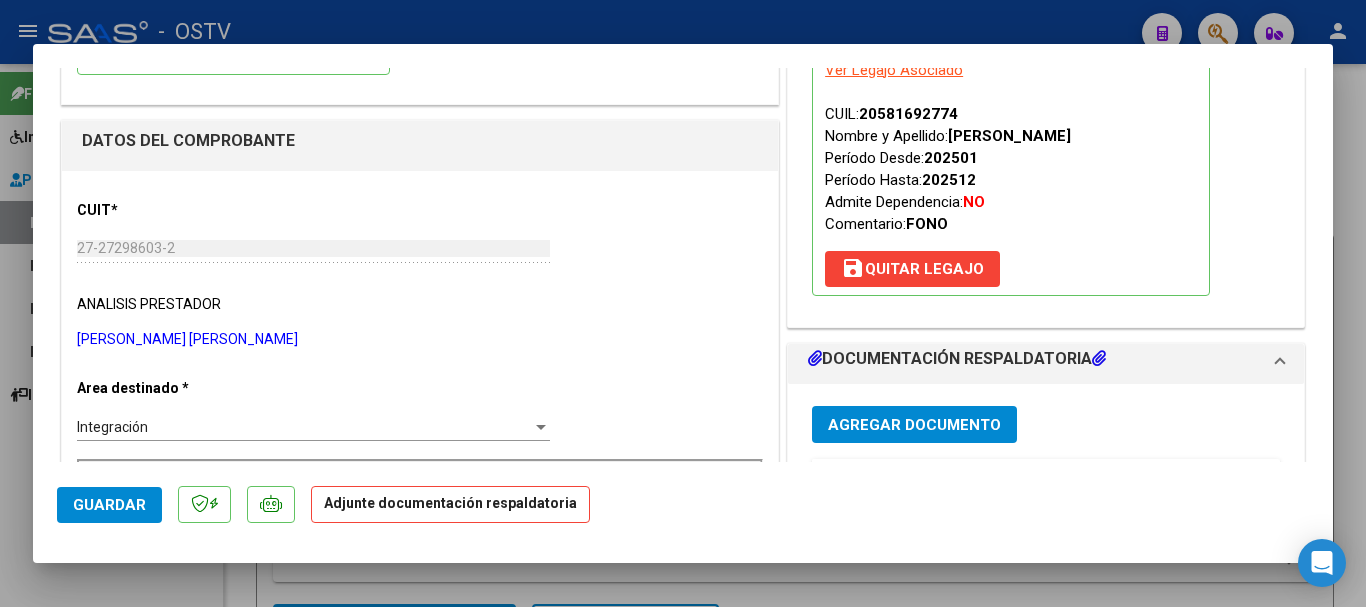 scroll, scrollTop: 200, scrollLeft: 0, axis: vertical 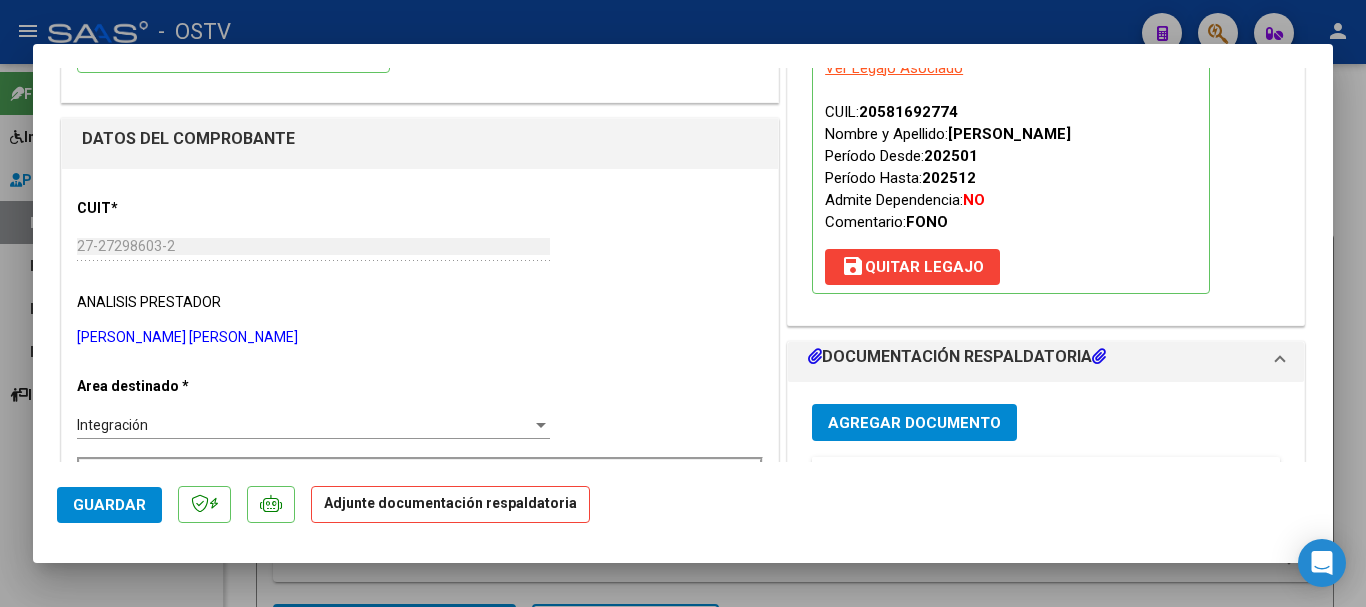 click on "Agregar Documento" at bounding box center [914, 422] 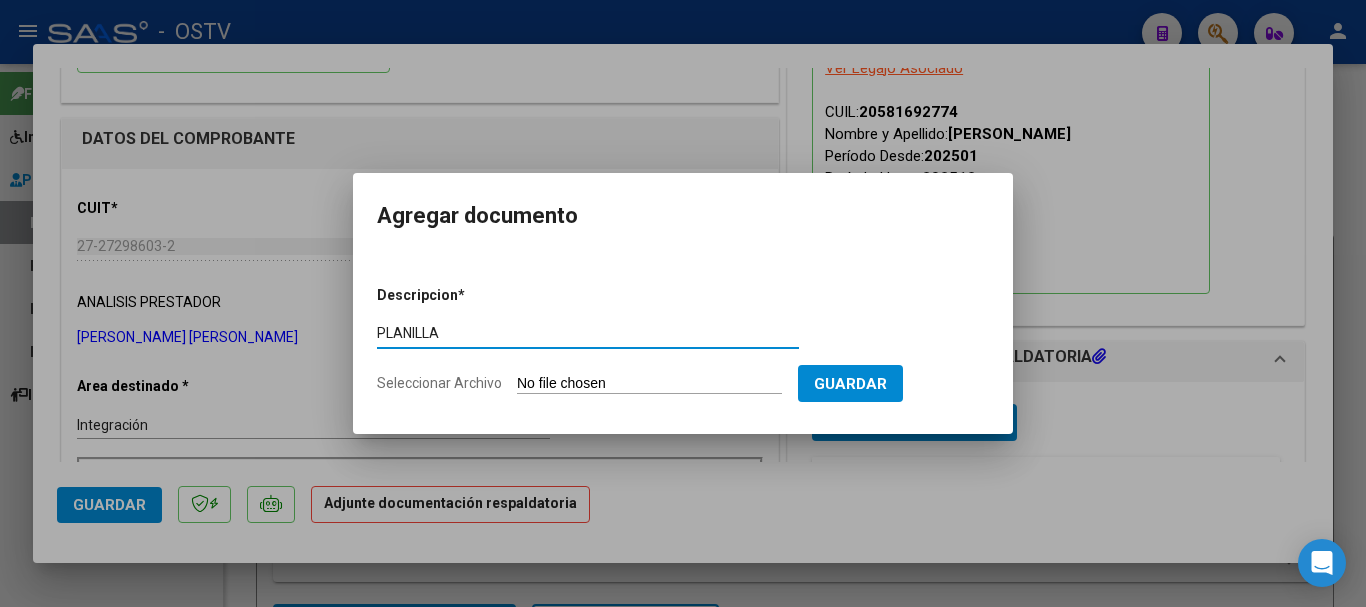 type on "PLANILLA" 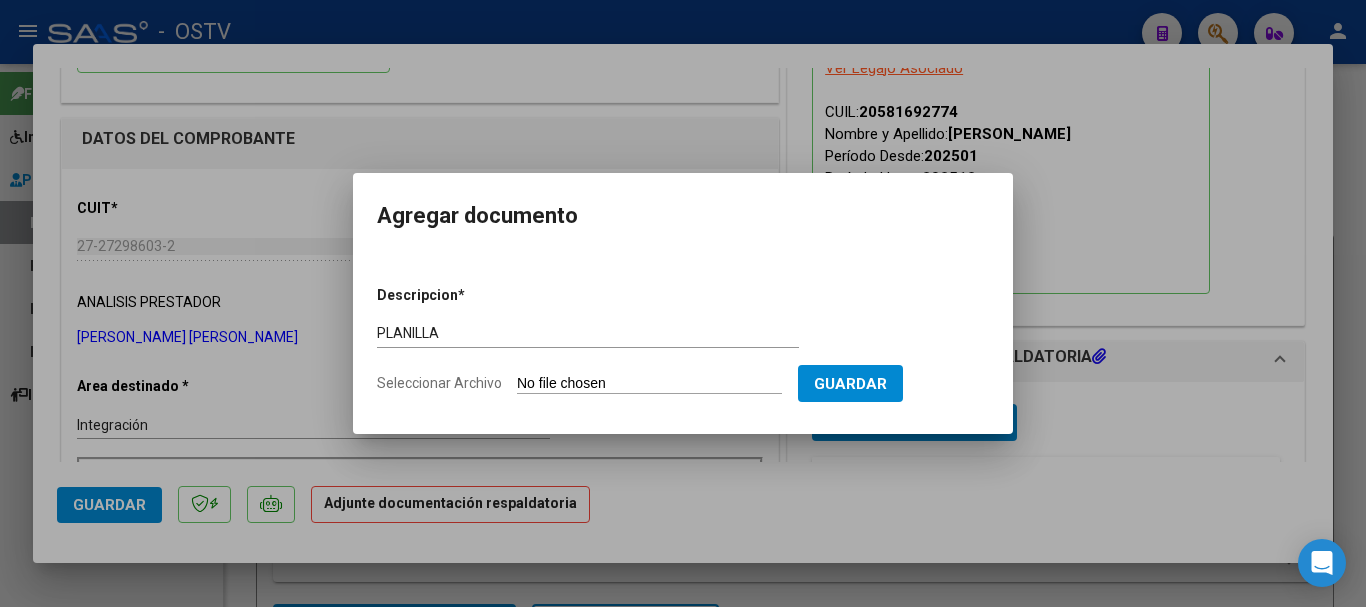 type on "C:\fakepath\27272986032_11_4_849_Planilla de Asistencia_4.pdf" 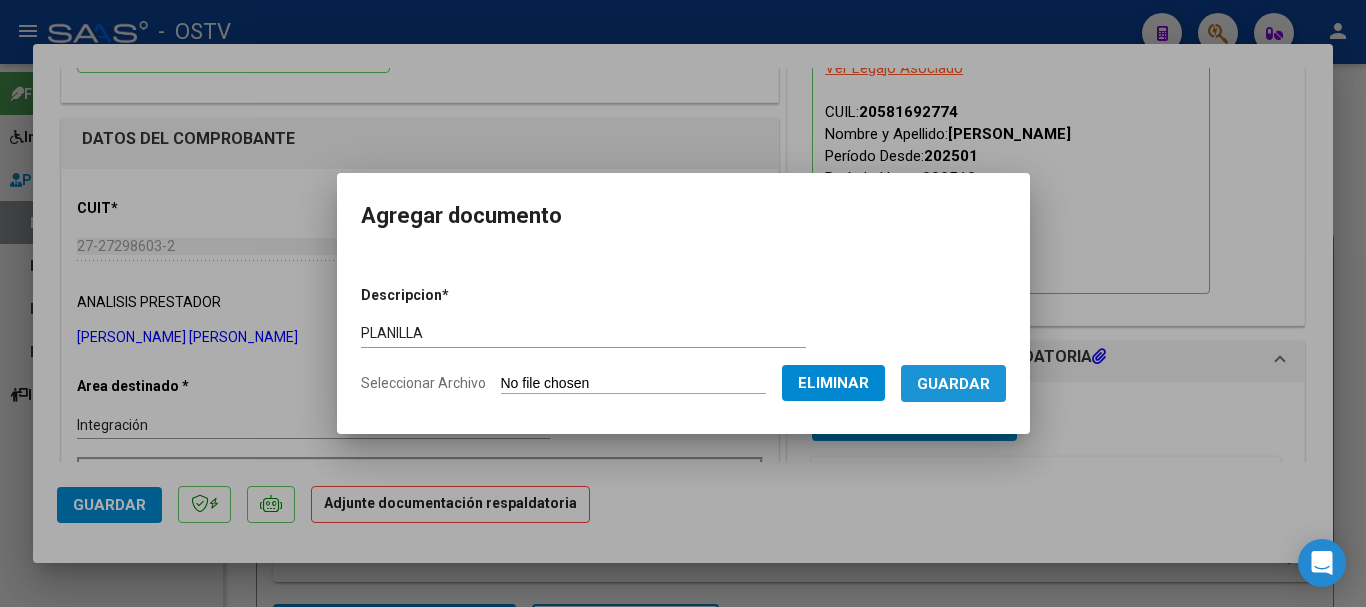 click on "Guardar" at bounding box center (953, 384) 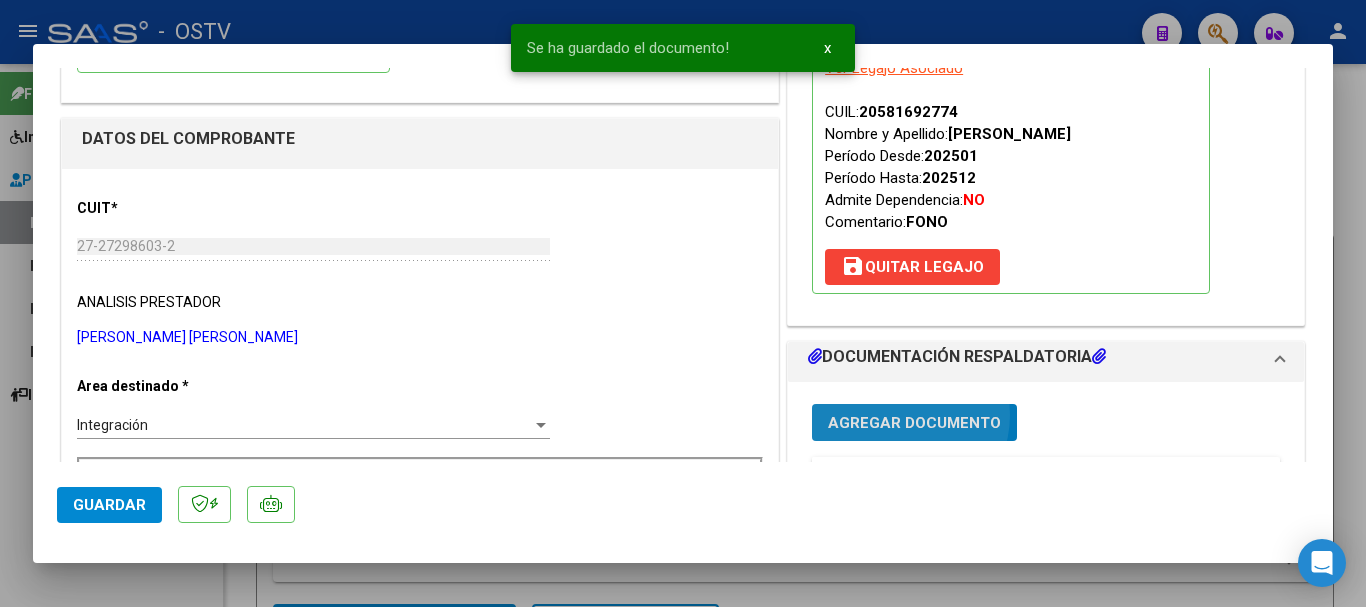 click on "Agregar Documento" at bounding box center [914, 423] 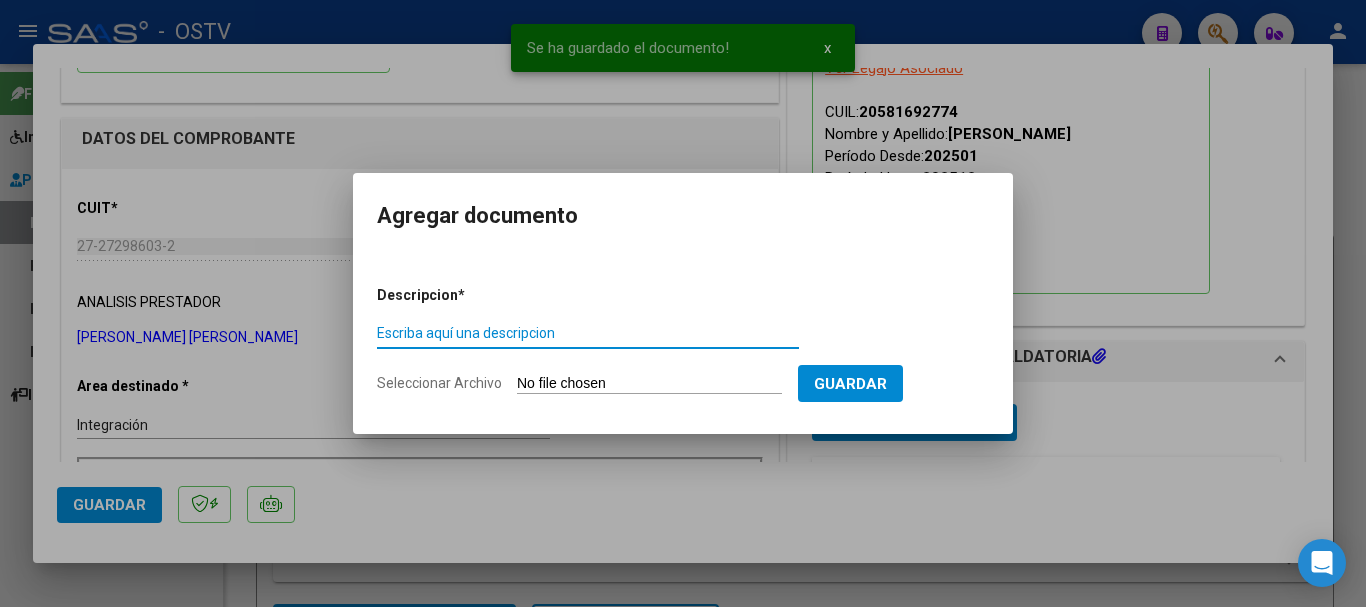 click on "Escriba aquí una descripcion" at bounding box center [588, 333] 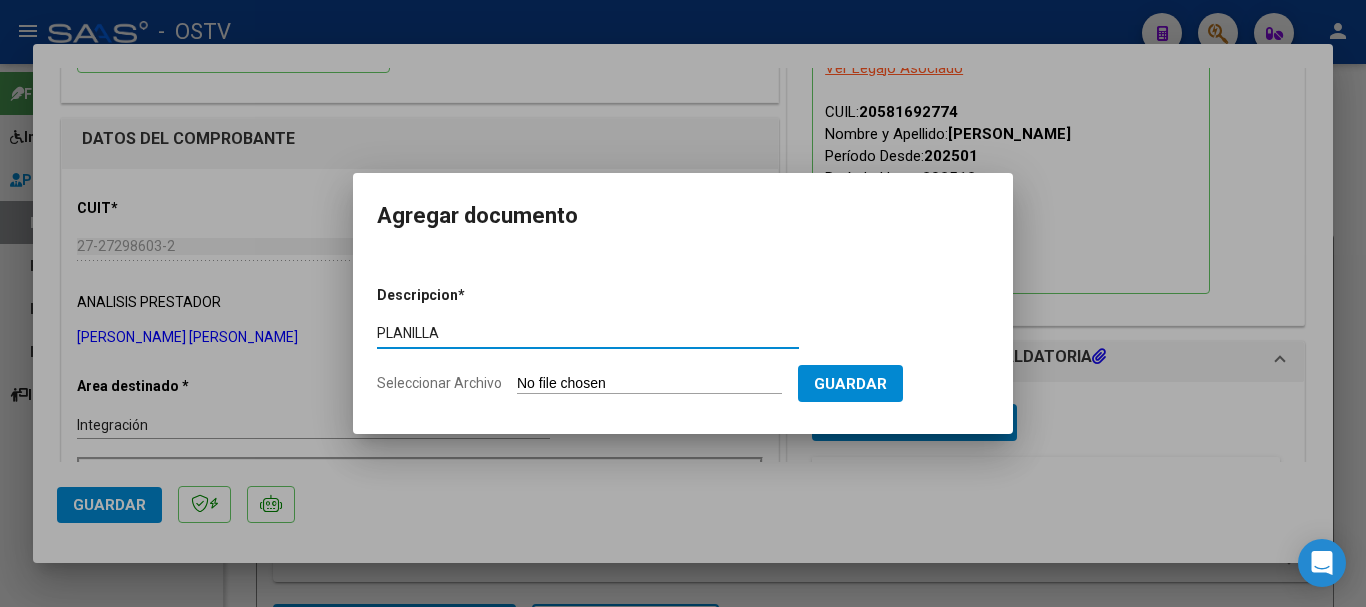 type on "PLANILLA" 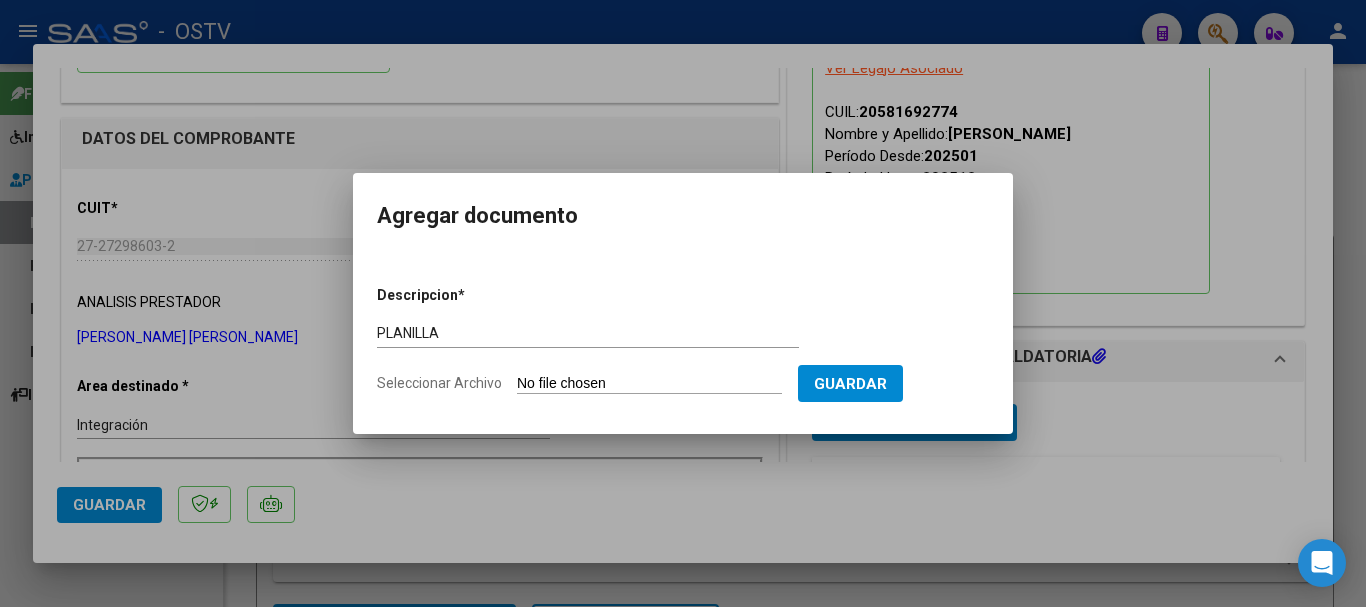 click on "Seleccionar Archivo" at bounding box center [649, 384] 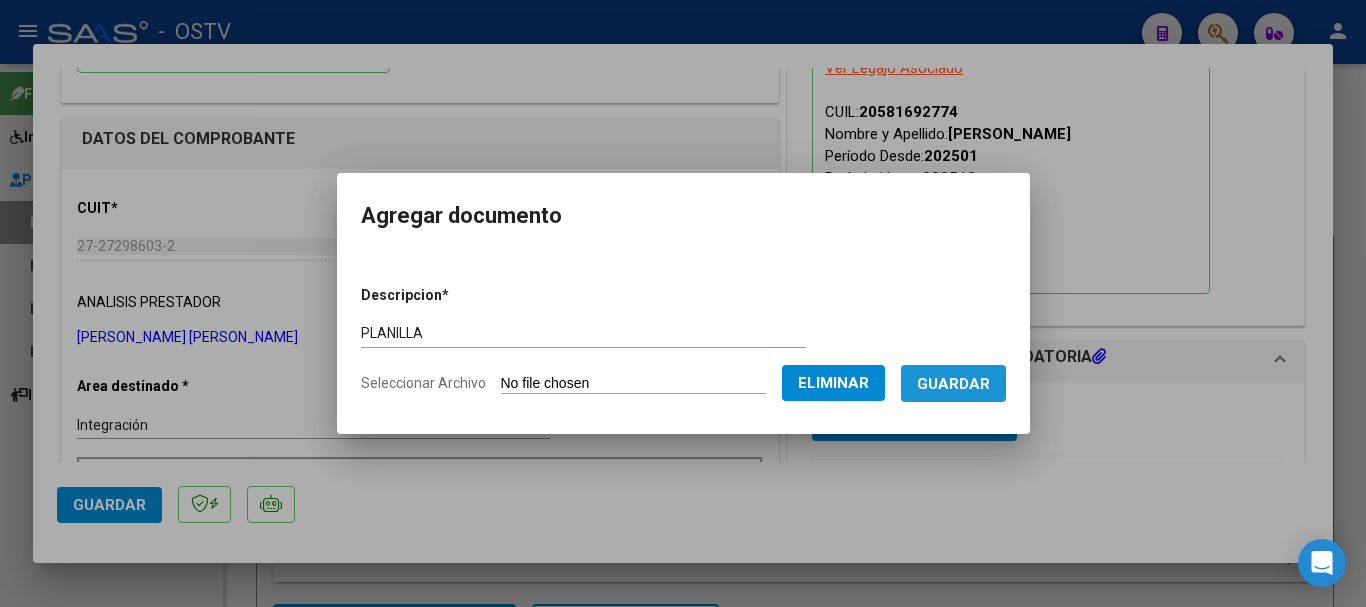click on "Guardar" at bounding box center (953, 384) 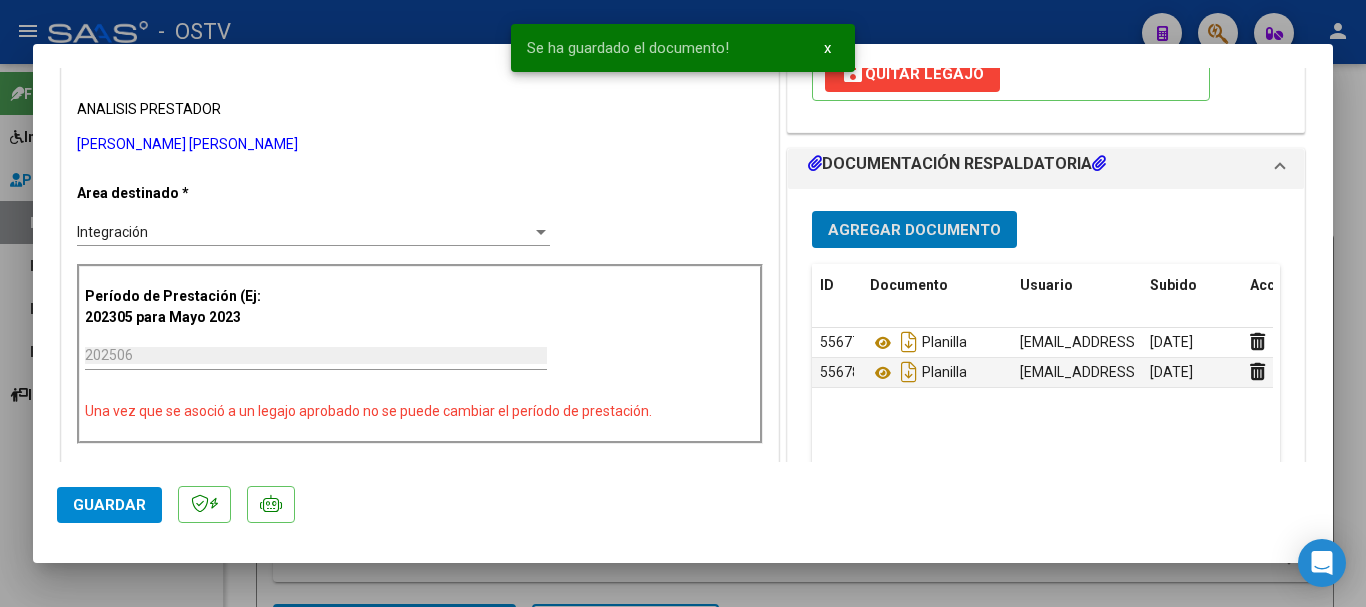 scroll, scrollTop: 500, scrollLeft: 0, axis: vertical 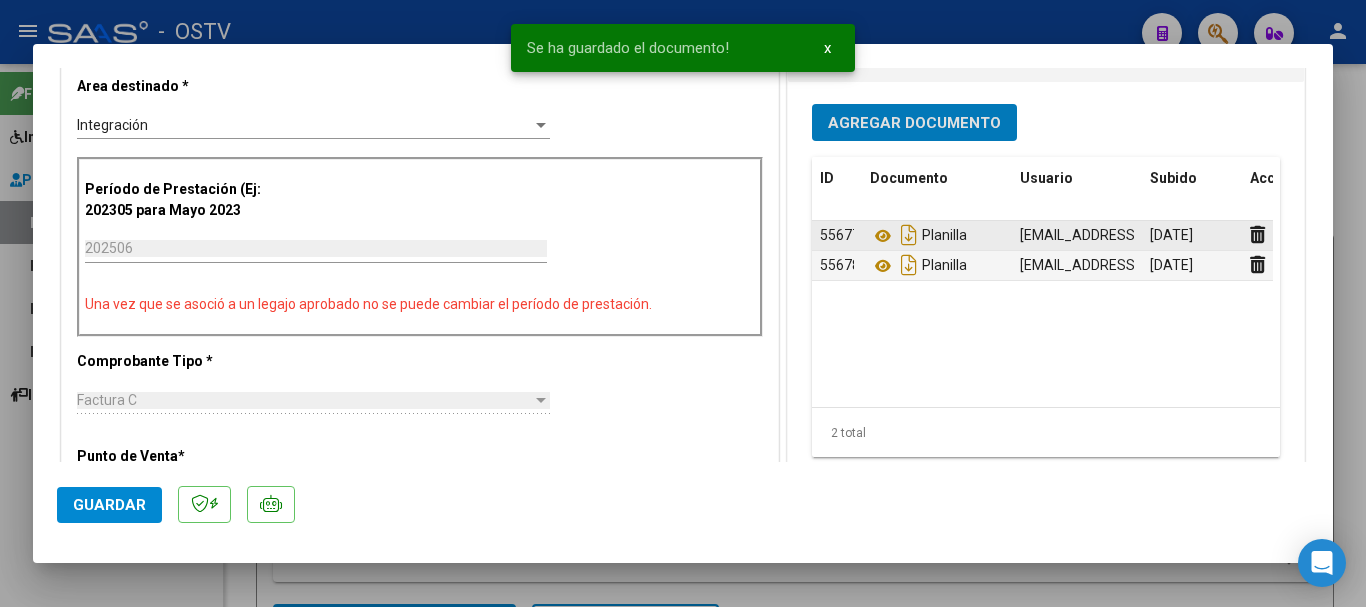 type 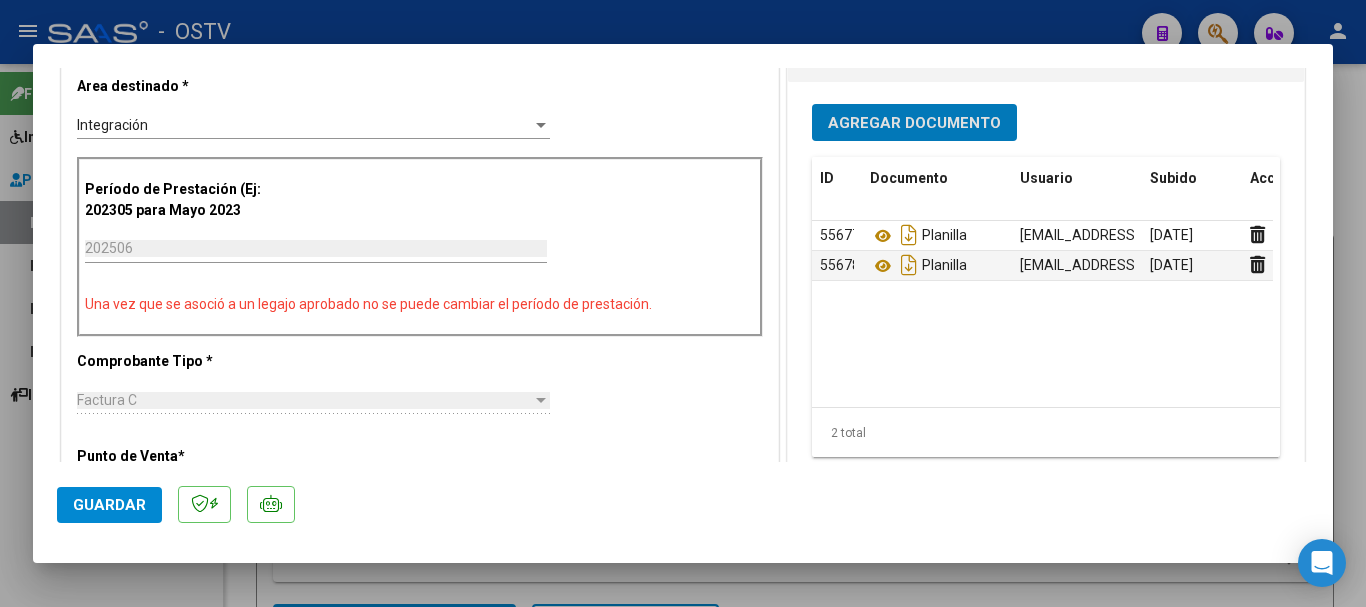 click on "Agregar Documento" at bounding box center (914, 123) 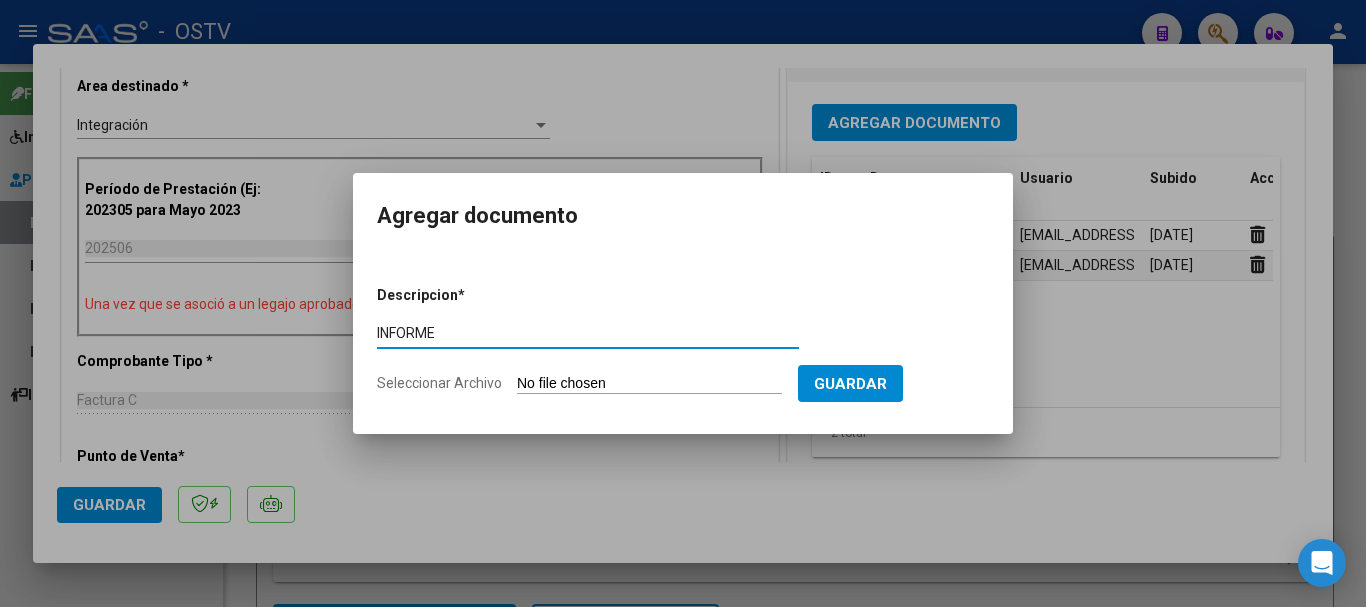 type on "INFORME" 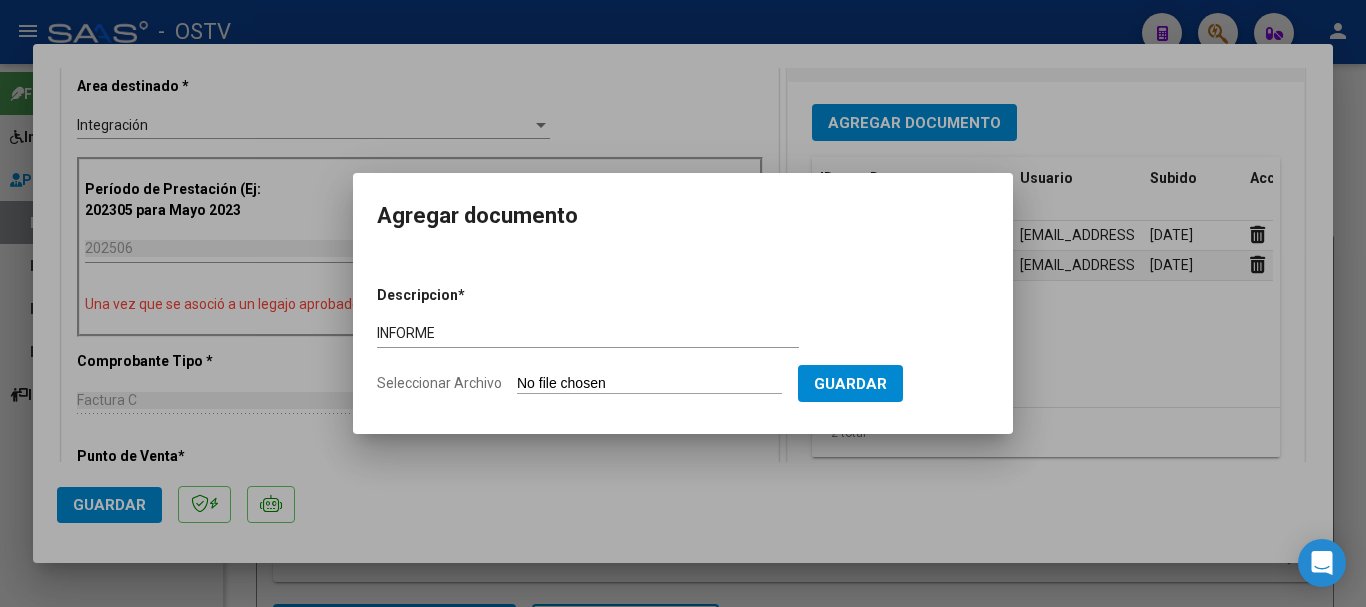 type on "C:\fakepath\27272986032_11_4_849_Informe de evolucion semestral_2.pdf" 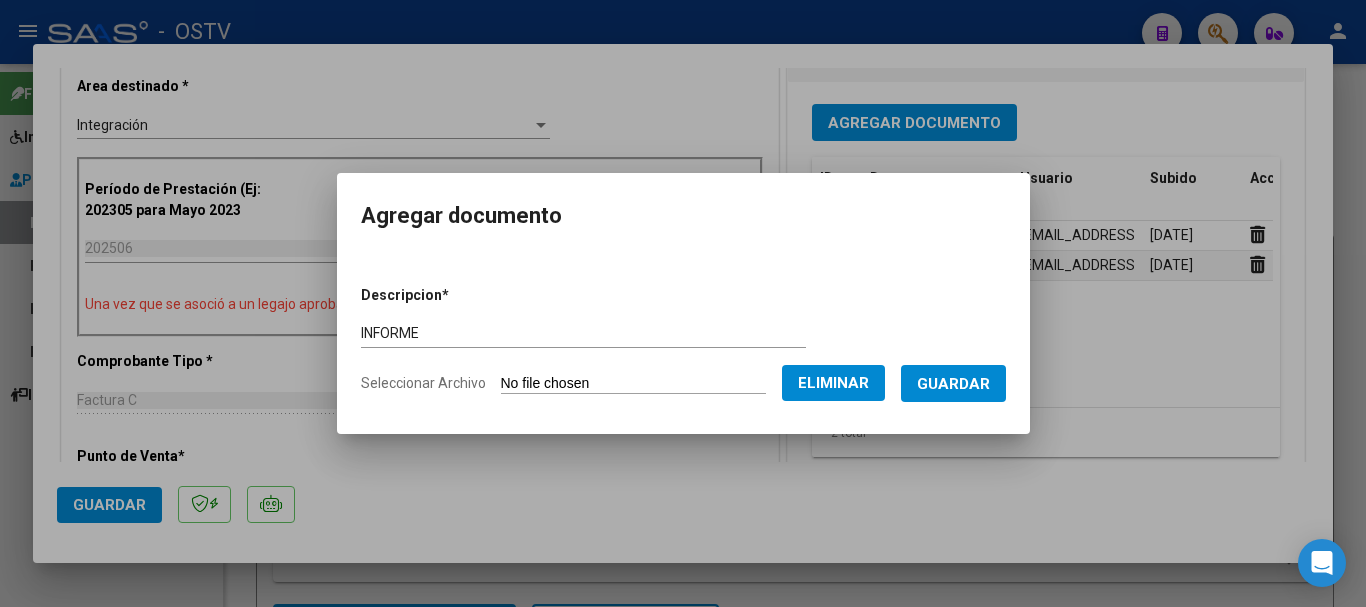 click on "Guardar" at bounding box center [953, 384] 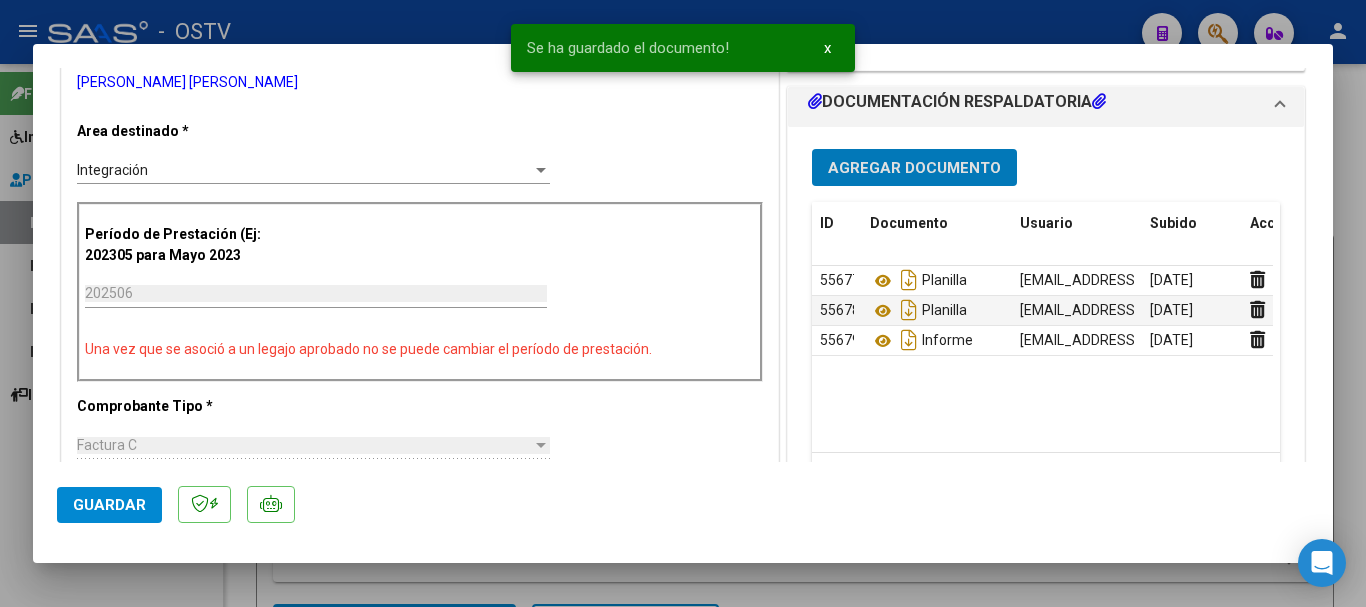 scroll, scrollTop: 500, scrollLeft: 0, axis: vertical 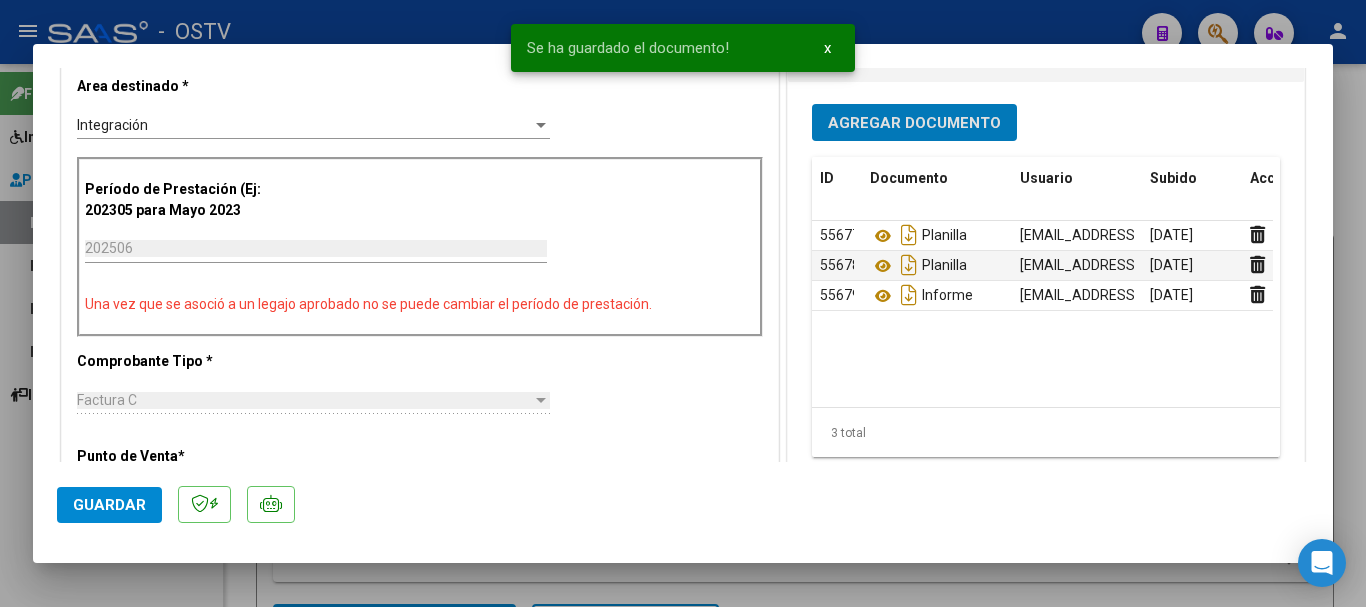 click on "Guardar" 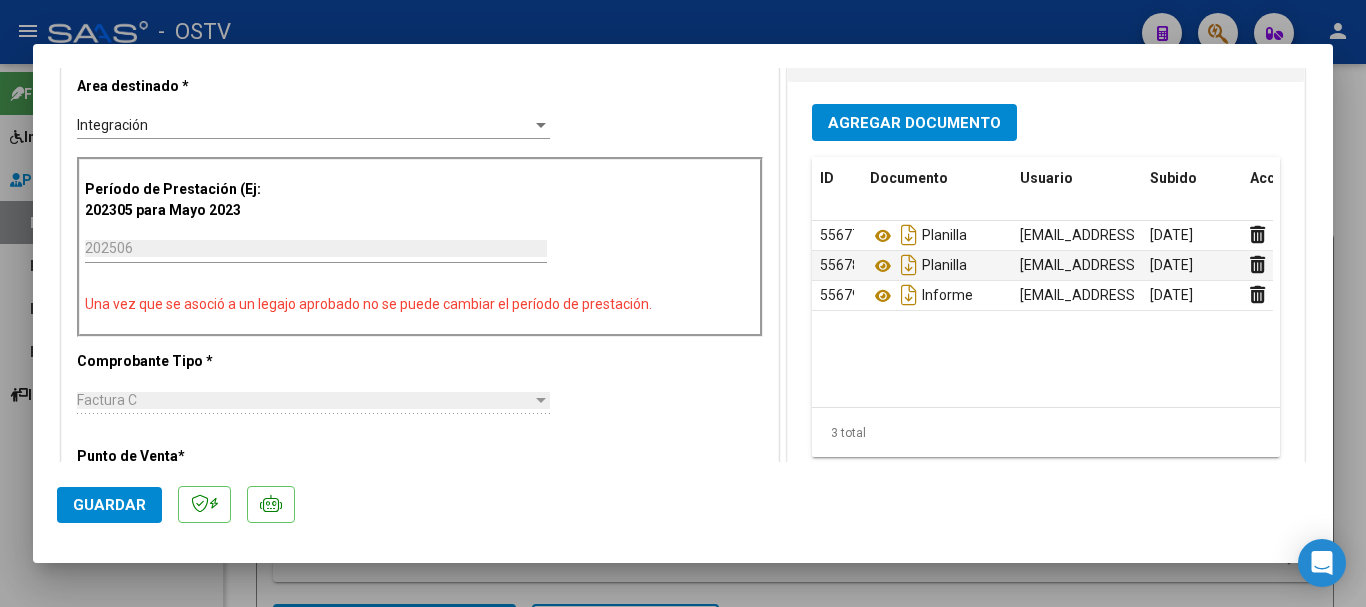 type 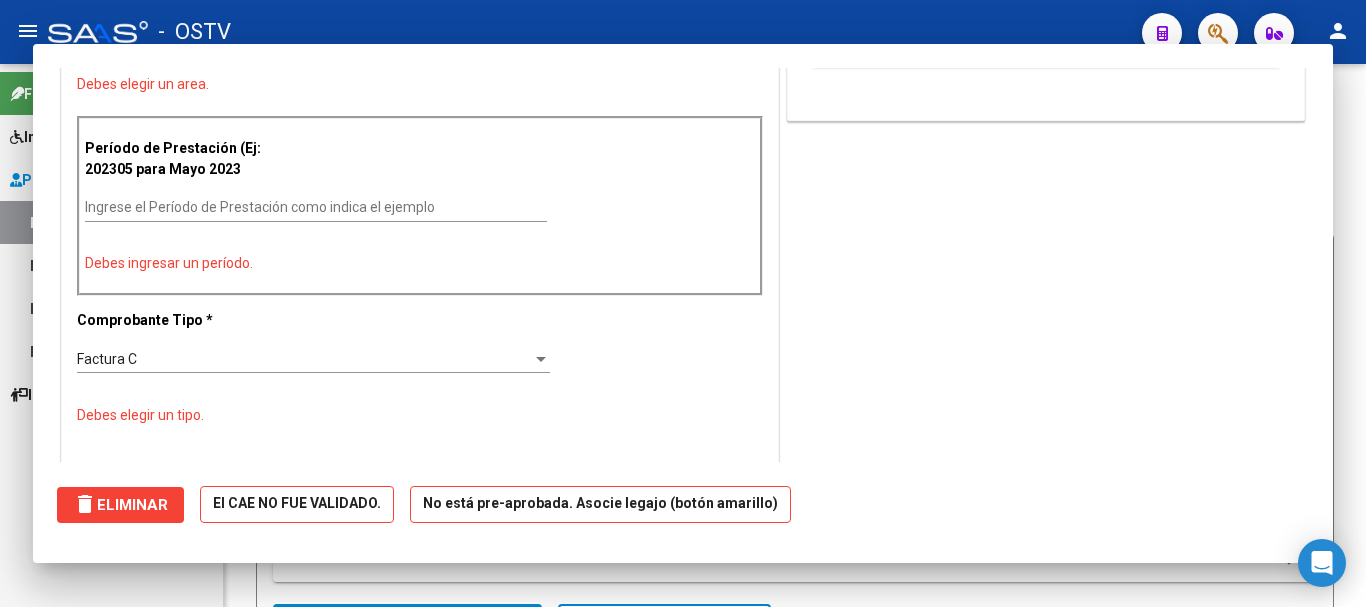 scroll, scrollTop: 0, scrollLeft: 0, axis: both 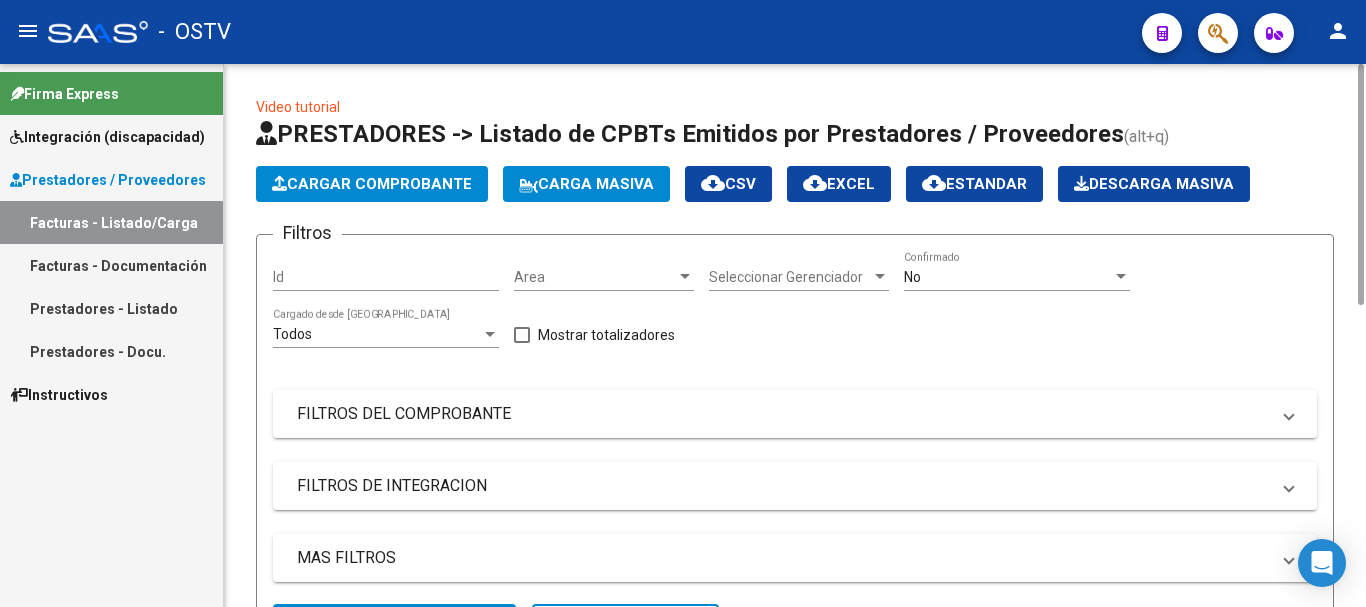 click on "Cargar Comprobante" 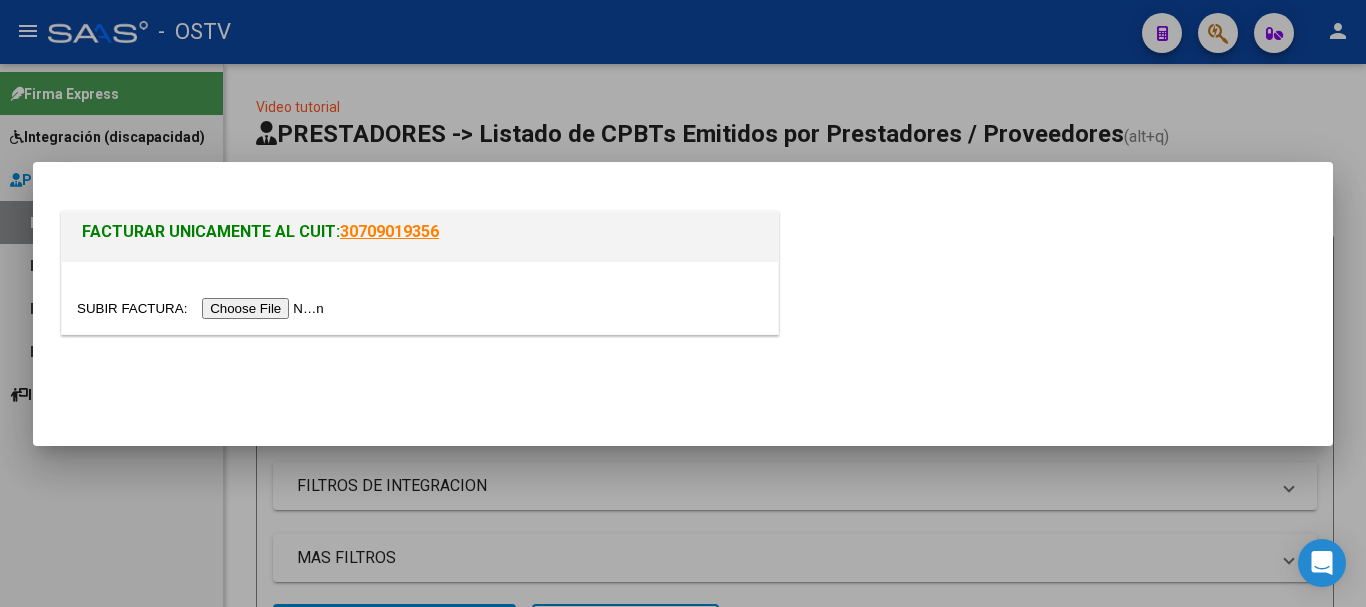 click at bounding box center [203, 308] 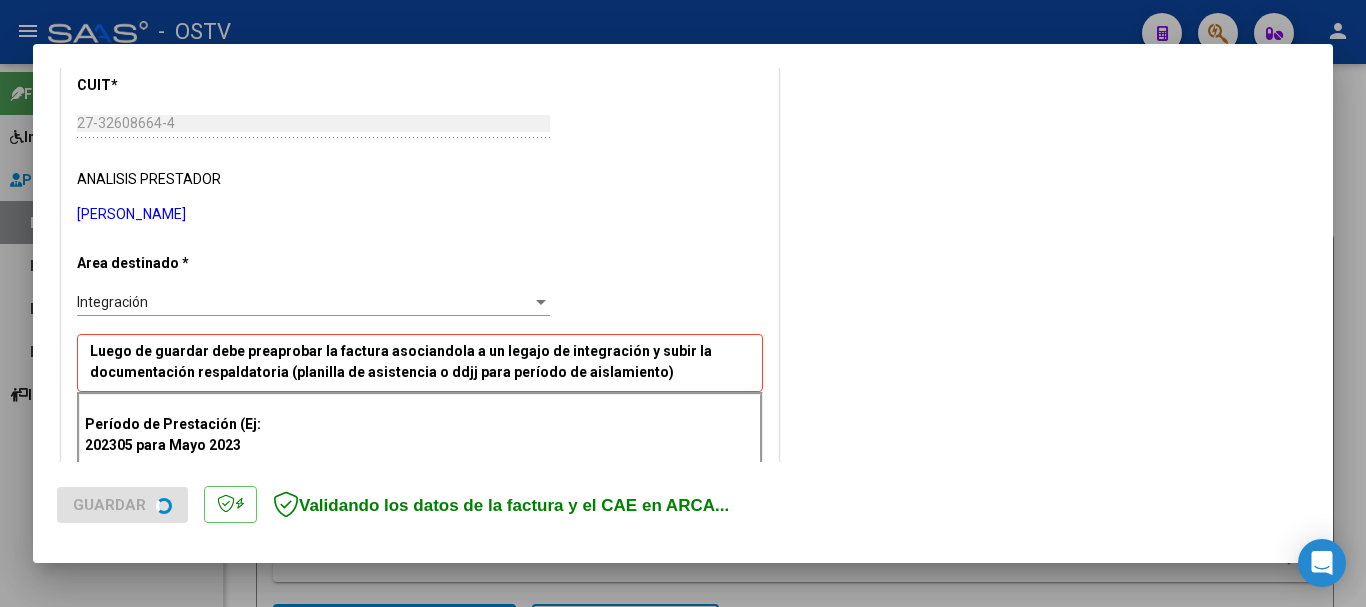scroll, scrollTop: 400, scrollLeft: 0, axis: vertical 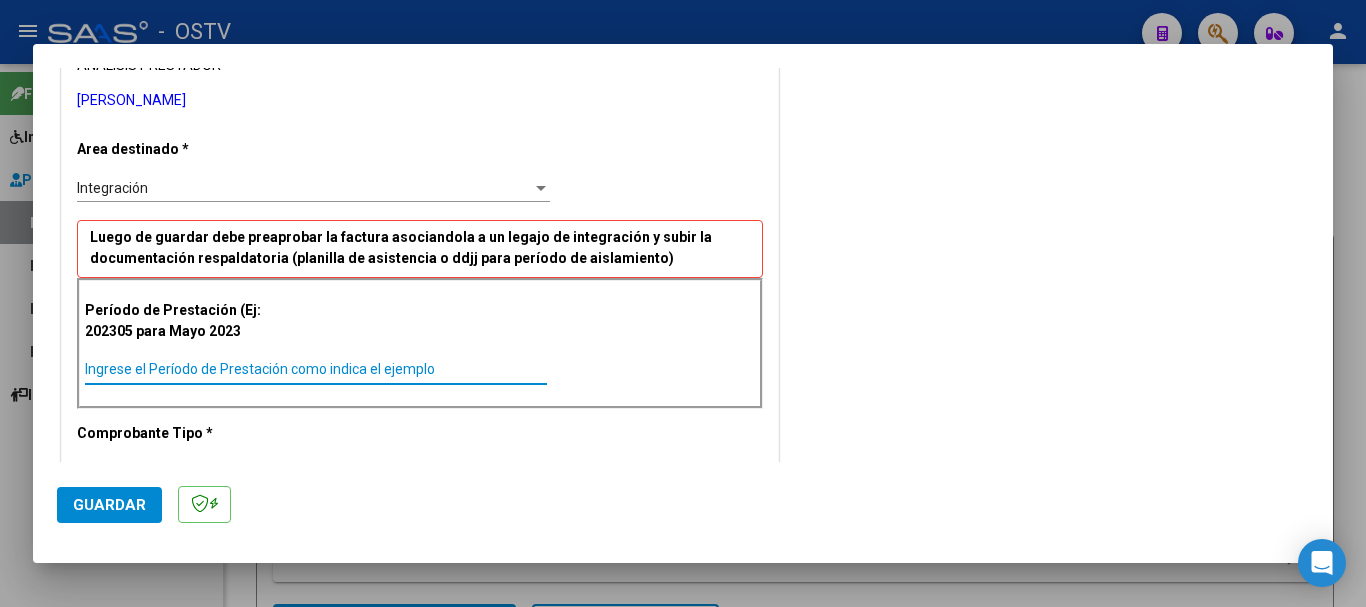 click on "Ingrese el Período de Prestación como indica el ejemplo" at bounding box center [316, 369] 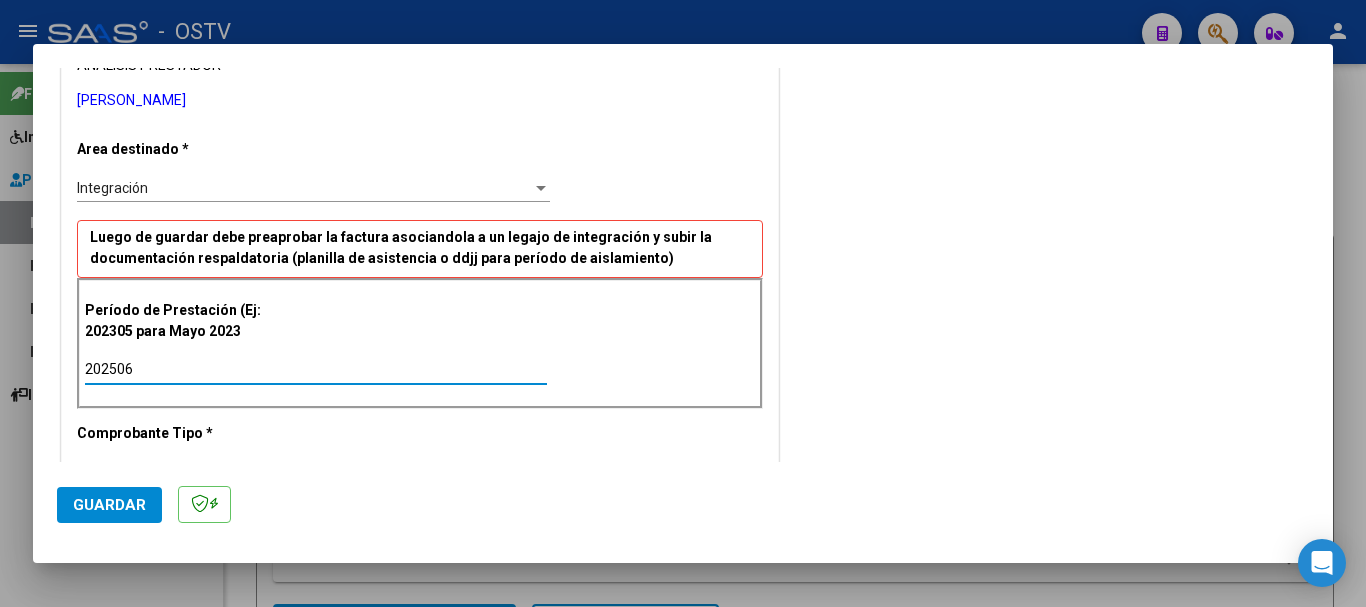 type on "202506" 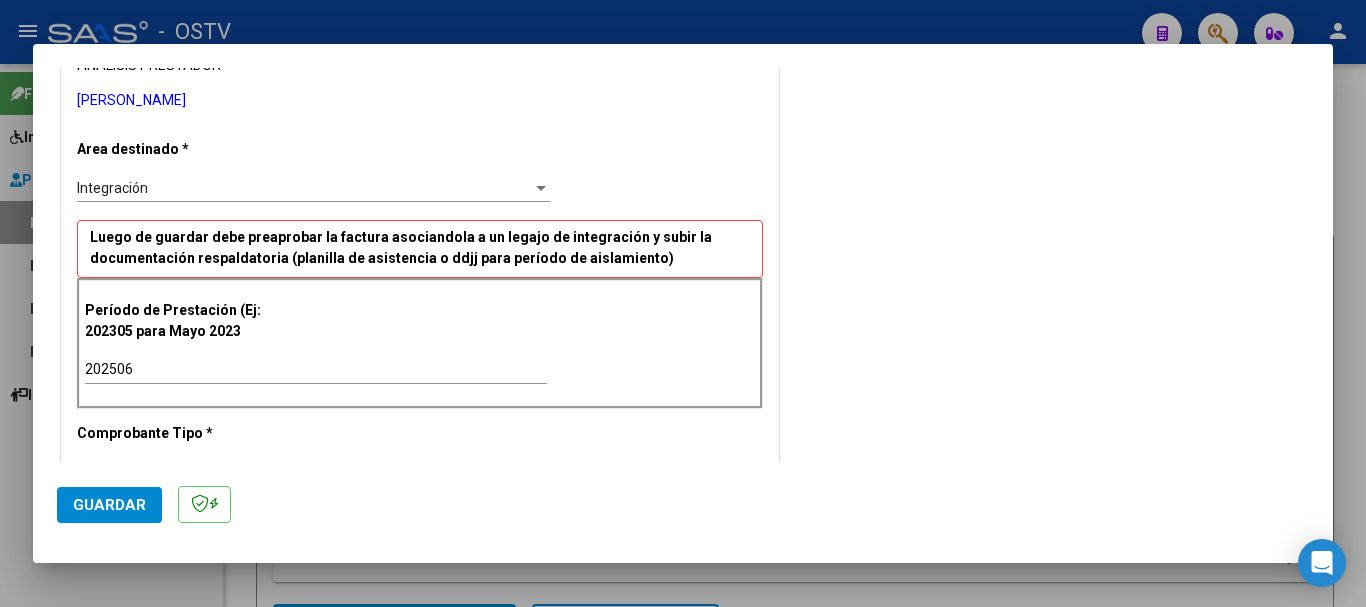 drag, startPoint x: 34, startPoint y: 498, endPoint x: 80, endPoint y: 502, distance: 46.173584 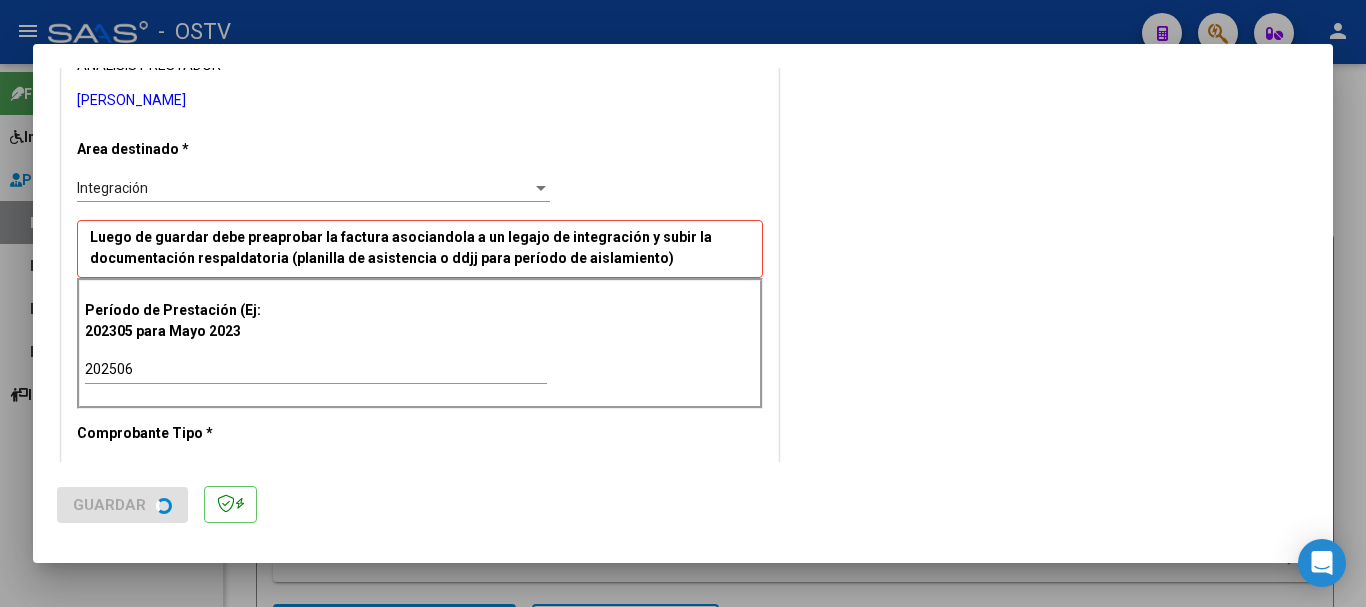 scroll, scrollTop: 0, scrollLeft: 0, axis: both 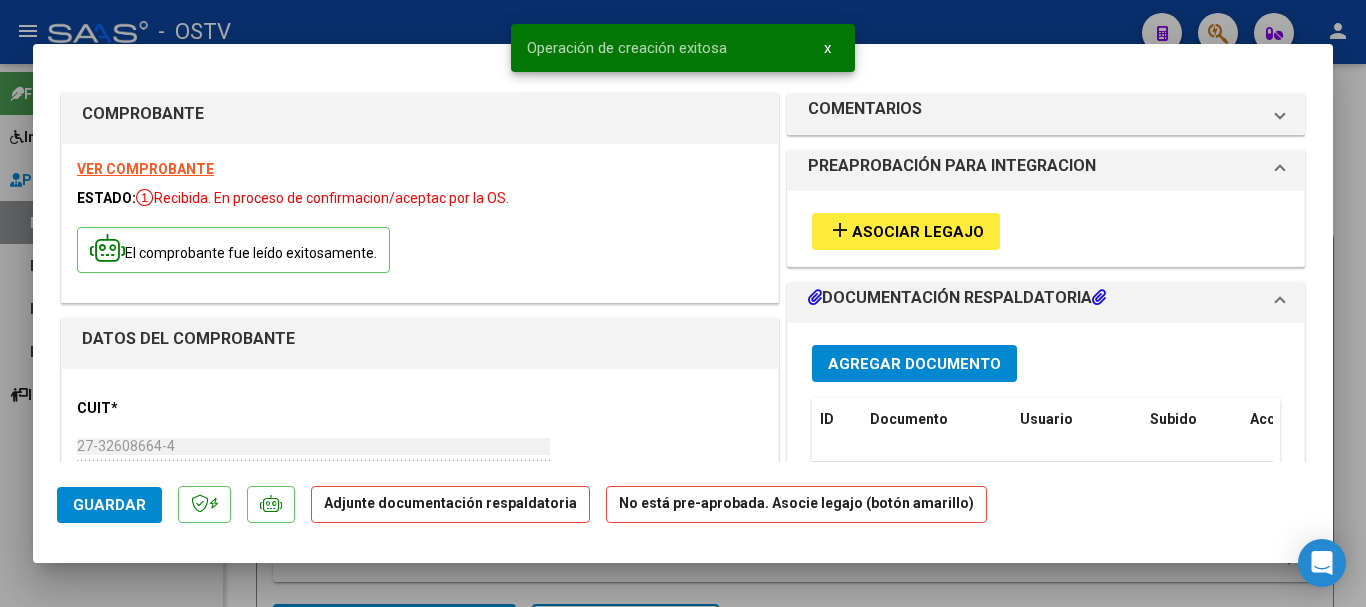 click on "add Asociar Legajo" at bounding box center (906, 231) 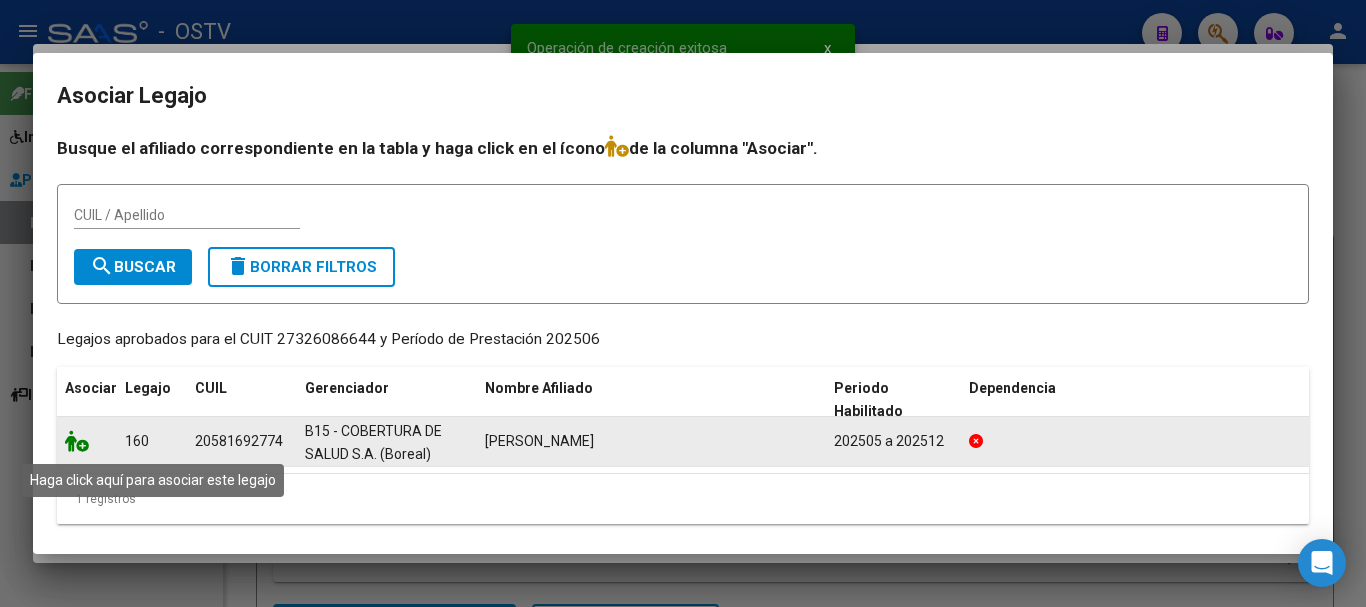 click 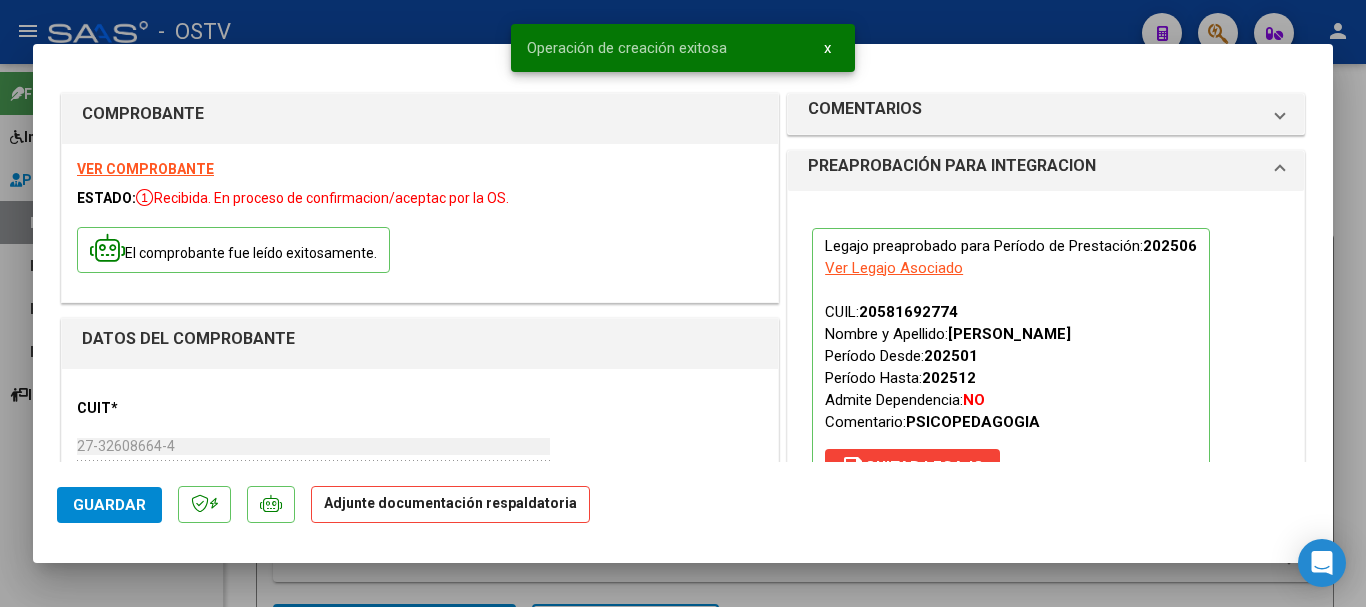 scroll, scrollTop: 200, scrollLeft: 0, axis: vertical 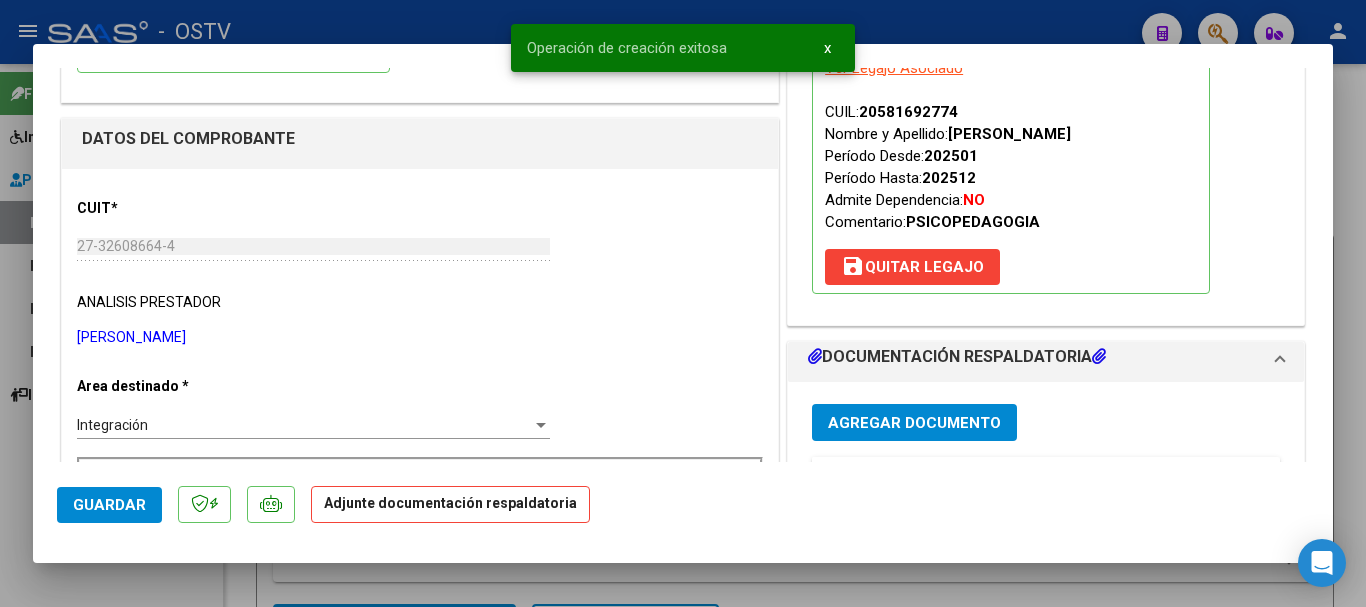 click on "Agregar Documento" at bounding box center (914, 423) 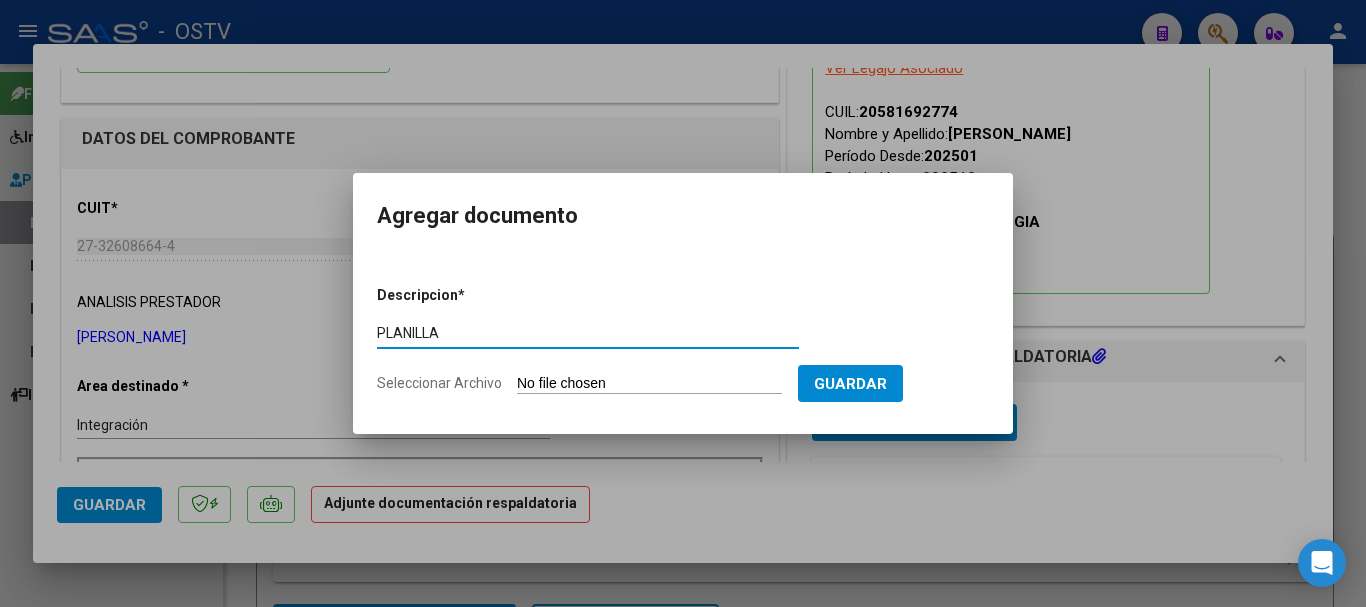 type on "PLANILLA" 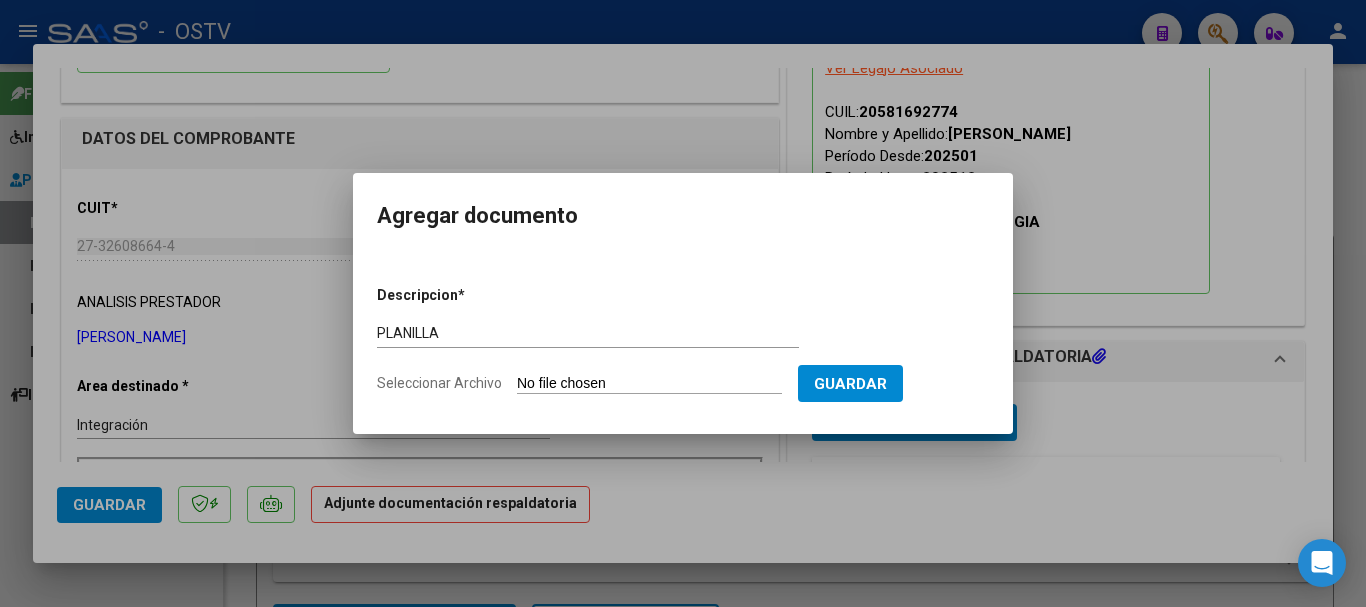 type on "C:\fakepath\27326086644_11_1_216_Planilla de Asistencia_3.pdf" 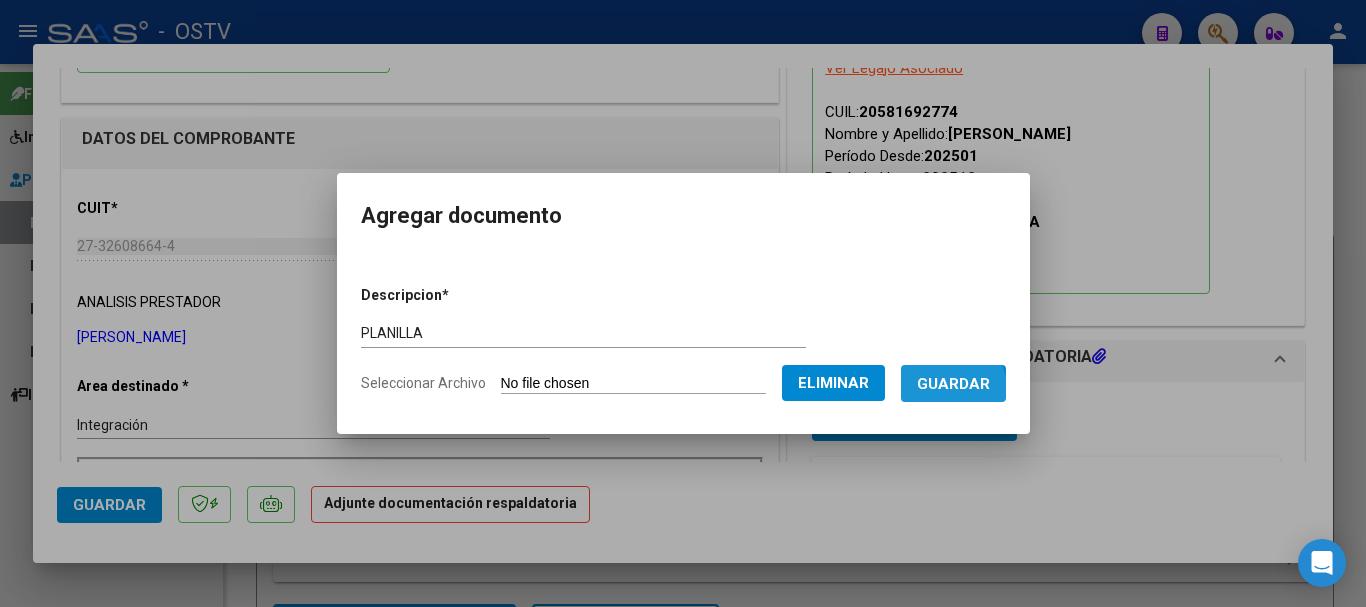 click on "Guardar" at bounding box center [953, 384] 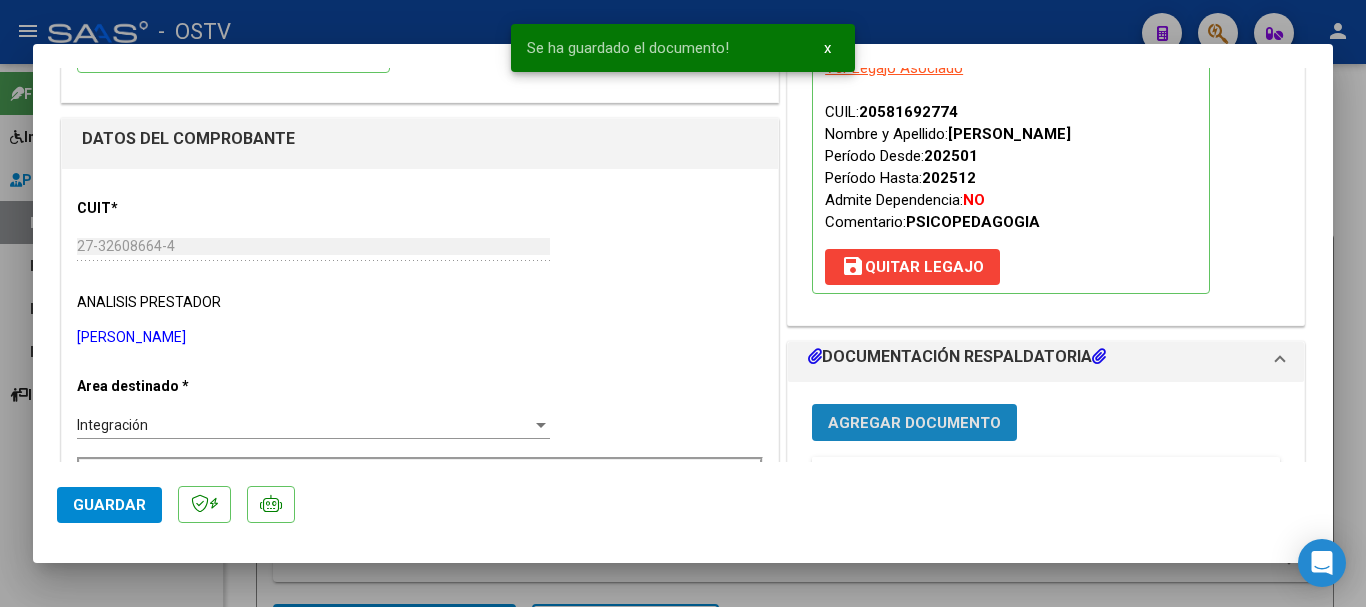 click on "Agregar Documento" at bounding box center [914, 423] 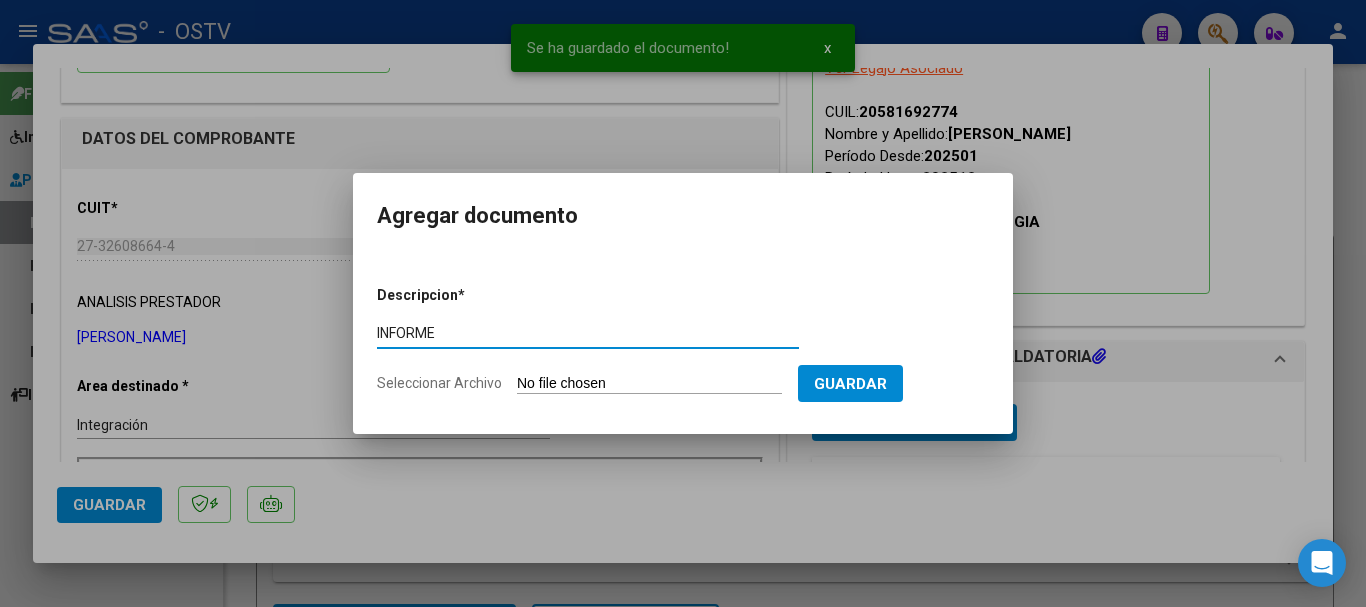 type on "INFORME" 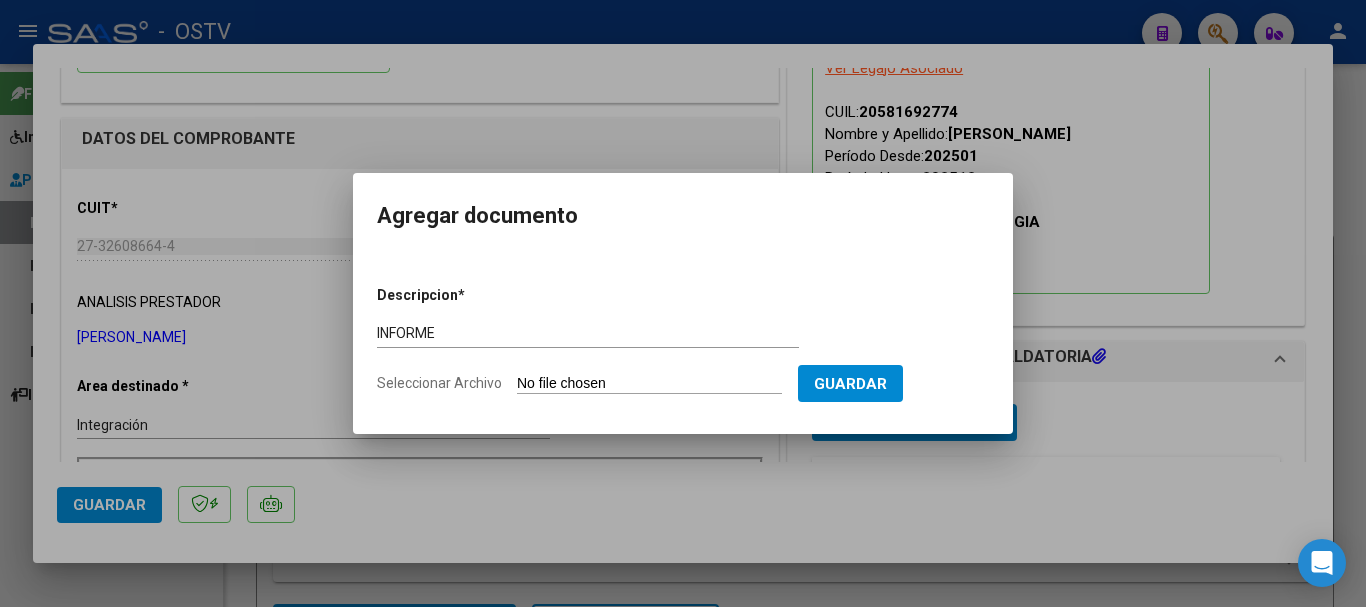 click on "Seleccionar Archivo" at bounding box center (649, 384) 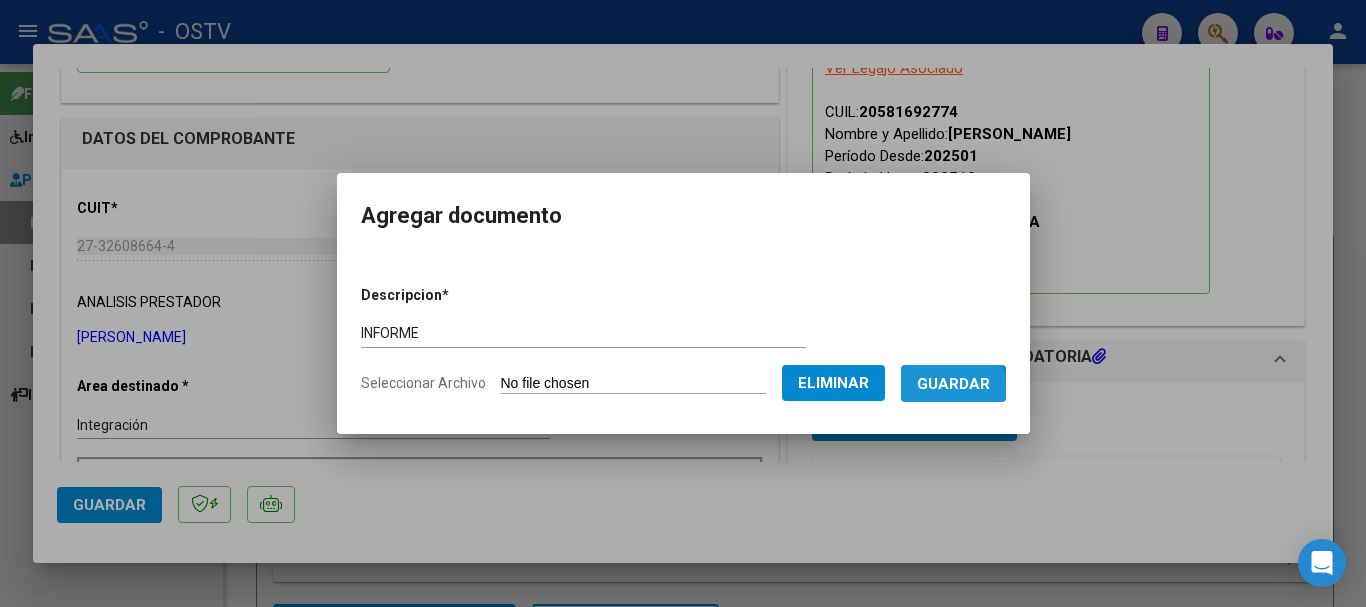 click on "Guardar" at bounding box center [953, 384] 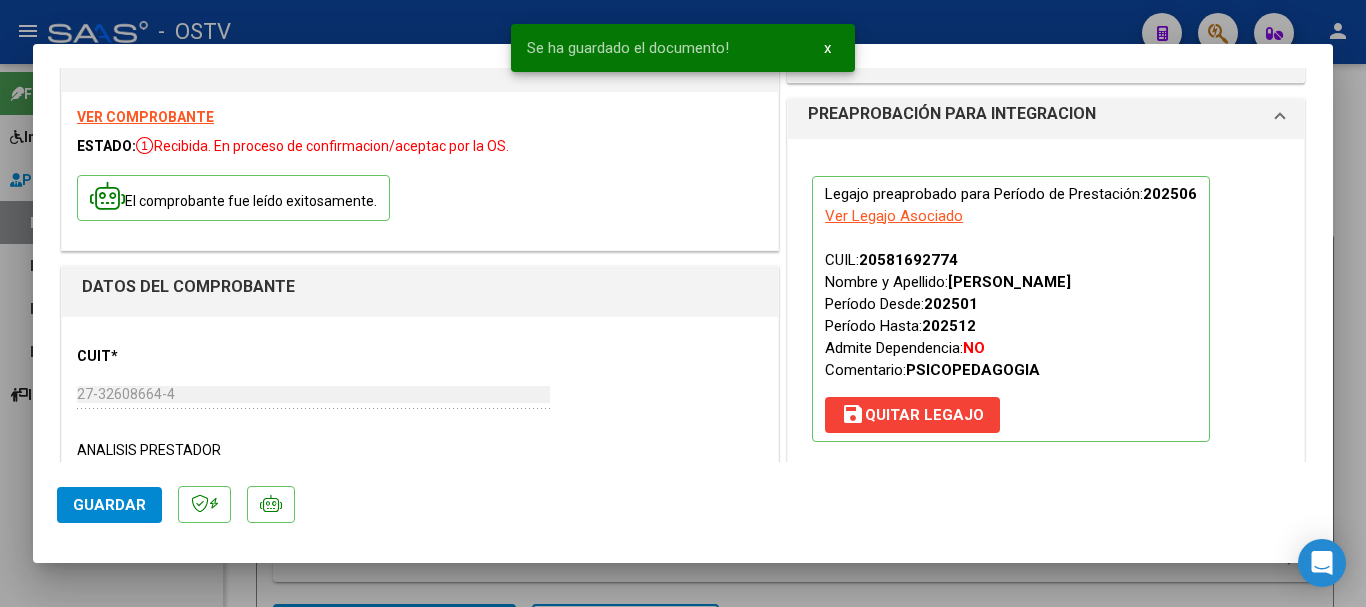 scroll, scrollTop: 0, scrollLeft: 0, axis: both 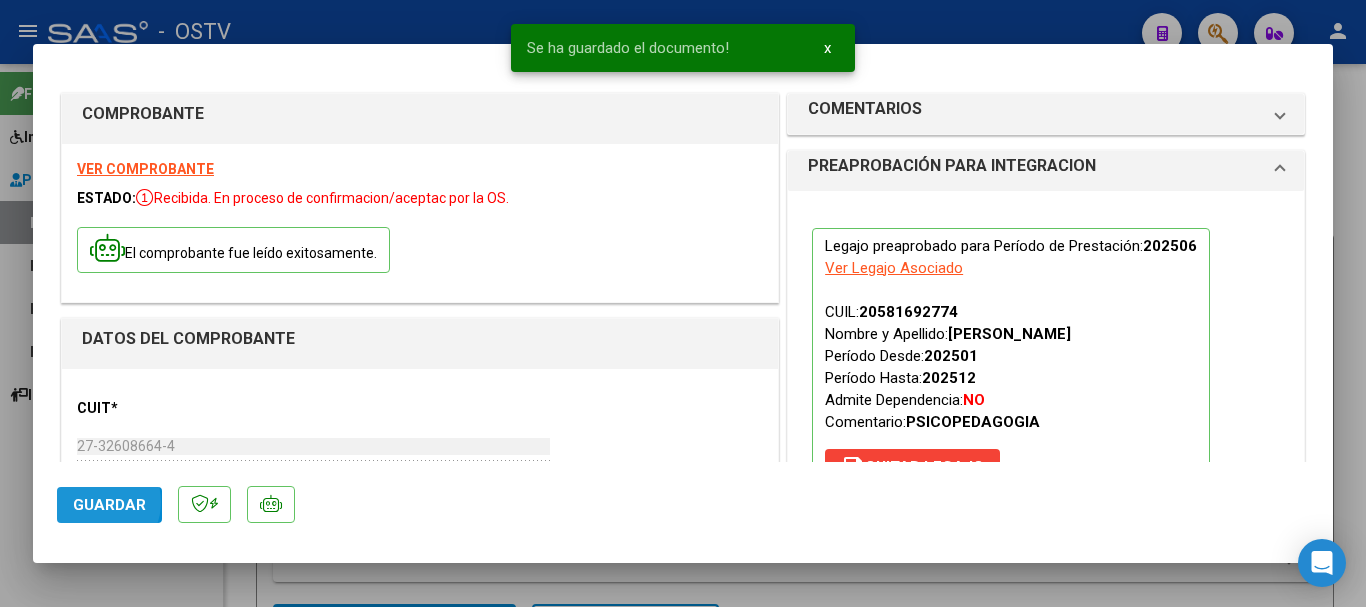 click on "Guardar" 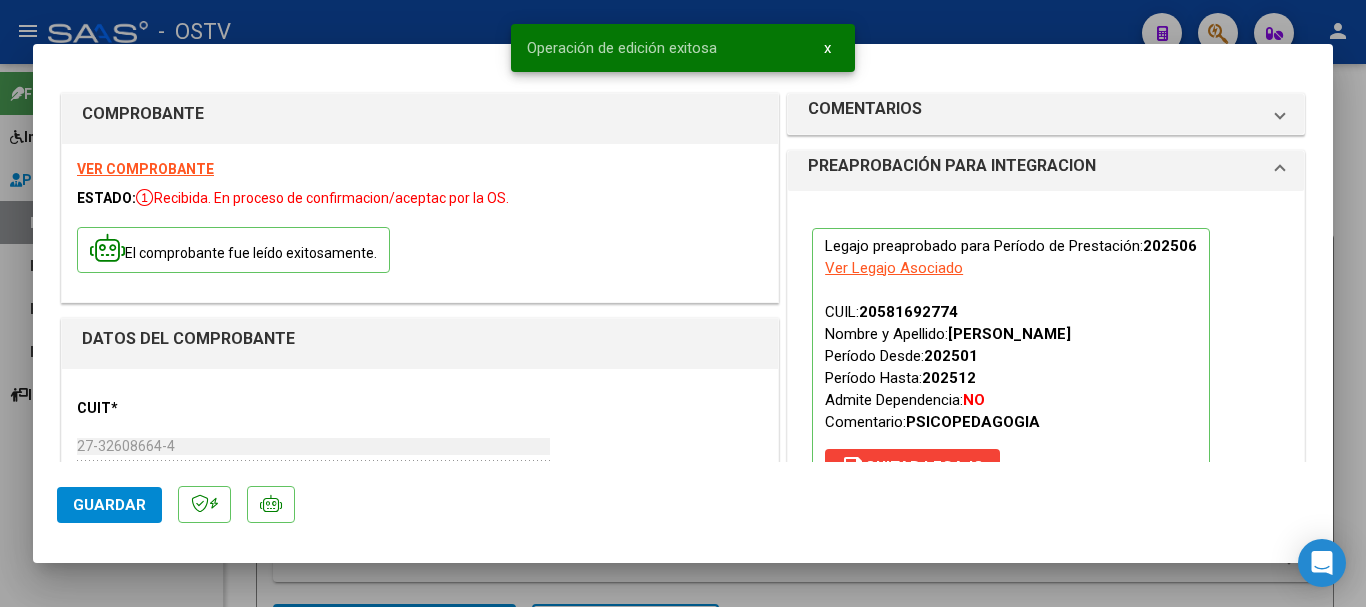 type 